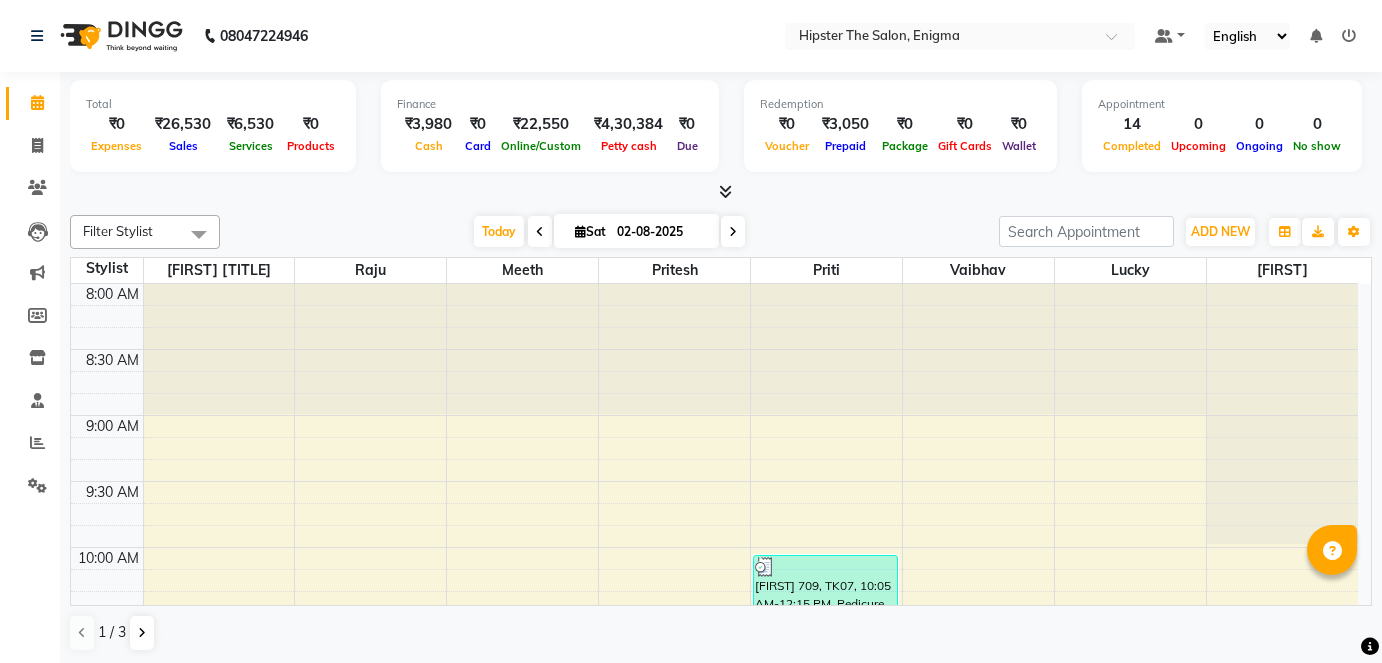 scroll, scrollTop: 0, scrollLeft: 0, axis: both 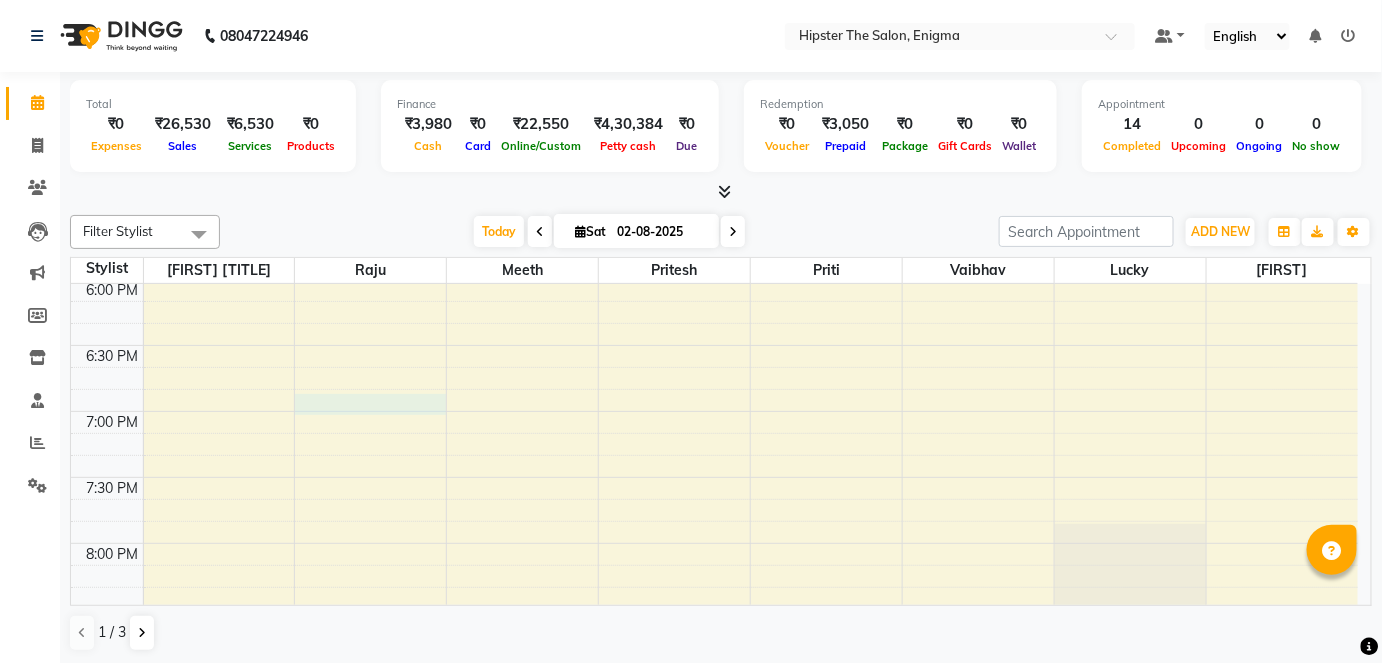 click on "8:00 AM 8:30 AM 9:00 AM 9:30 AM 10:00 AM 10:30 AM 11:00 AM 11:30 AM 12:00 PM 12:30 PM 1:00 PM 1:30 PM 2:00 PM 2:30 PM 3:00 PM 3:30 PM 4:00 PM 4:30 PM 5:00 PM 5:30 PM 6:00 PM 6:30 PM 7:00 PM 7:30 PM 8:00 PM 8:30 PM 9:00 PM 9:30 PM [FIRST], TK09, 11:40 AM-12:45 PM, Haircuts Men's Haircut - Senior Stylist,Men's Grooming Men's Shave - Senior Stylist,Head Massage (Includes Wash) Coconut Oil [FIRST] [LAST], TK01, 01:00 PM-02:15 PM, Hair Colour (Inward Pricing) Root Touch Up 1 Inch,Wash & Blow Dry Wash & Blow Dry Shoulder Length [FIRST], TK04, 02:30 PM-03:00 PM, Haircuts Men's Haircut - Senior Stylist [FIRST], TK10, 05:00 PM-05:40 PM, Wash & Blow Dry Wash & Blow Dry Mid Length [FIRST], TK03, 11:00 AM-11:30 AM, Haircuts Men's Haircut - Junior Stylist [FIRST], TK12, 05:30 PM-06:00 PM, Haircuts Men's Haircut - Junior Stylist [FIRST], TK08, 12:10 PM-12:30 PM, Hair Wash & Blast Dry Hair Wash & Blast Dry - Women's [FIRST], TK05, 10:50 AM-11:20 AM, Haircuts Men's Haircut - Junior Stylist" at bounding box center [714, -117] 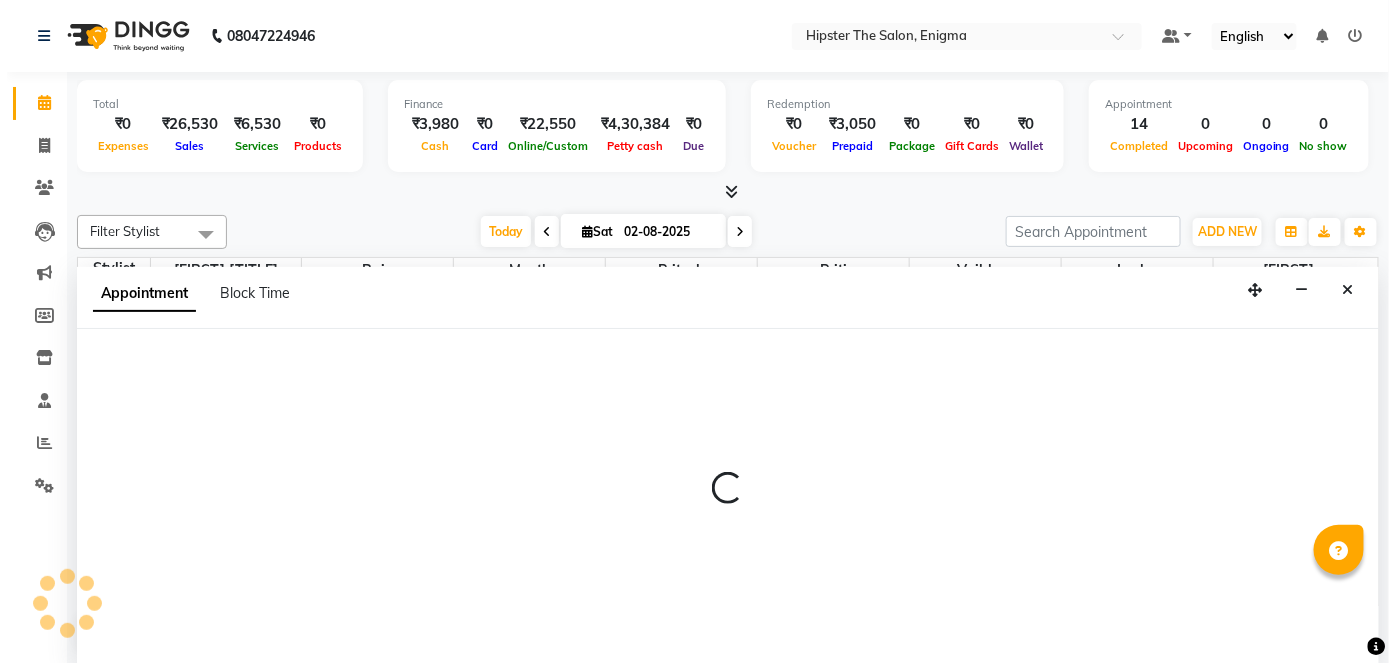 scroll, scrollTop: 0, scrollLeft: 0, axis: both 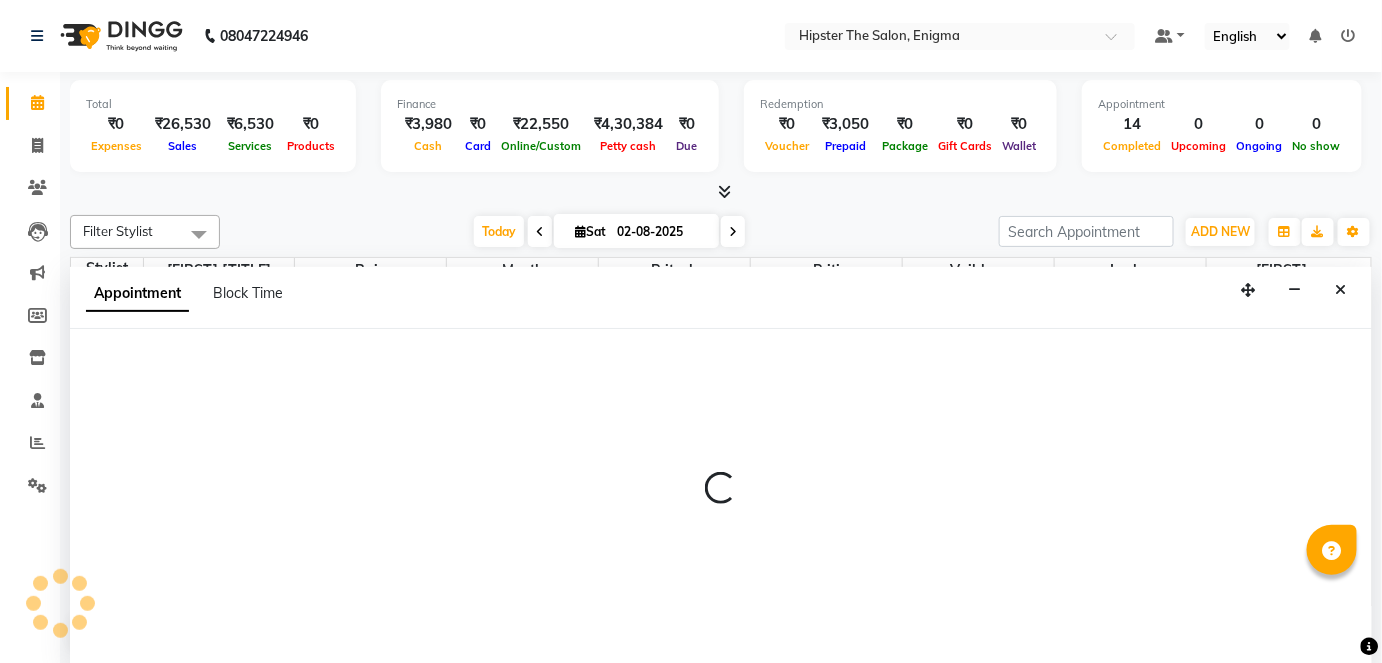 select on "27612" 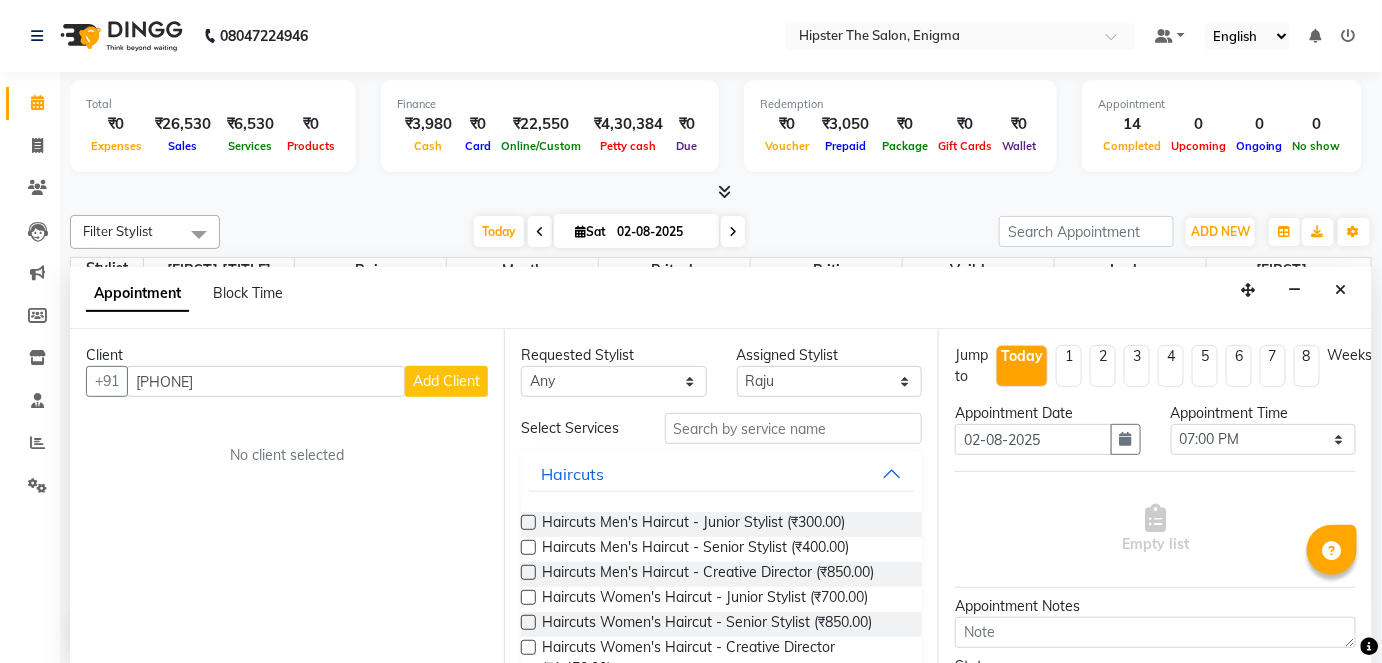 type on "[PHONE]" 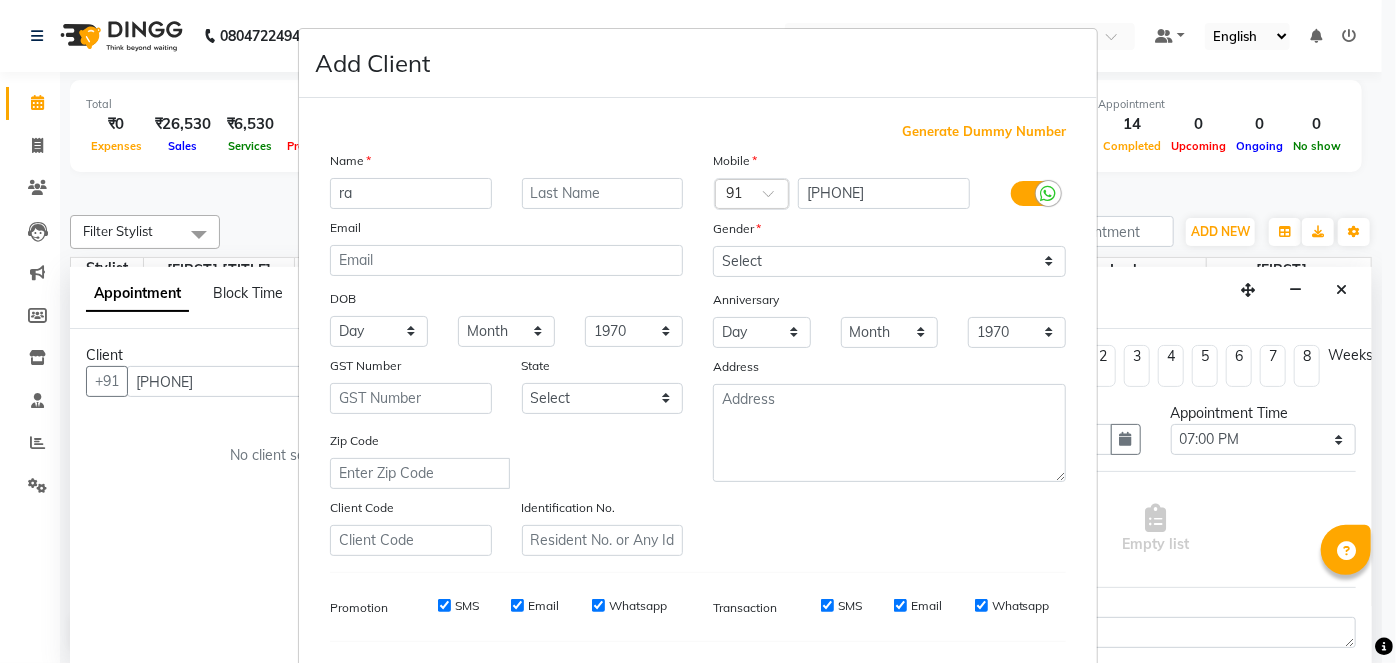type on "r" 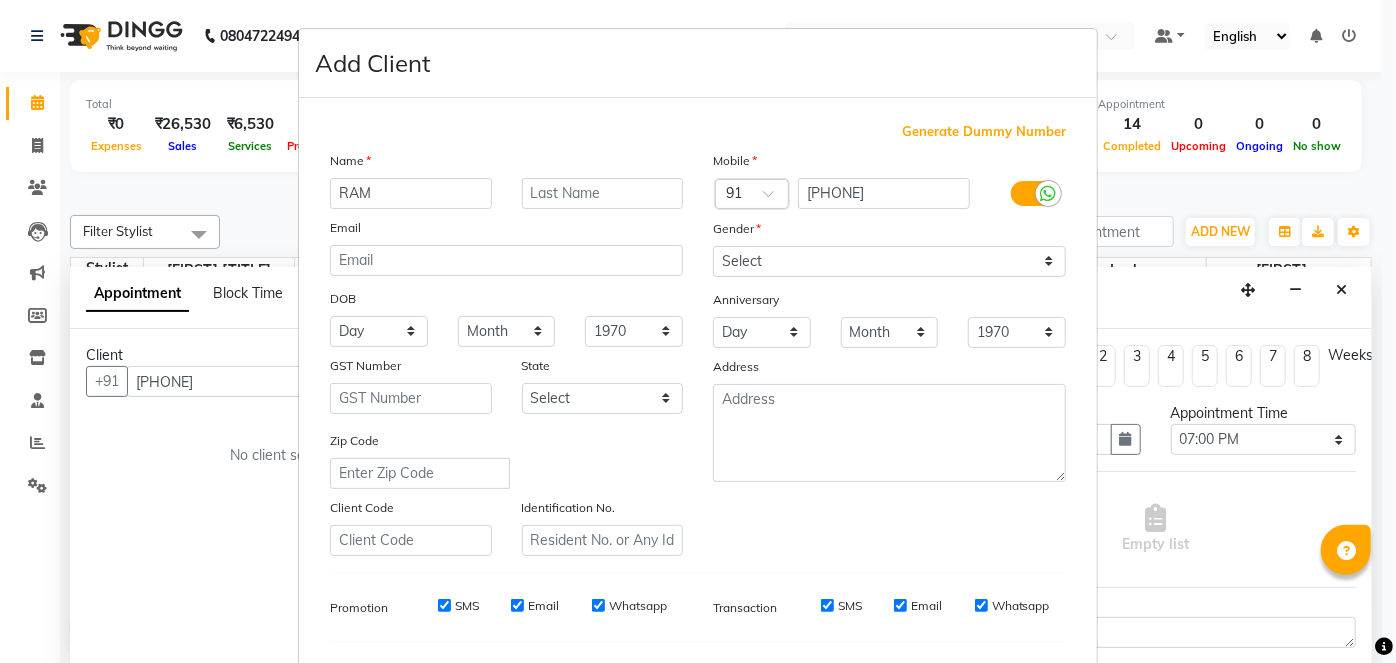 type on "RAM" 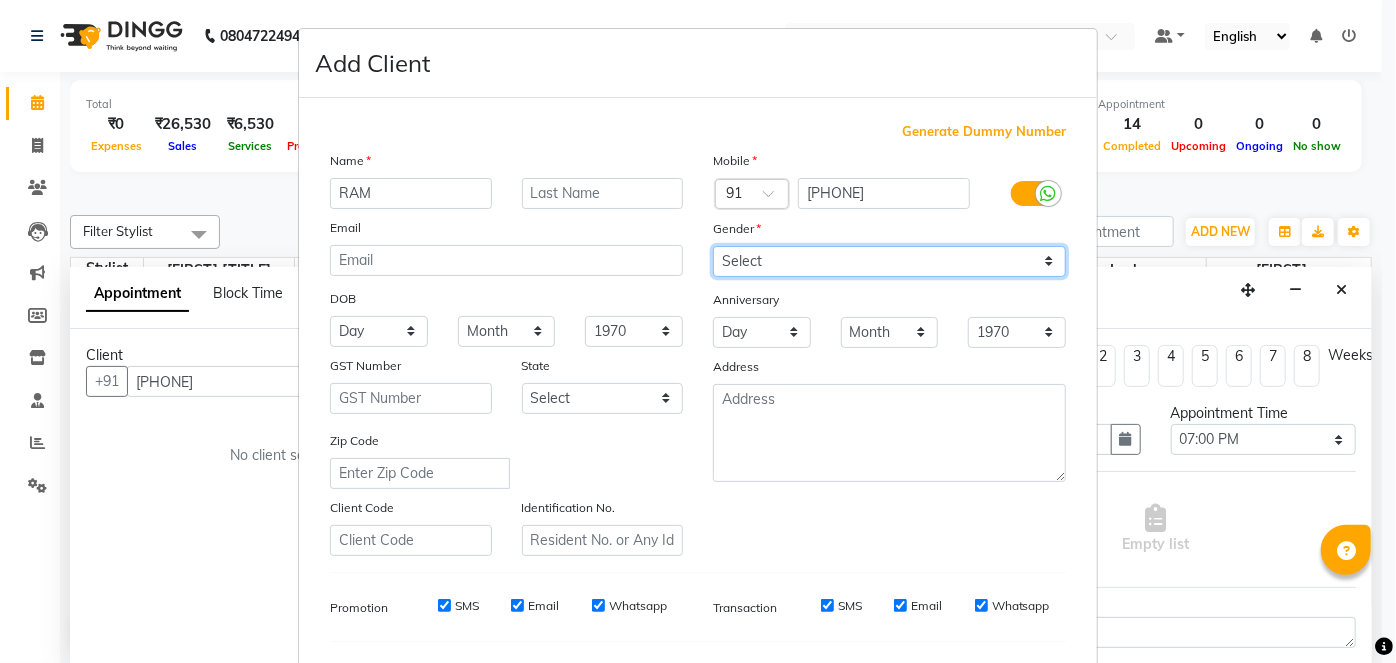click on "Select Male Female Other Prefer Not To Say" at bounding box center [889, 261] 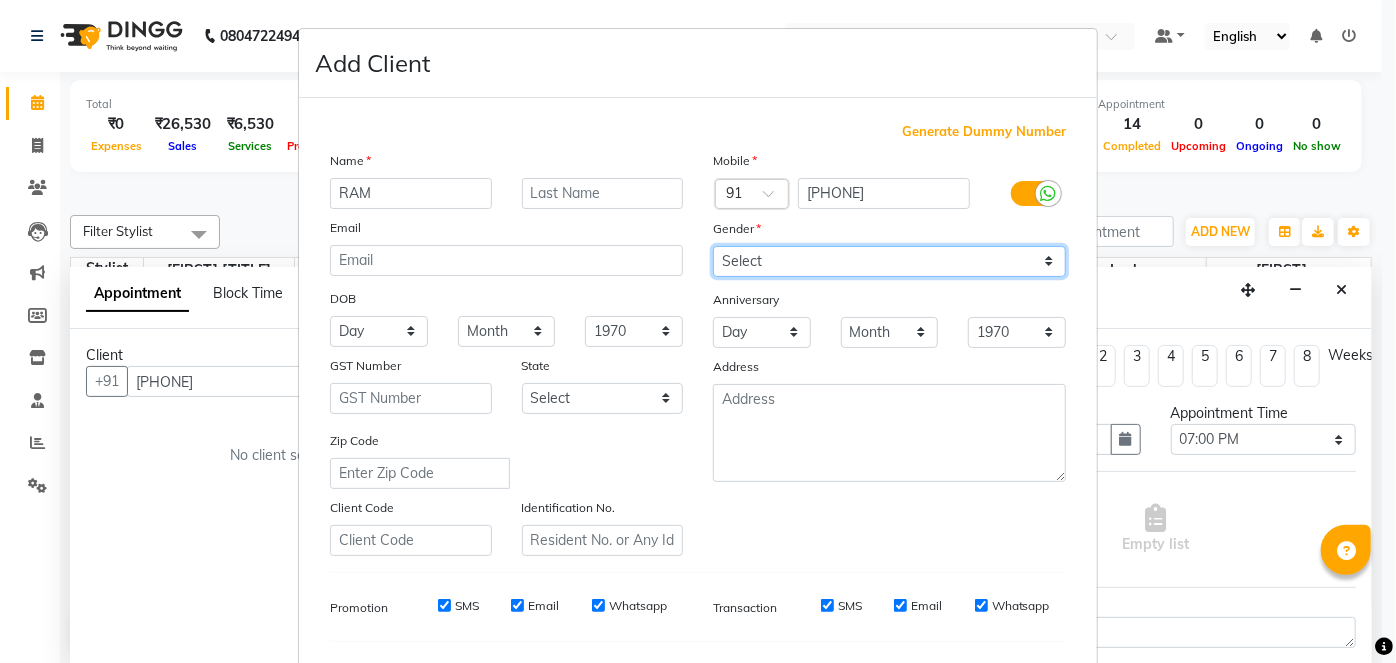 select on "male" 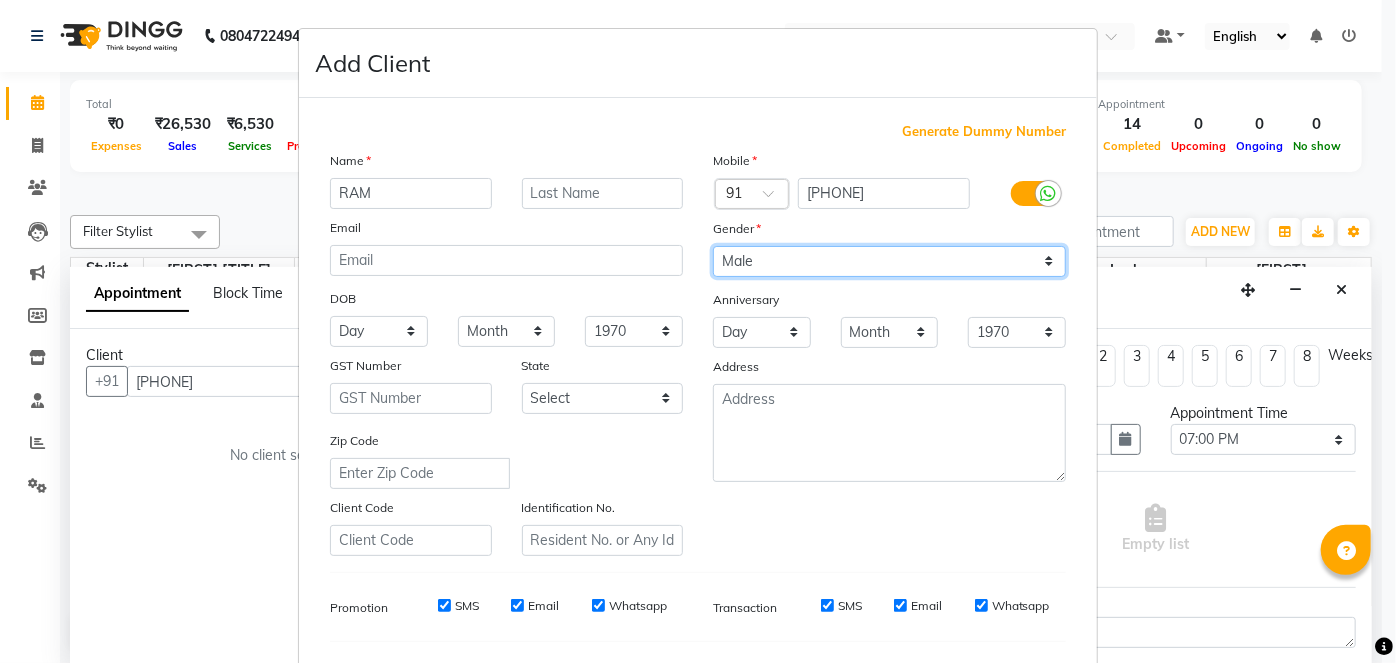 click on "Select Male Female Other Prefer Not To Say" at bounding box center (889, 261) 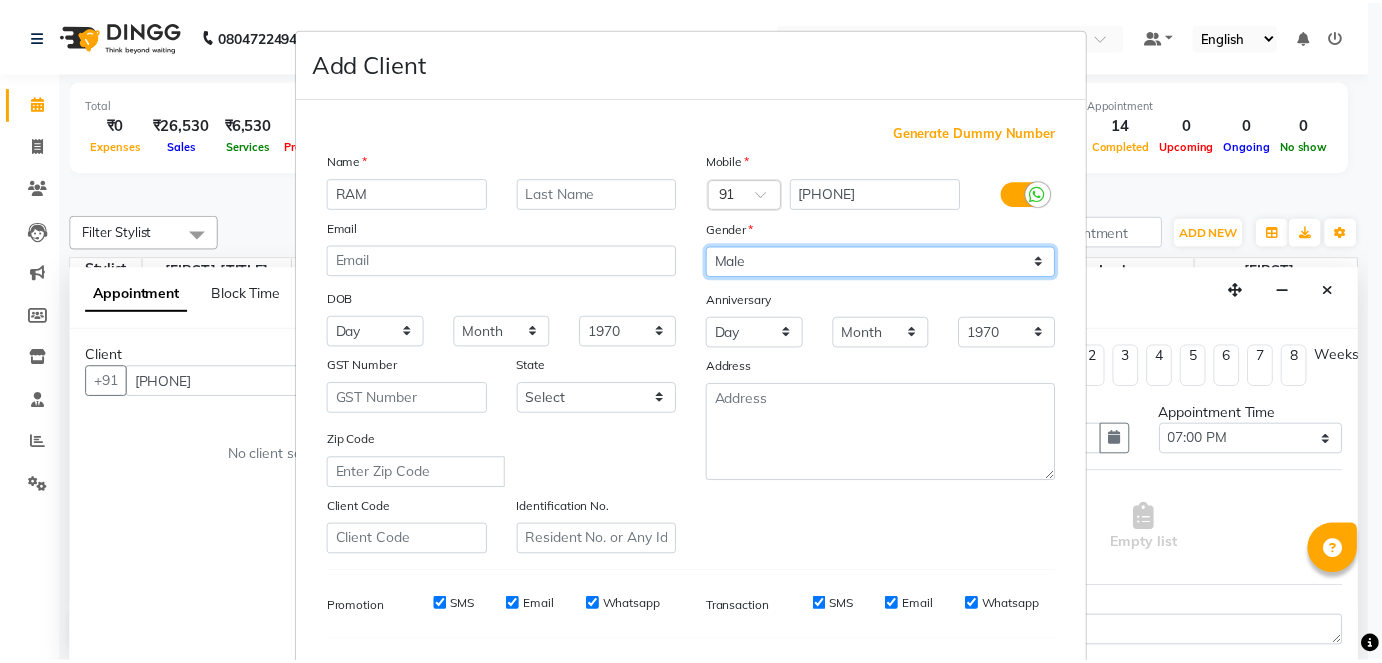 scroll, scrollTop: 258, scrollLeft: 0, axis: vertical 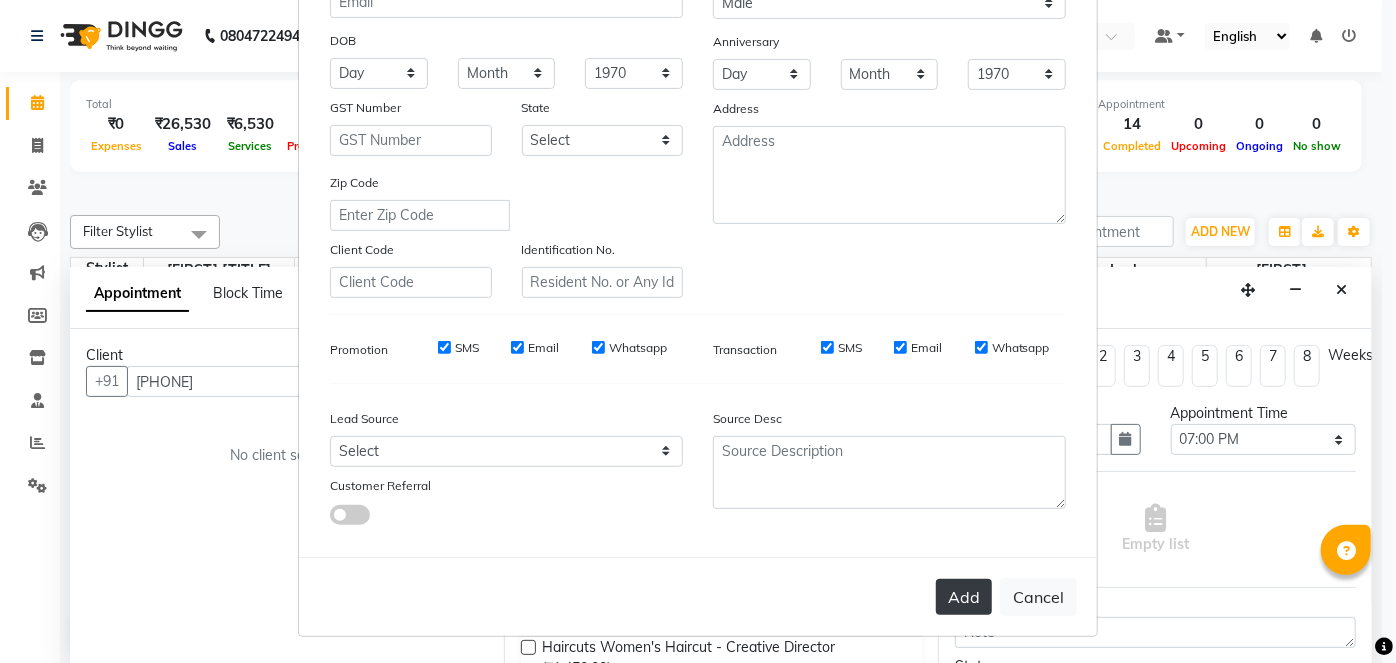 click on "Add" at bounding box center [964, 597] 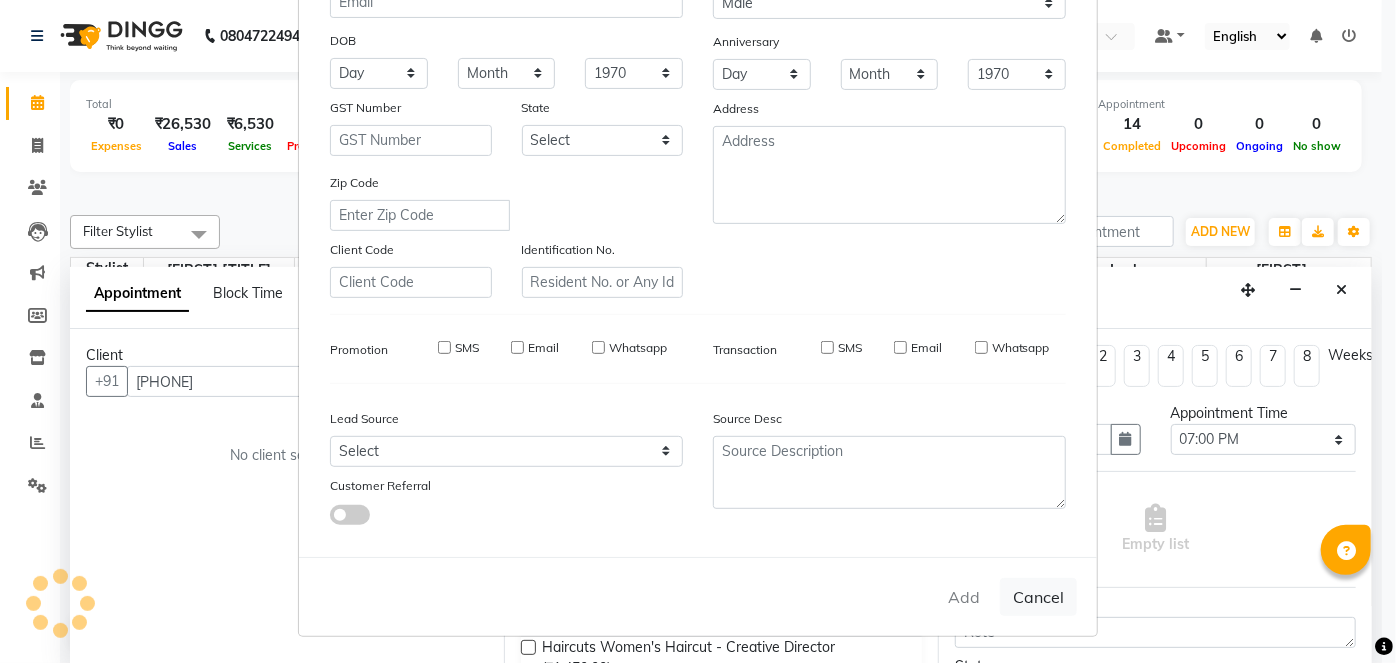 type 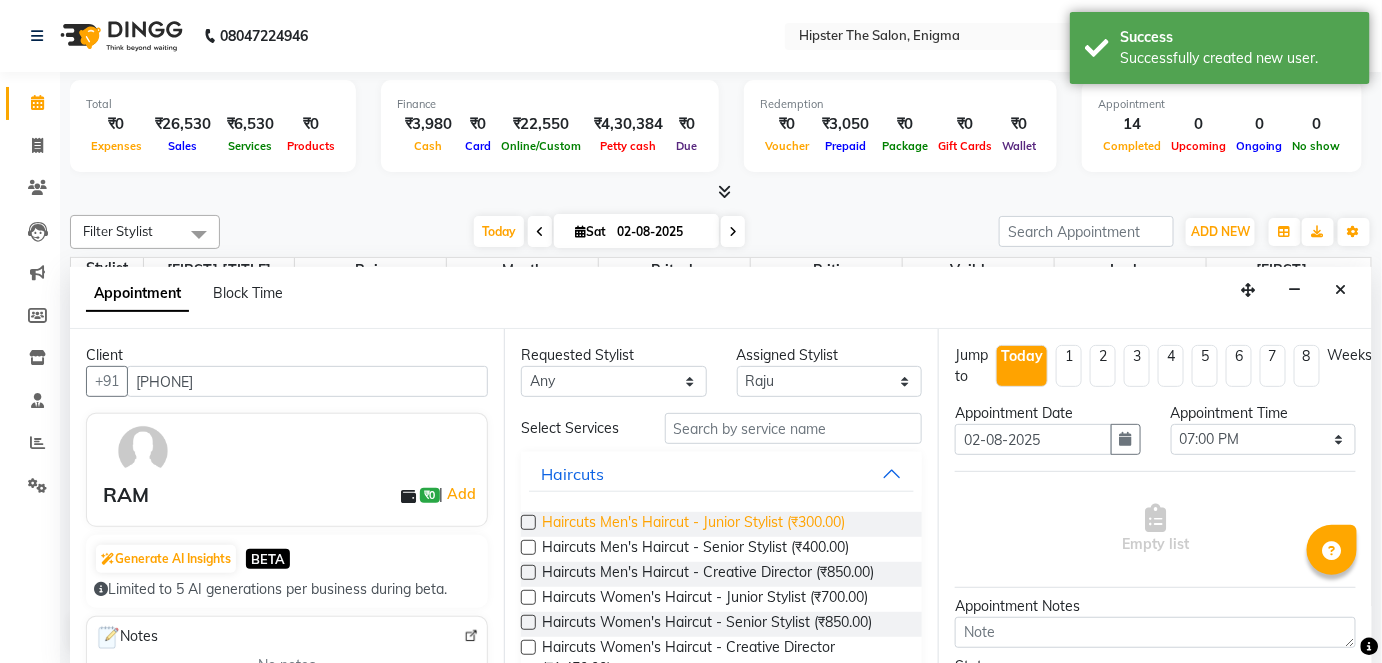 click on "Haircuts Men's Haircut - Junior Stylist (₹300.00)" at bounding box center (693, 524) 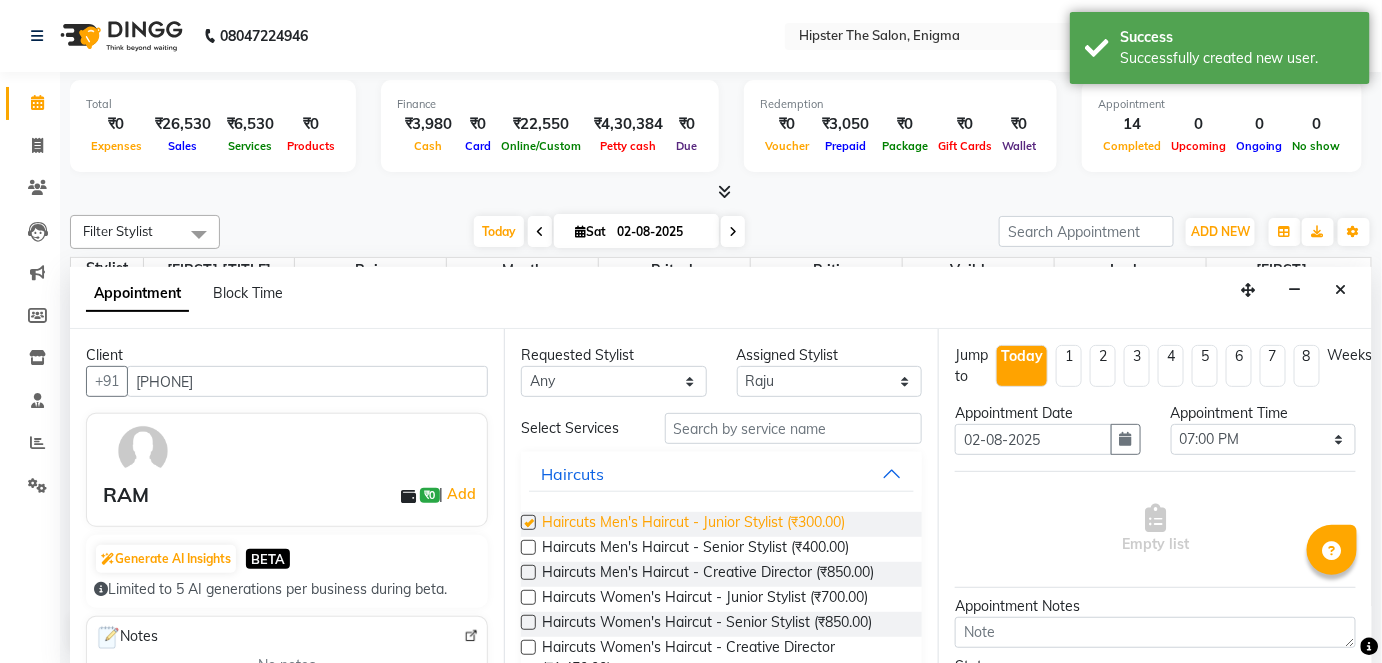checkbox on "false" 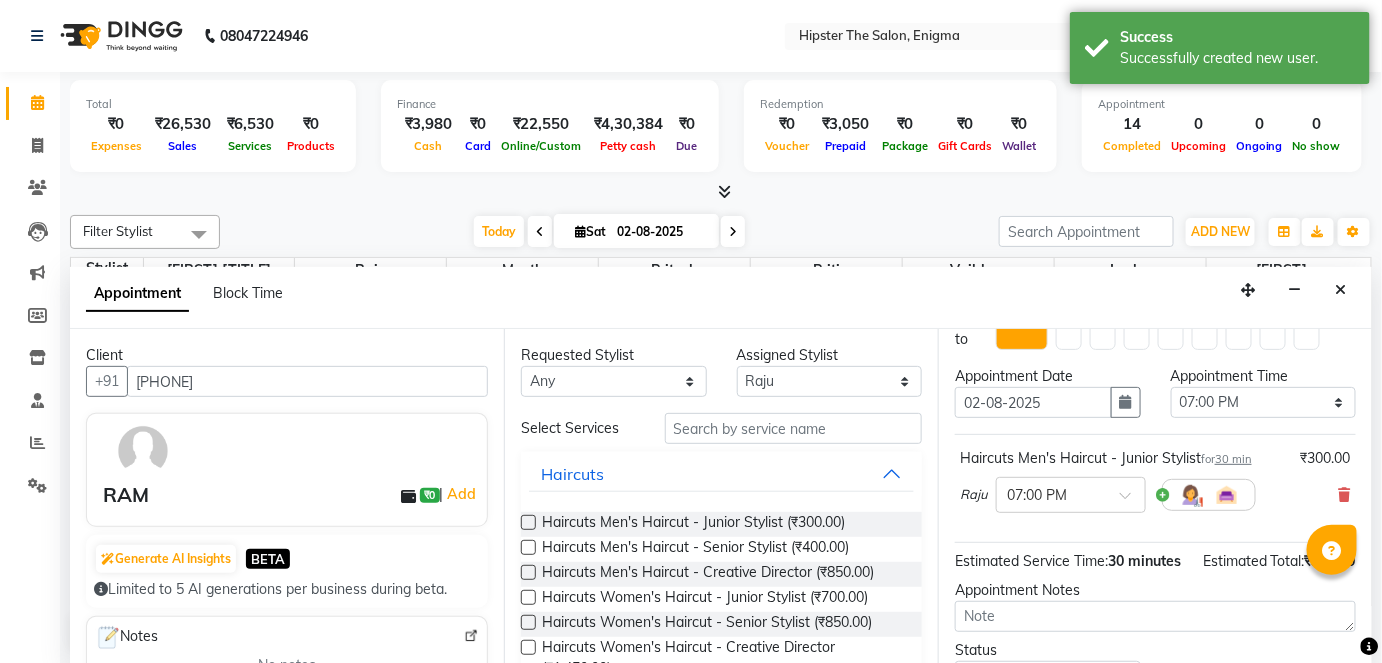 scroll, scrollTop: 36, scrollLeft: 0, axis: vertical 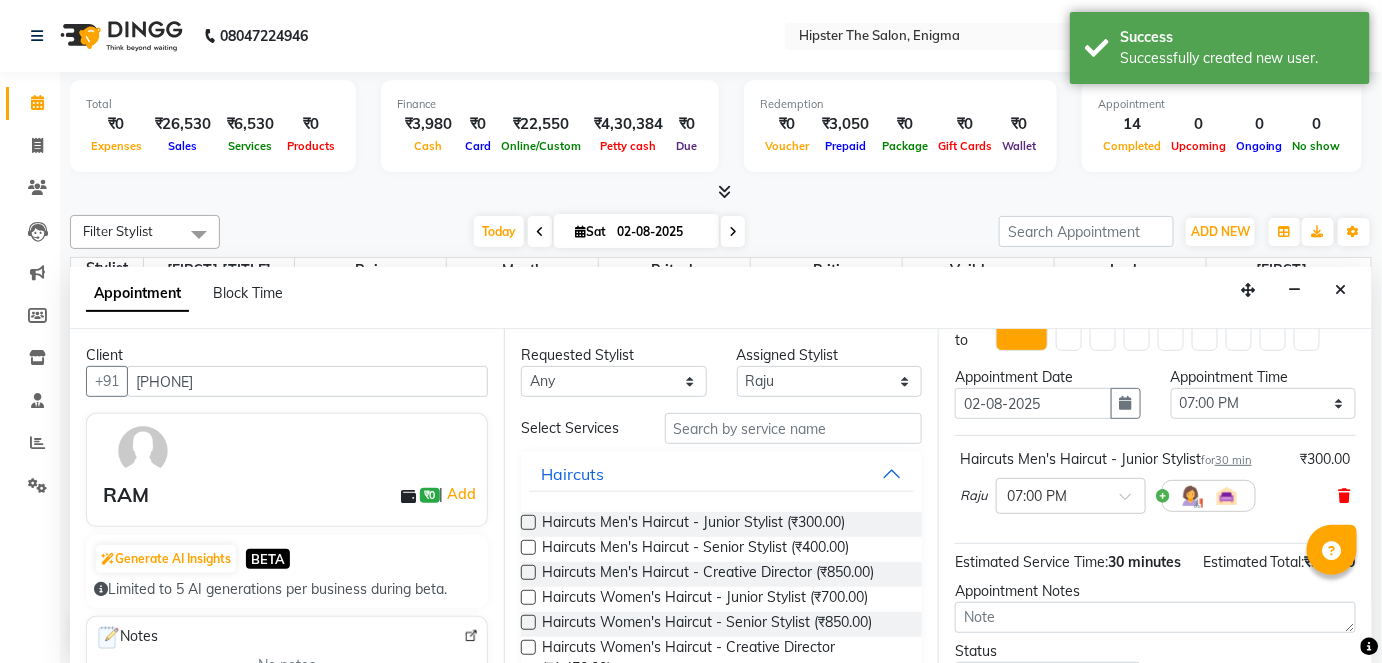 click at bounding box center [1345, 496] 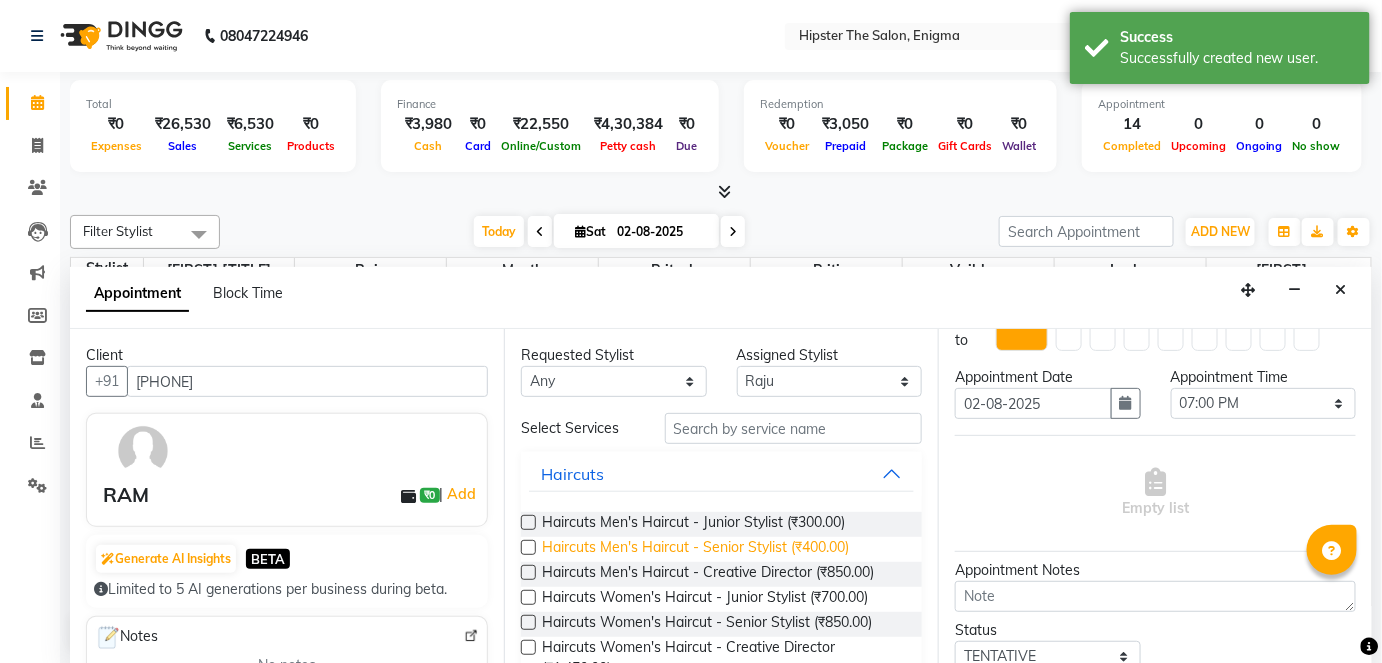 click on "Haircuts Men's Haircut - Senior Stylist (₹400.00)" at bounding box center [695, 549] 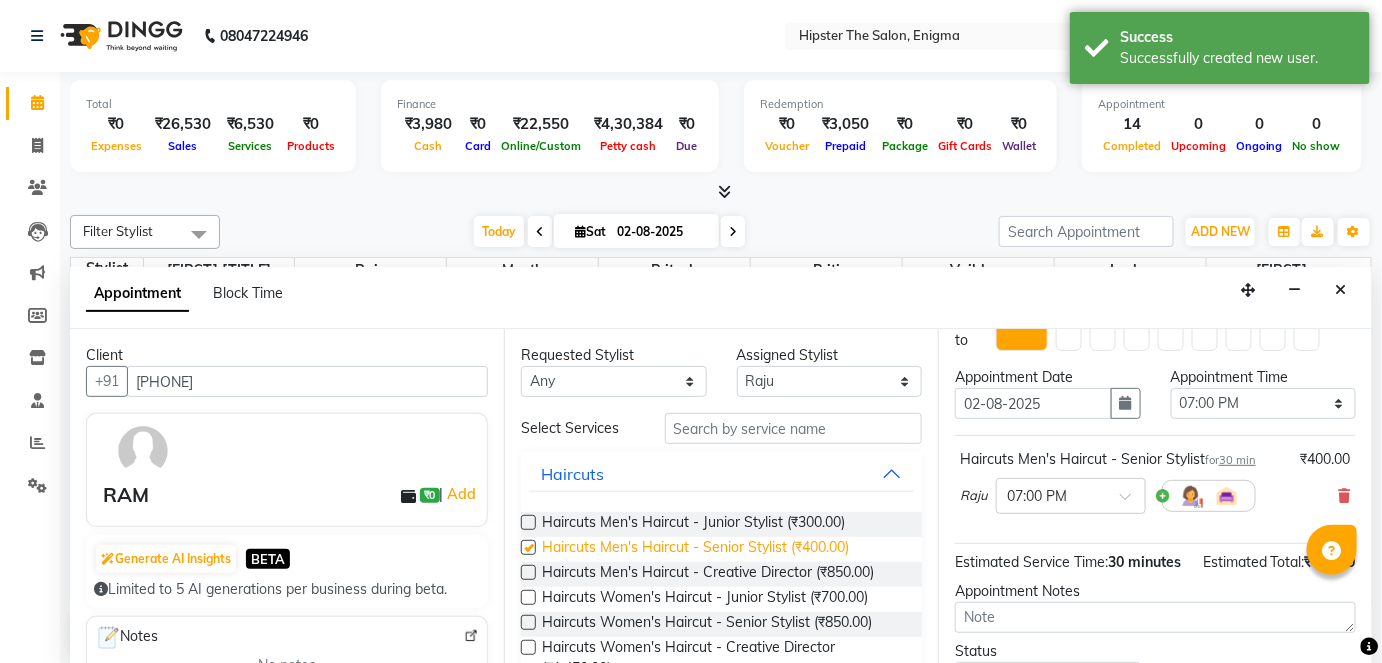 checkbox on "false" 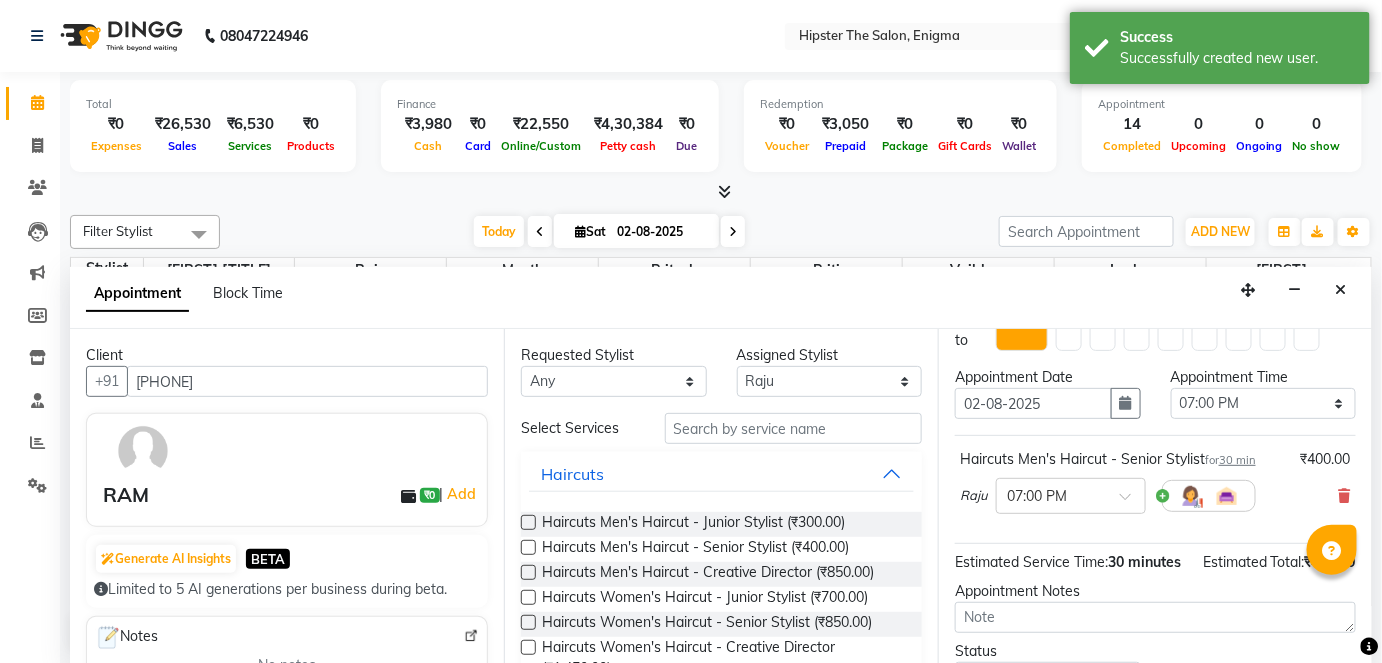 scroll, scrollTop: 210, scrollLeft: 0, axis: vertical 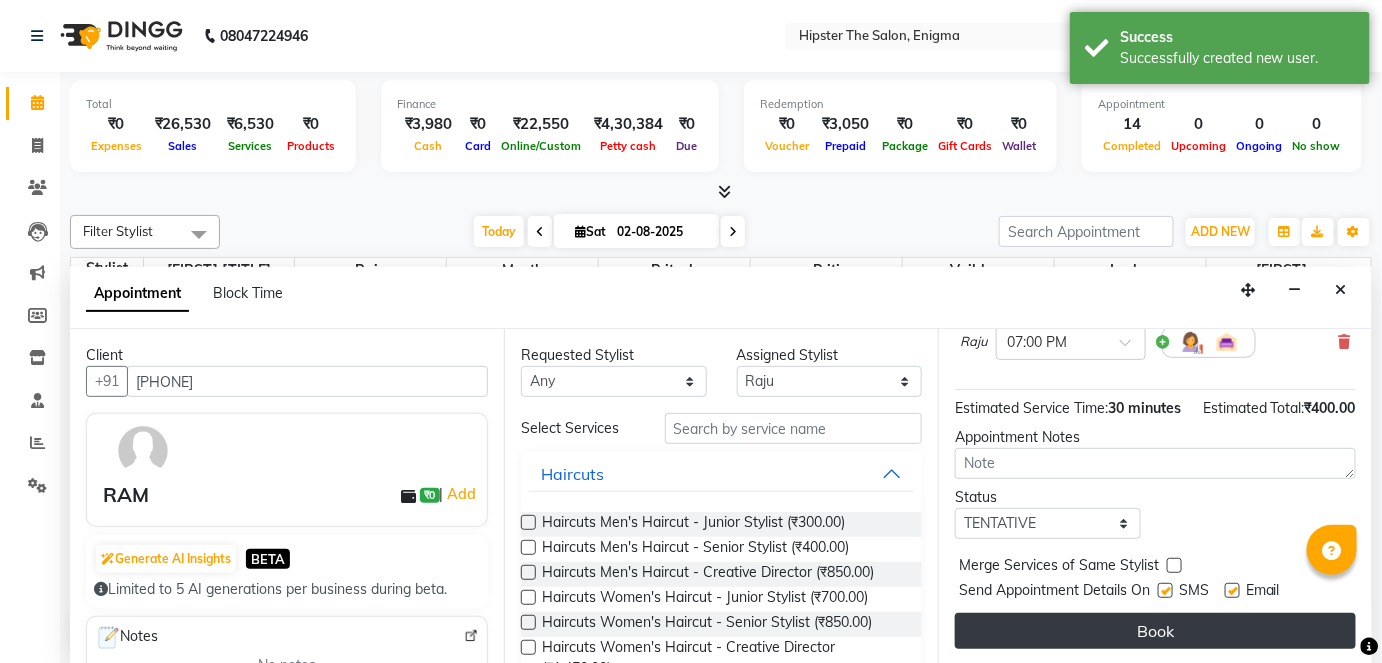 click on "Book" at bounding box center [1155, 631] 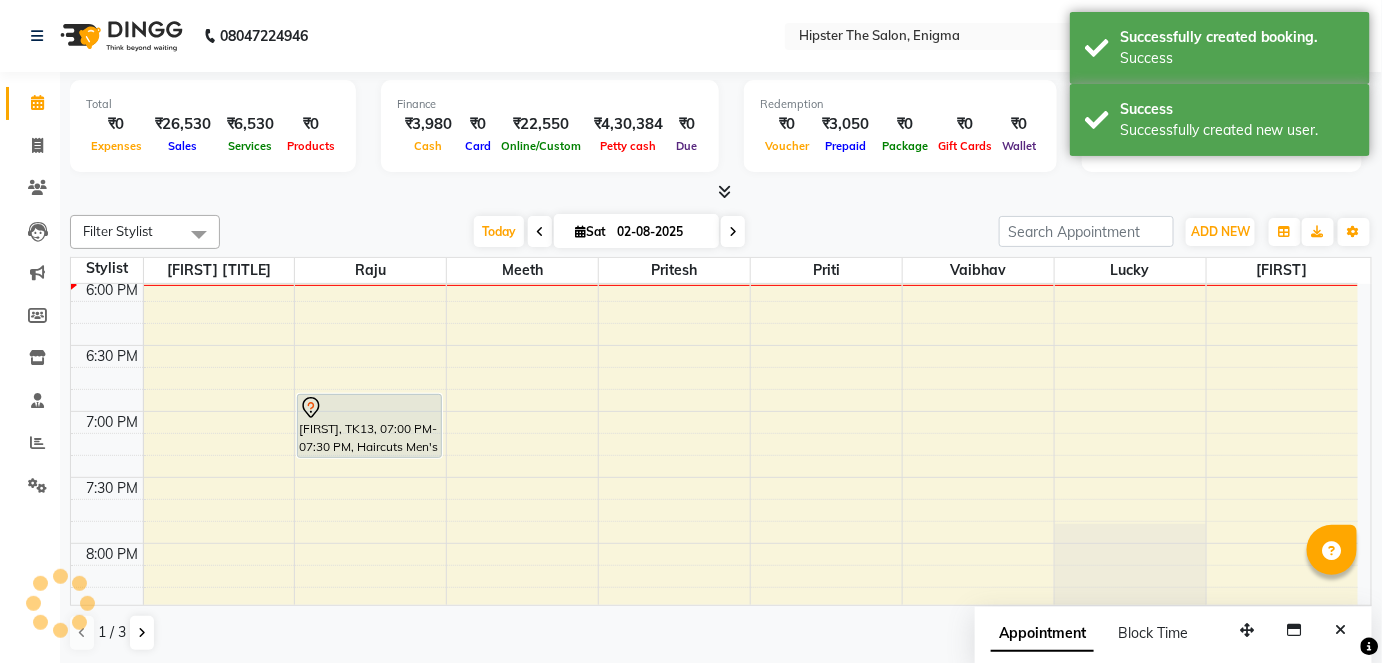 scroll, scrollTop: 0, scrollLeft: 0, axis: both 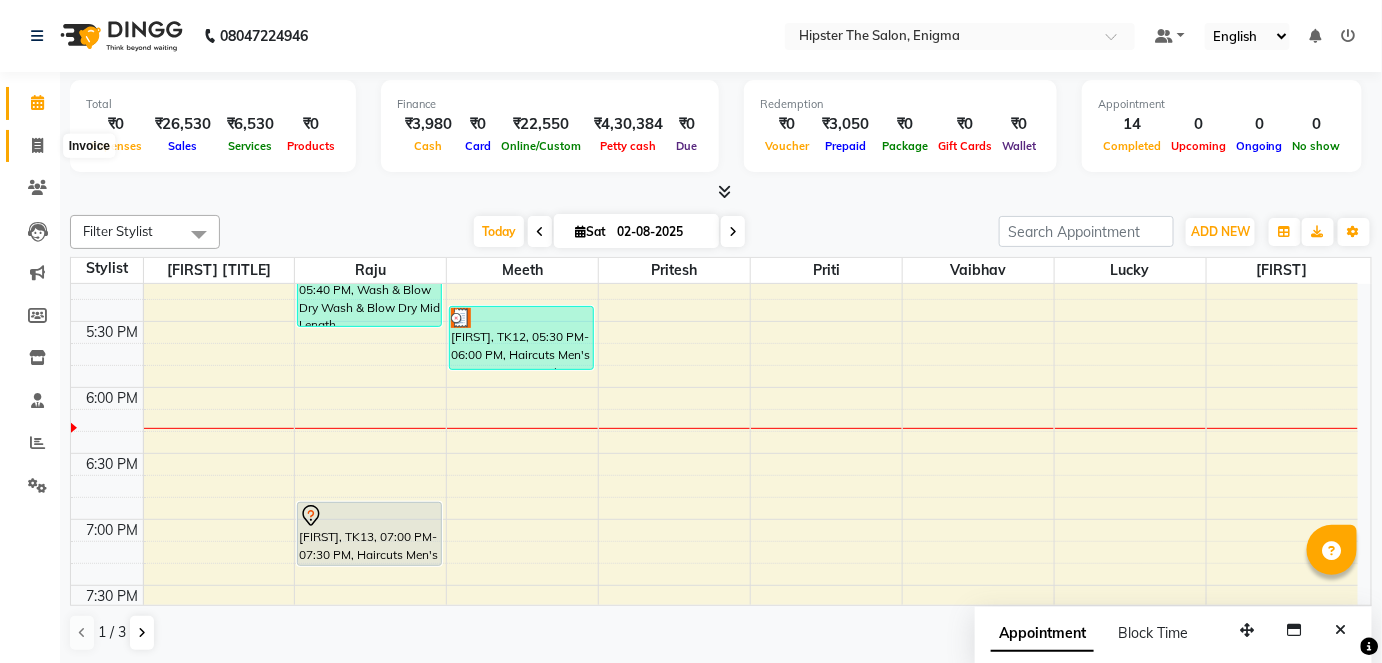 click 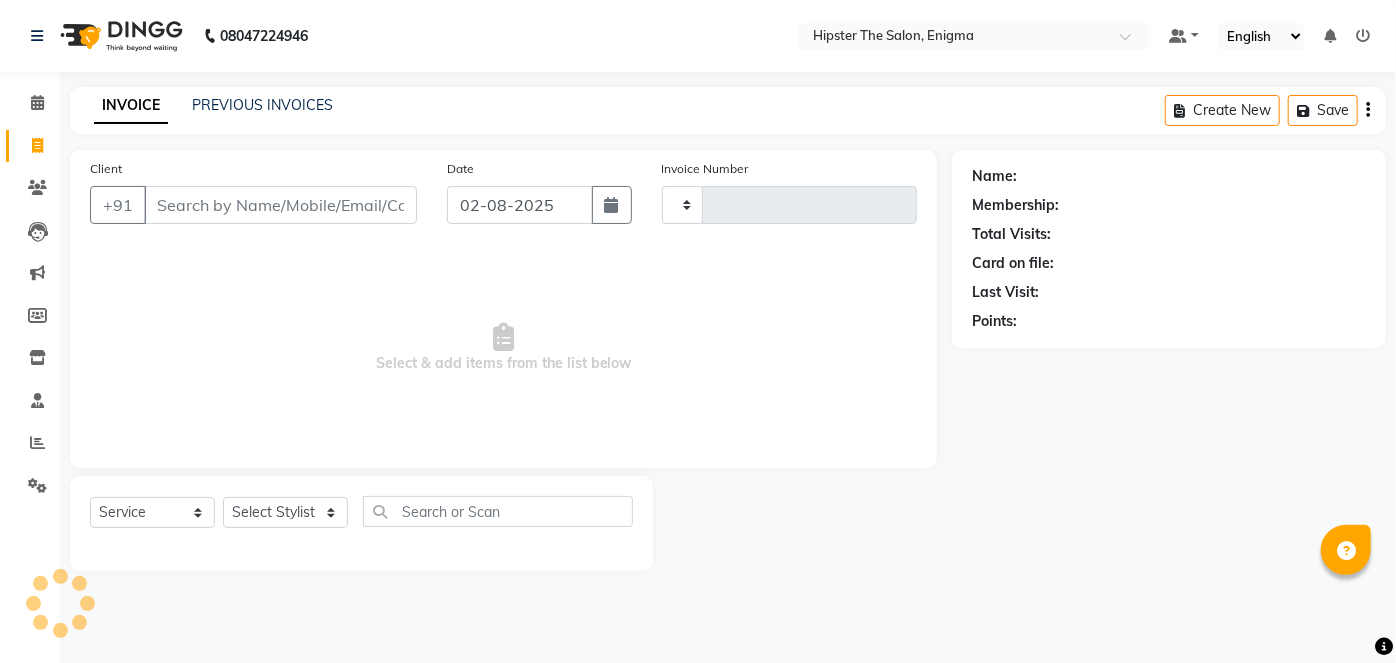 type on "0702" 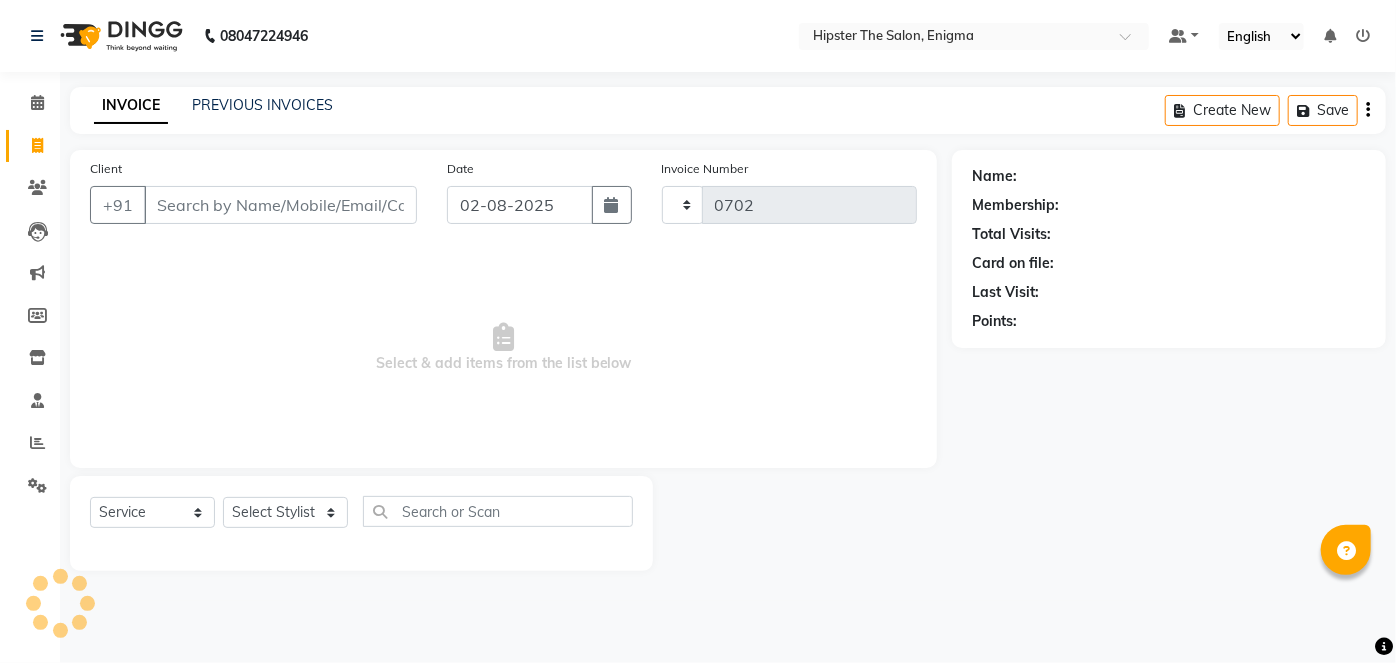 select on "4468" 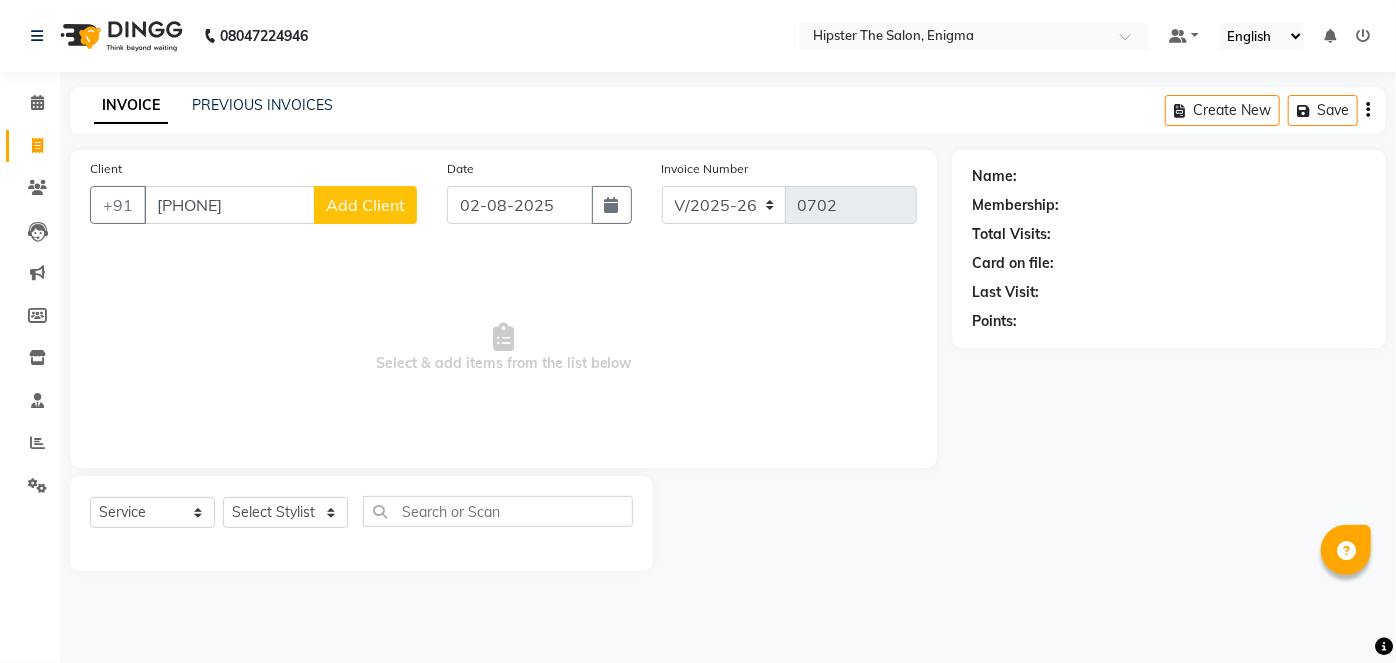 type on "[PHONE]" 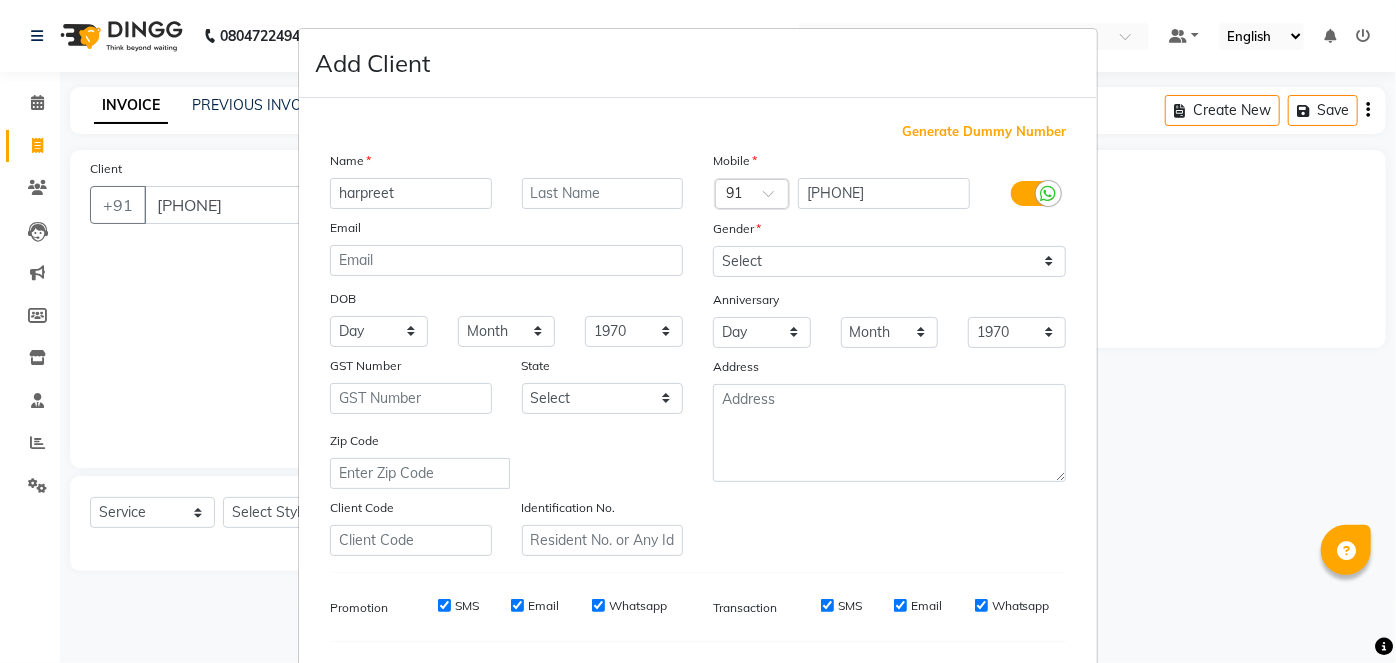 type on "harpreet" 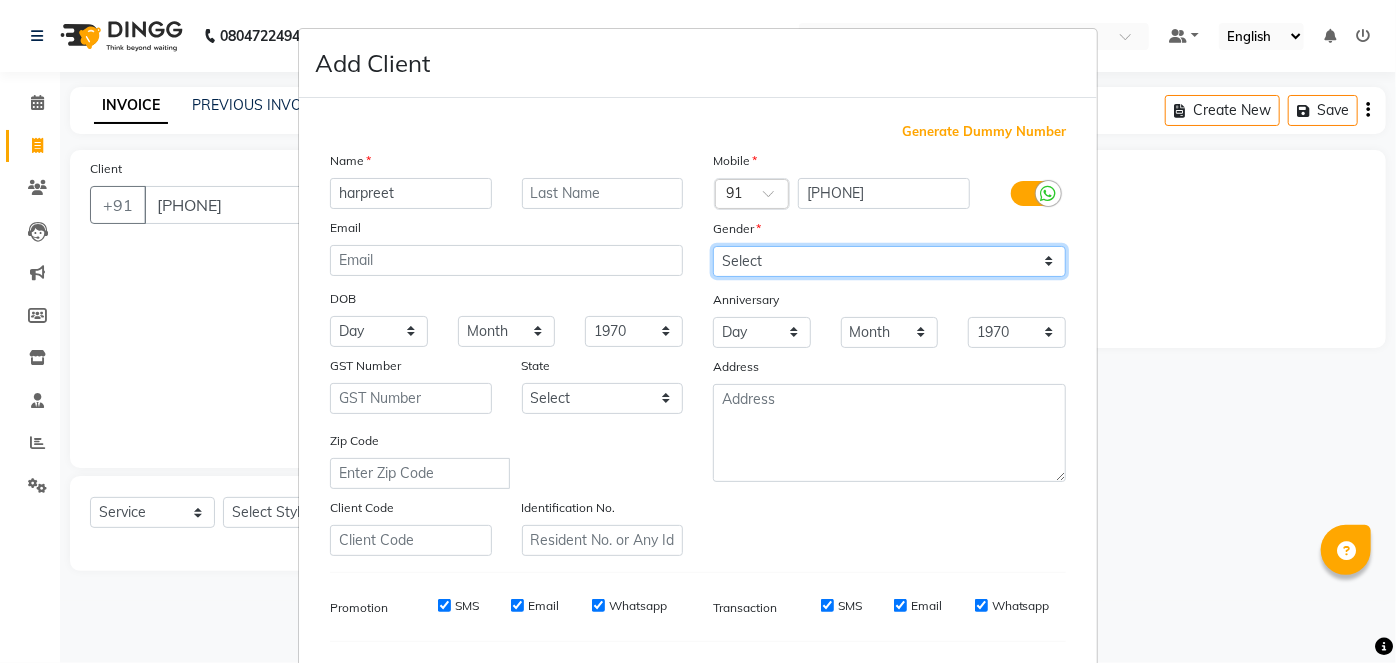click on "Select Male Female Other Prefer Not To Say" at bounding box center (889, 261) 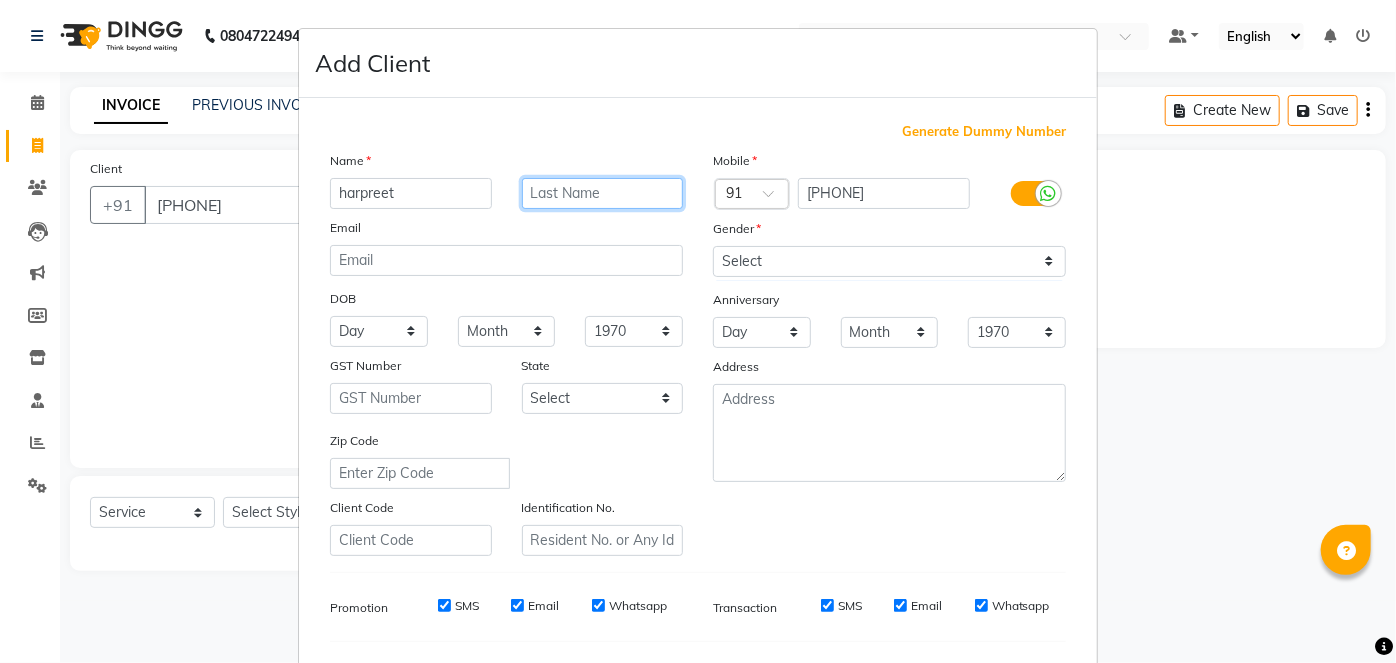 click at bounding box center [603, 193] 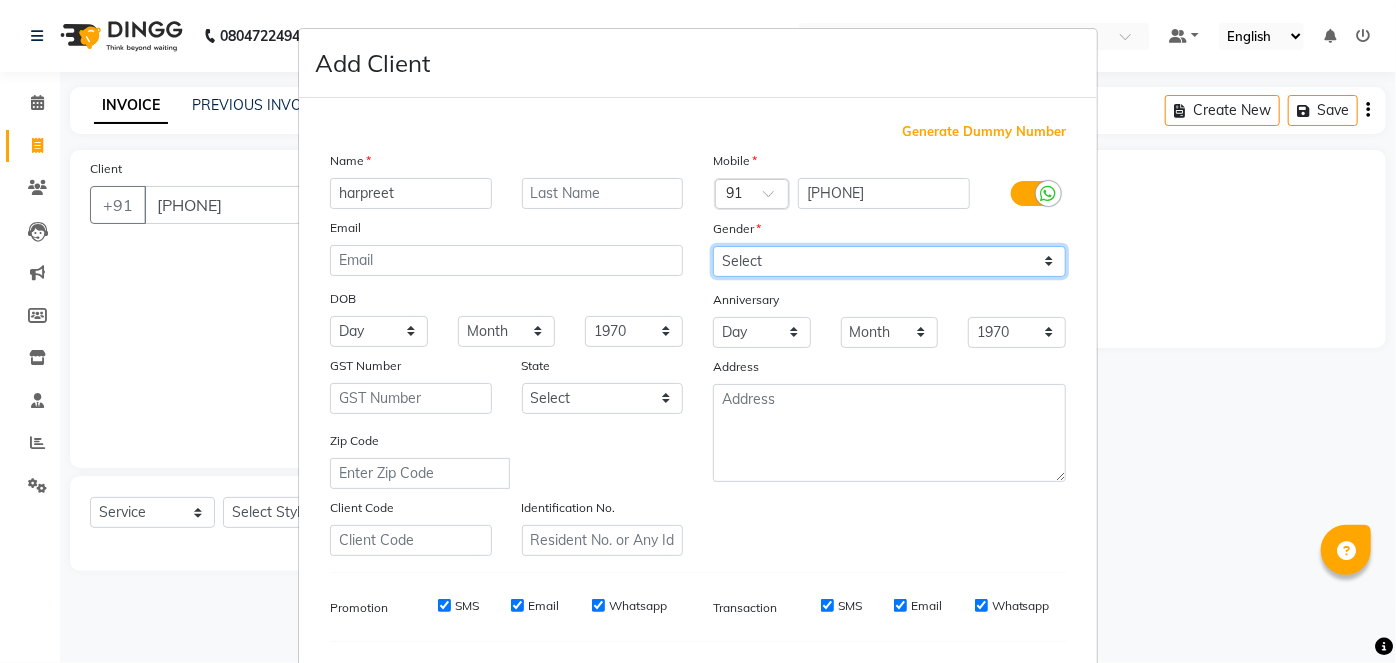 drag, startPoint x: 776, startPoint y: 246, endPoint x: 749, endPoint y: 344, distance: 101.65137 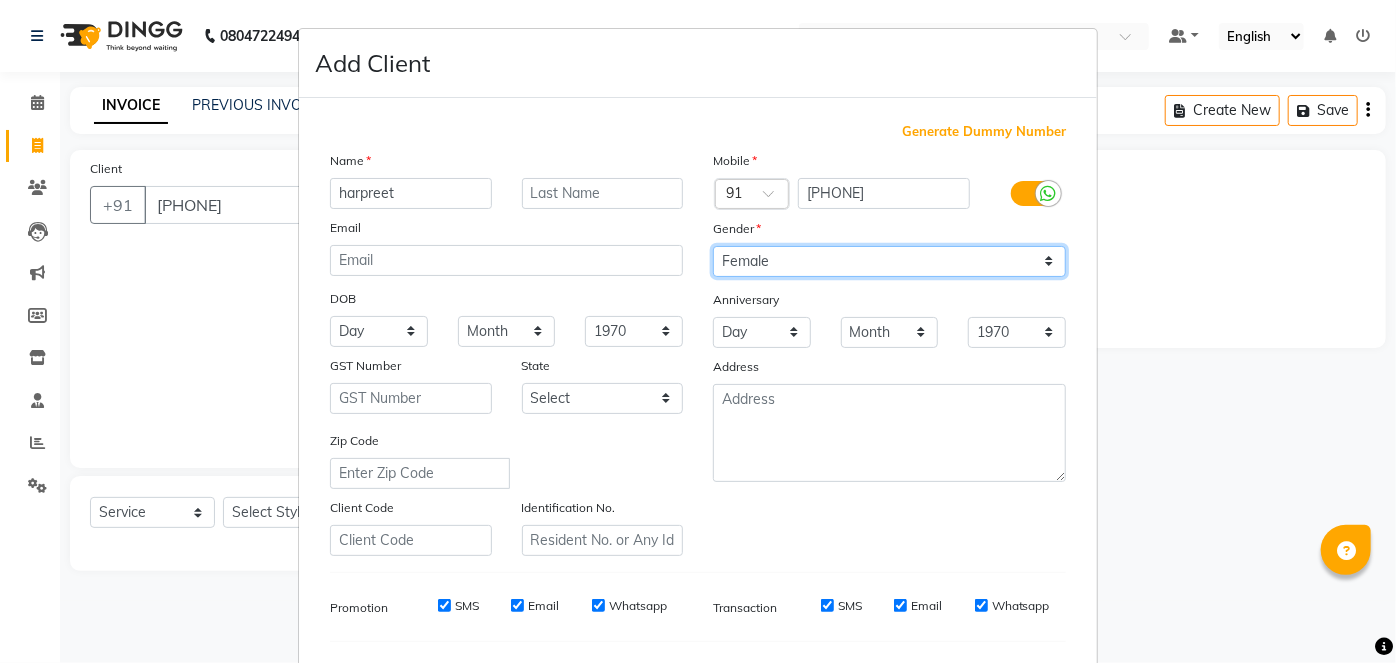 click on "Select Male Female Other Prefer Not To Say" at bounding box center (889, 261) 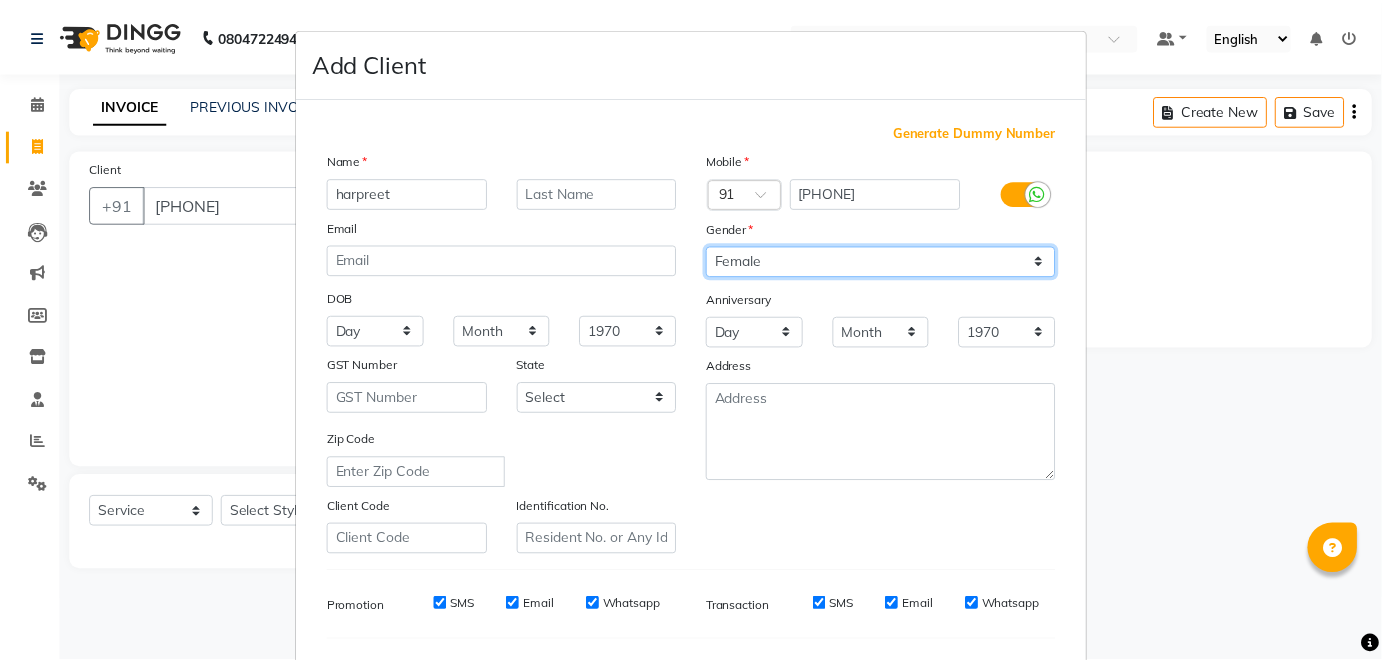 scroll, scrollTop: 258, scrollLeft: 0, axis: vertical 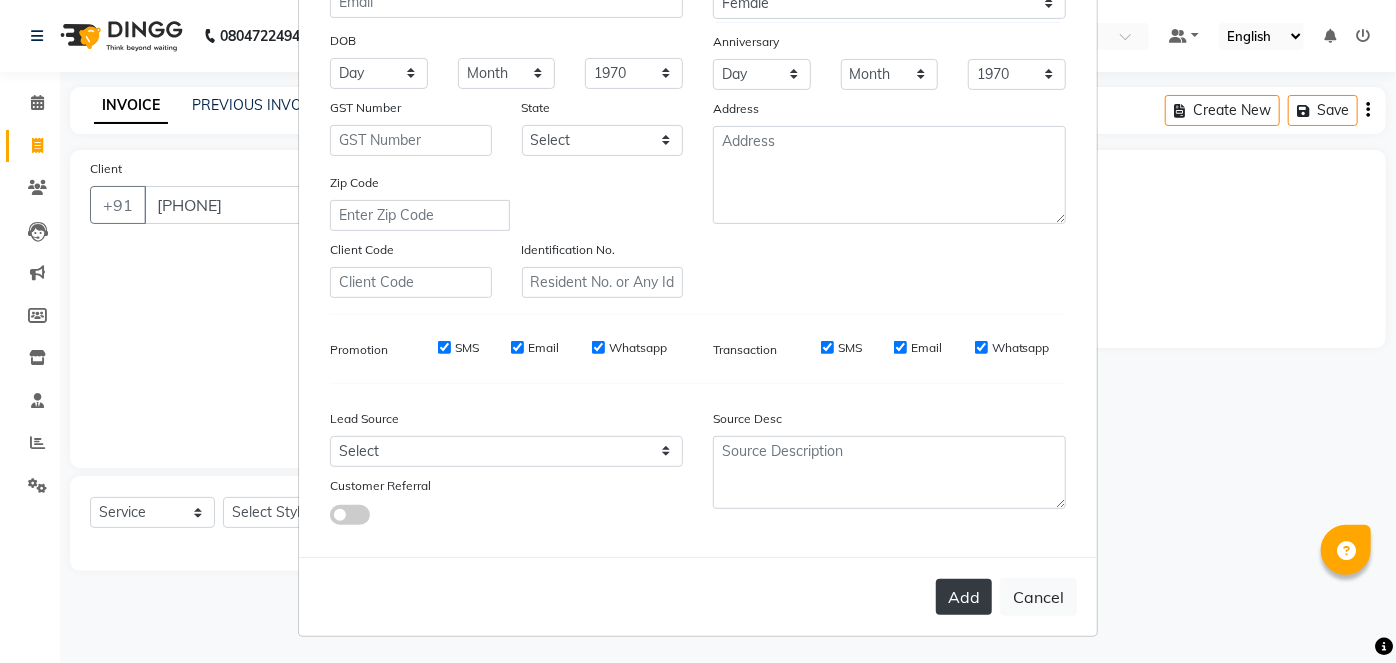 click on "Add" at bounding box center [964, 597] 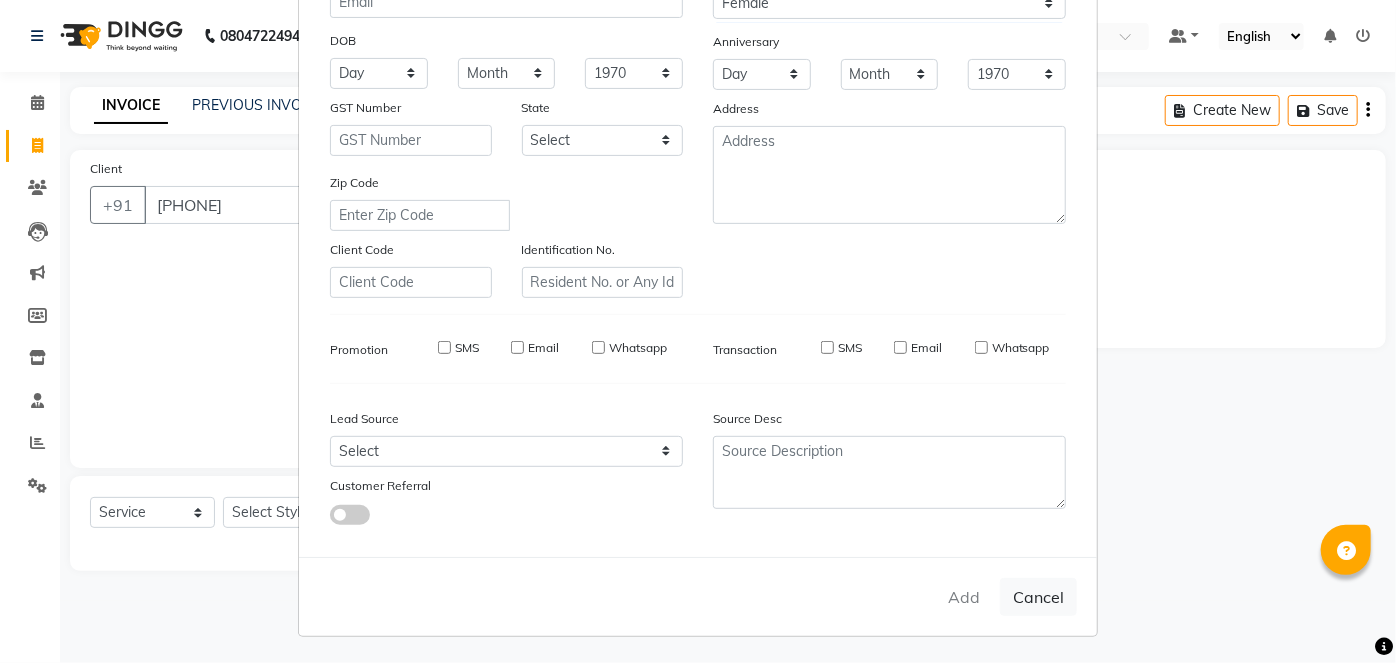 type 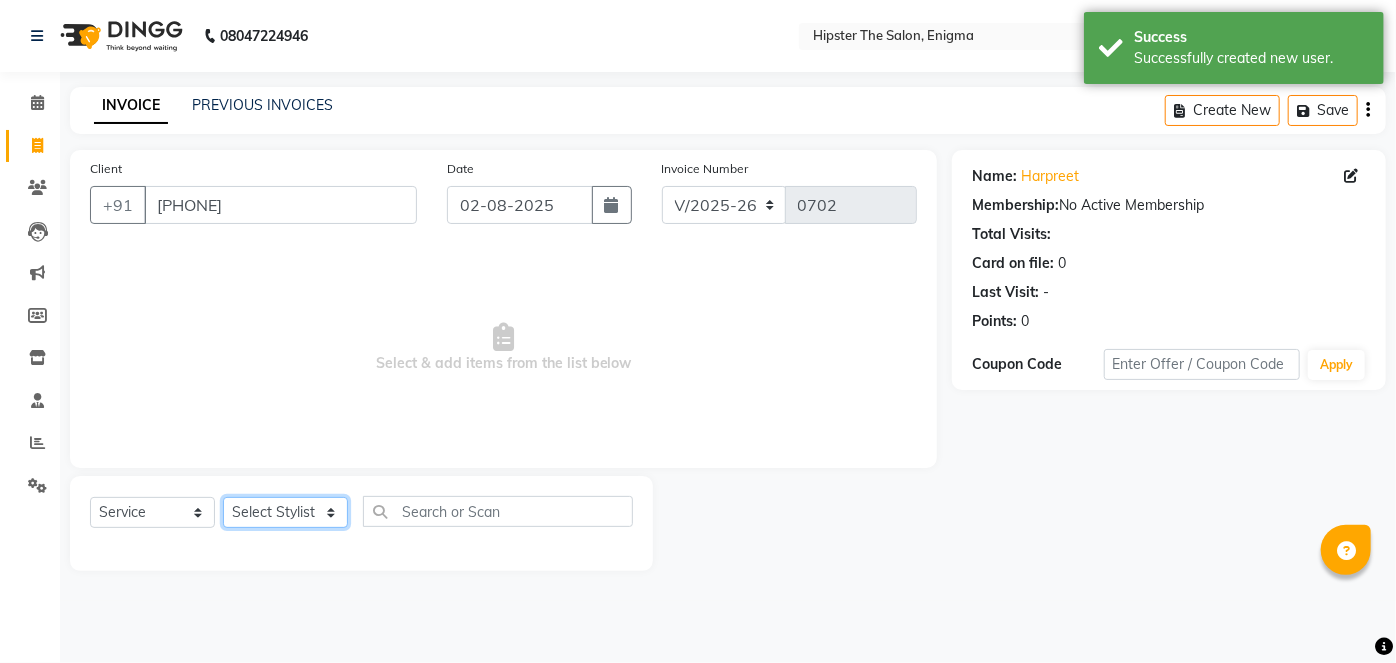 click on "Select Stylist [FIRST] [FIRST] [FIRST] [FIRST] [FIRST] [FIRST] [FIRST] [FIRST] [FIRST] [FIRST] [FIRST] [FIRST] [FIRST] [FIRST] [FIRST] [FIRST] [FIRST] [FIRST] [FIRST] [FIRST] [FIRST] [FIRST] [FIRST] [FIRST] [FIRST] [FIRST]" 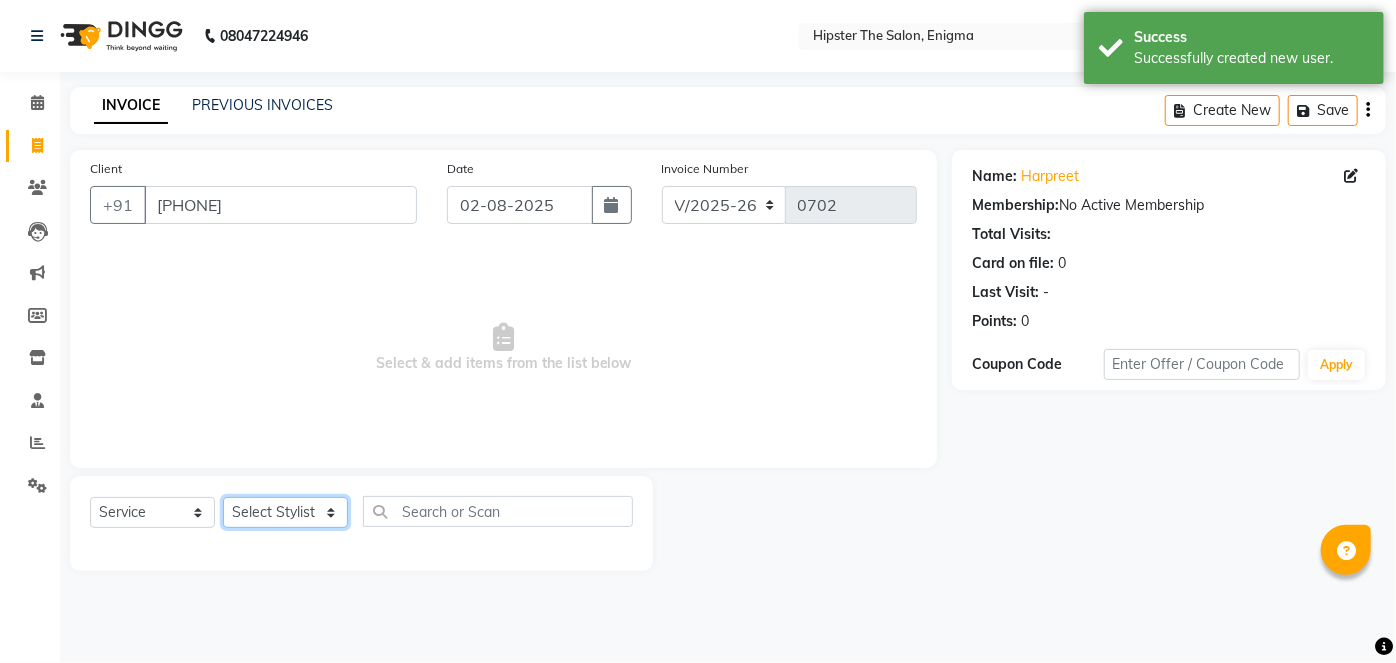 select on "85797" 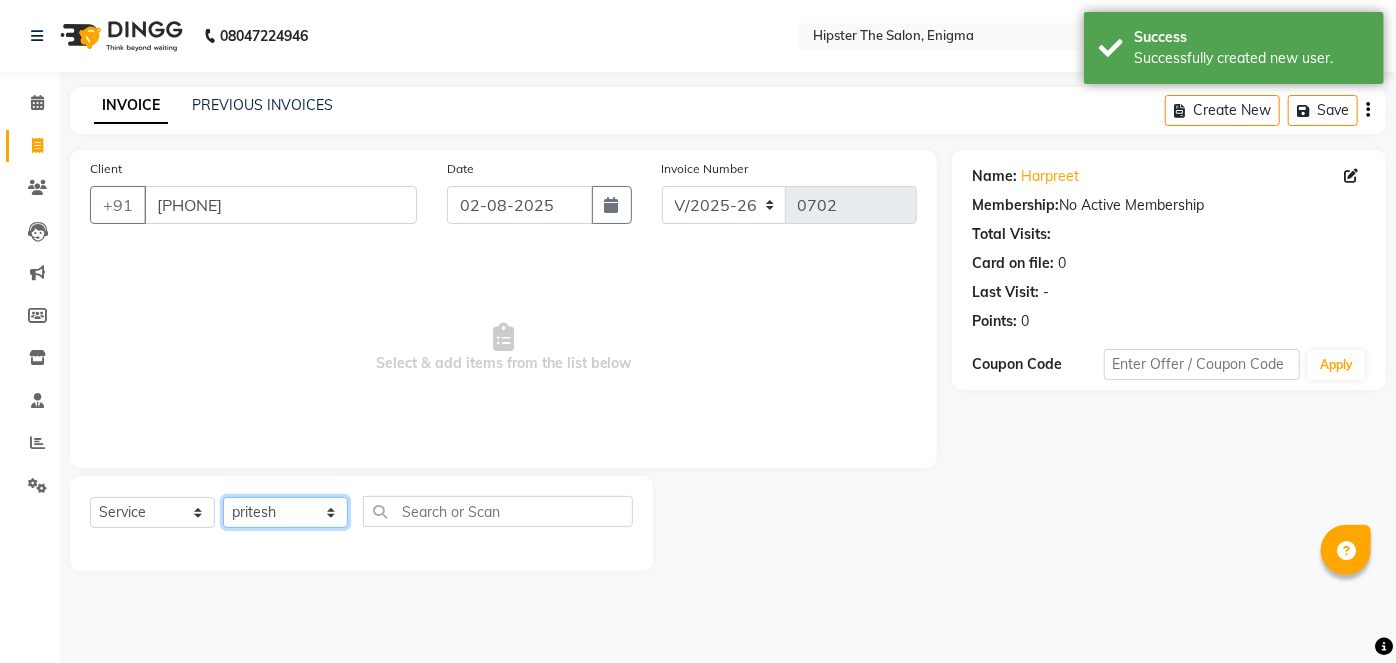 click on "Select Stylist [FIRST] [FIRST] [FIRST] [FIRST] [FIRST] [FIRST] [FIRST] [FIRST] [FIRST] [FIRST] [FIRST] [FIRST] [FIRST] [FIRST] [FIRST] [FIRST] [FIRST] [FIRST] [FIRST] [FIRST] [FIRST] [FIRST] [FIRST] [FIRST] [FIRST] [FIRST]" 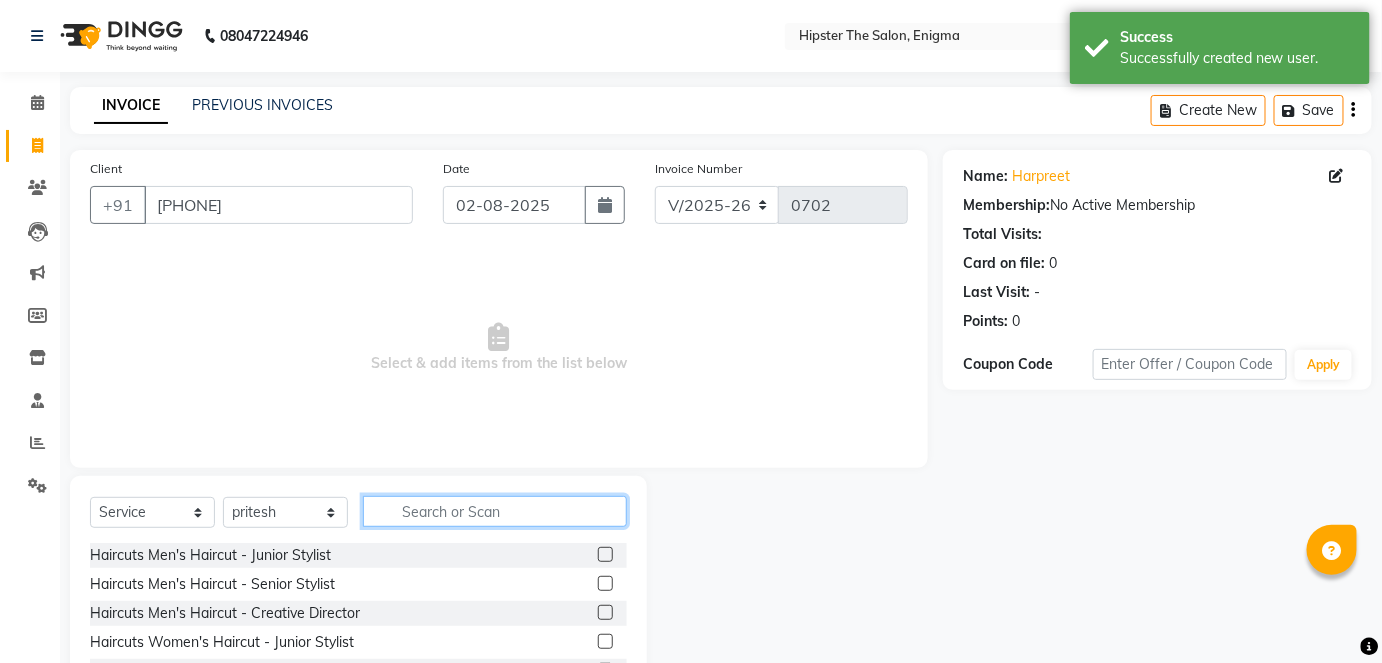 click 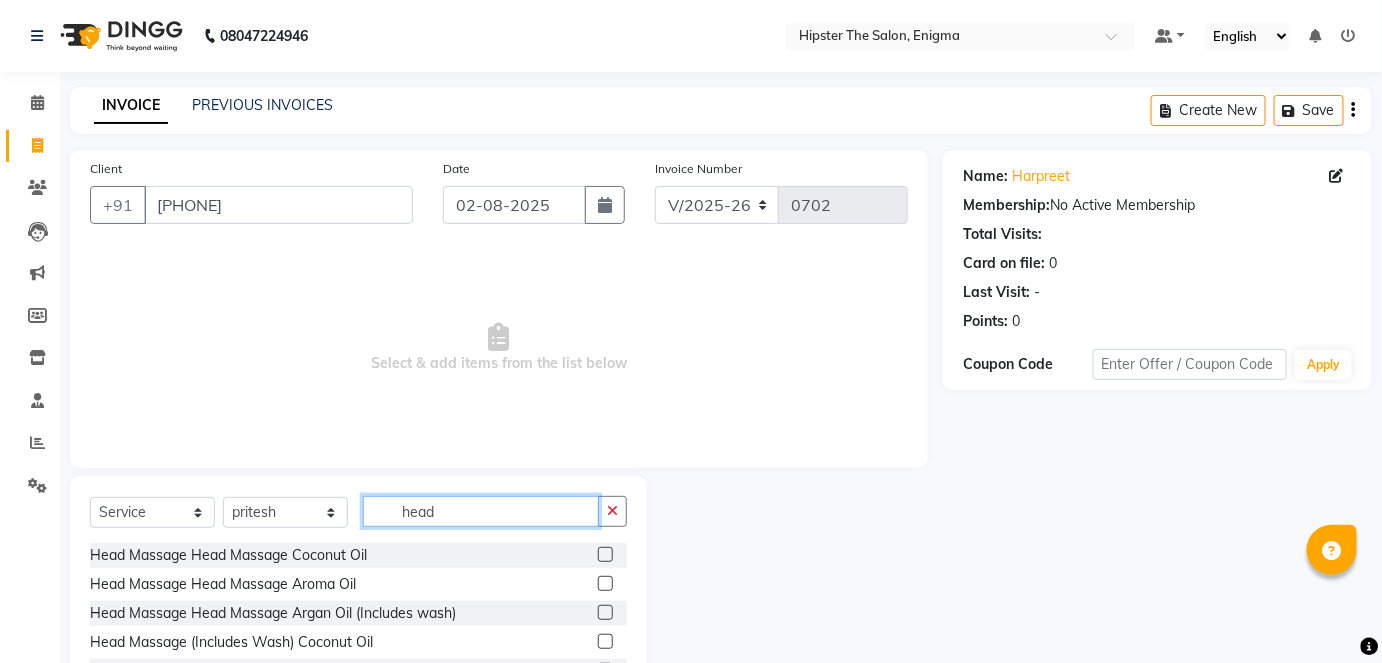 type on "head" 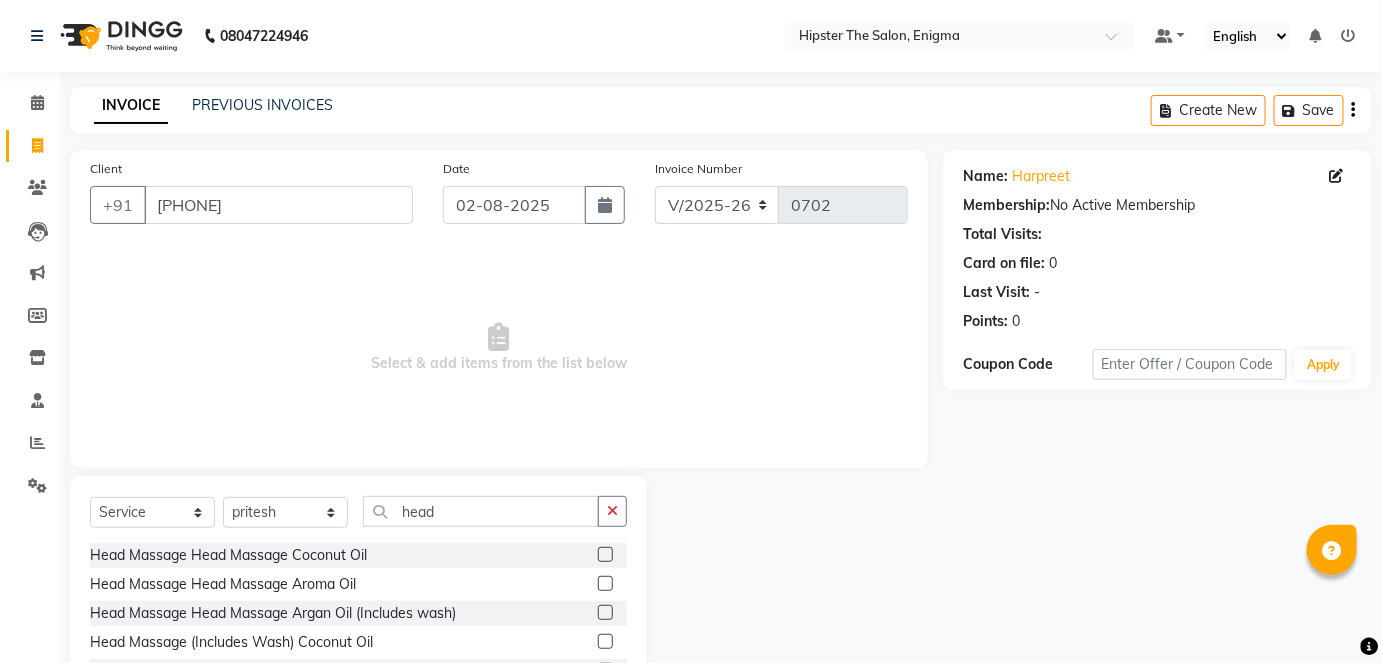 click on "Select & add items from the list below" at bounding box center [499, 348] 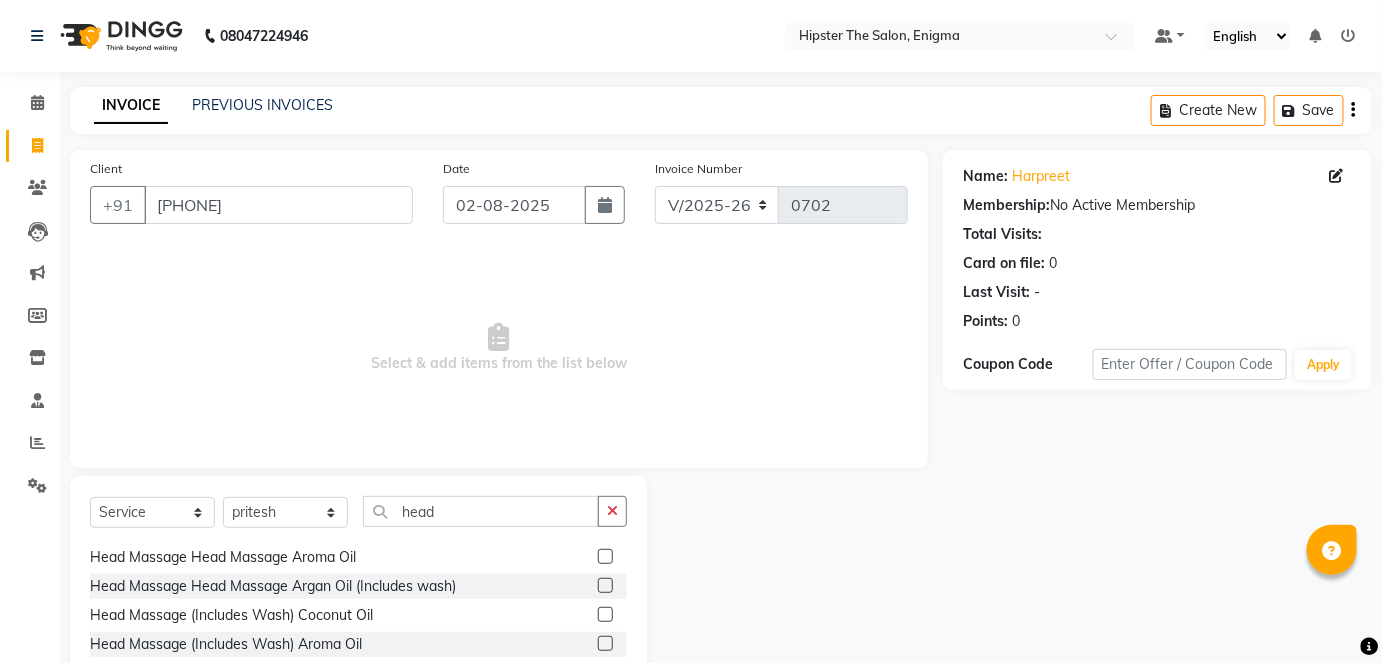 scroll, scrollTop: 0, scrollLeft: 0, axis: both 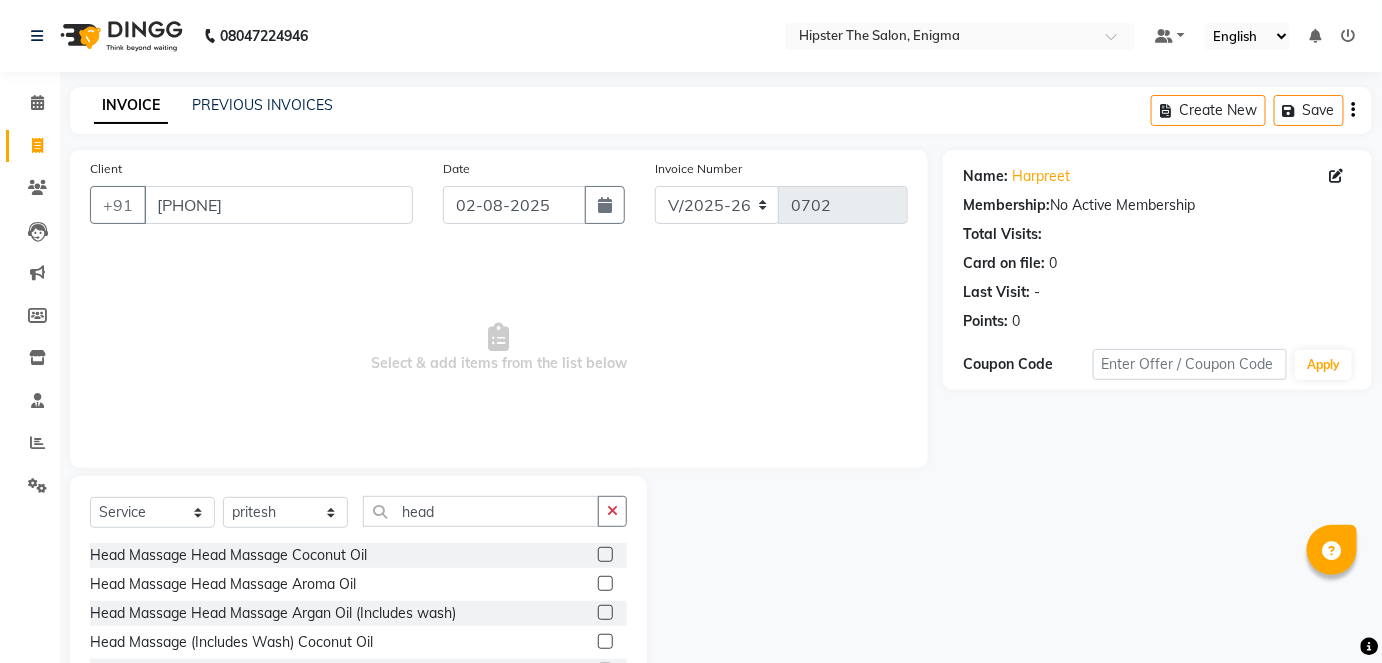 click 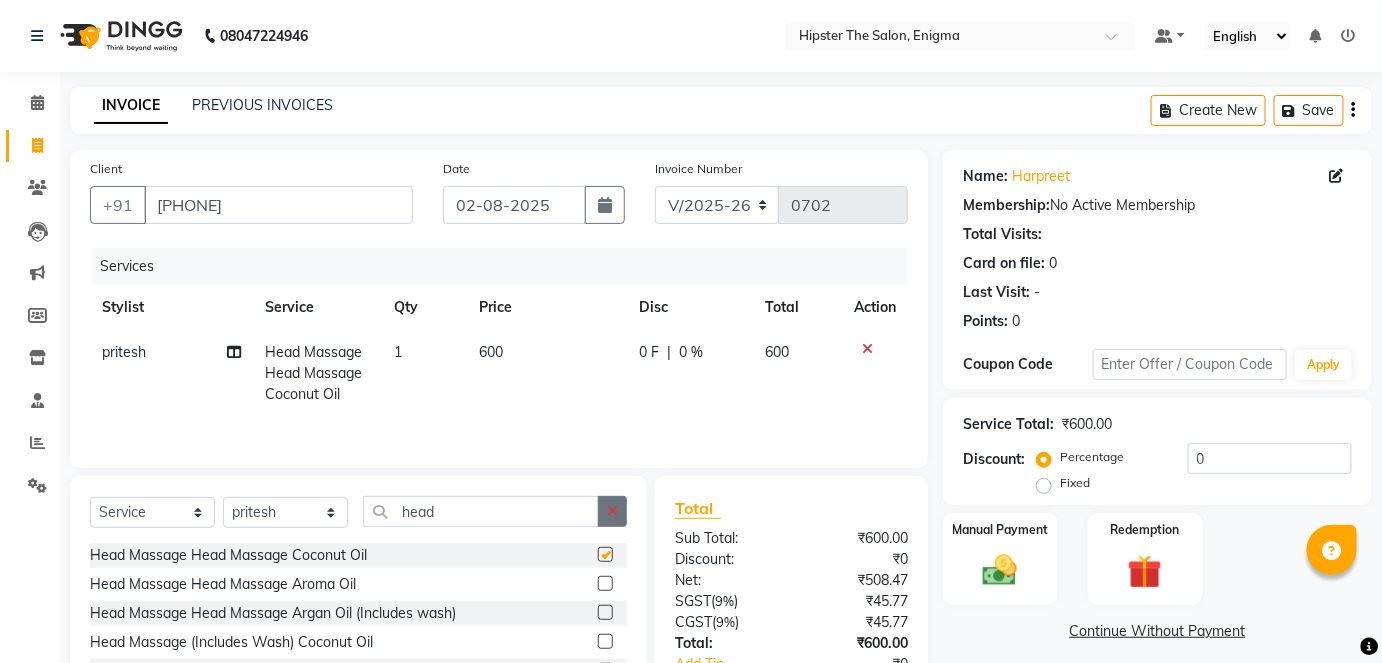 checkbox on "false" 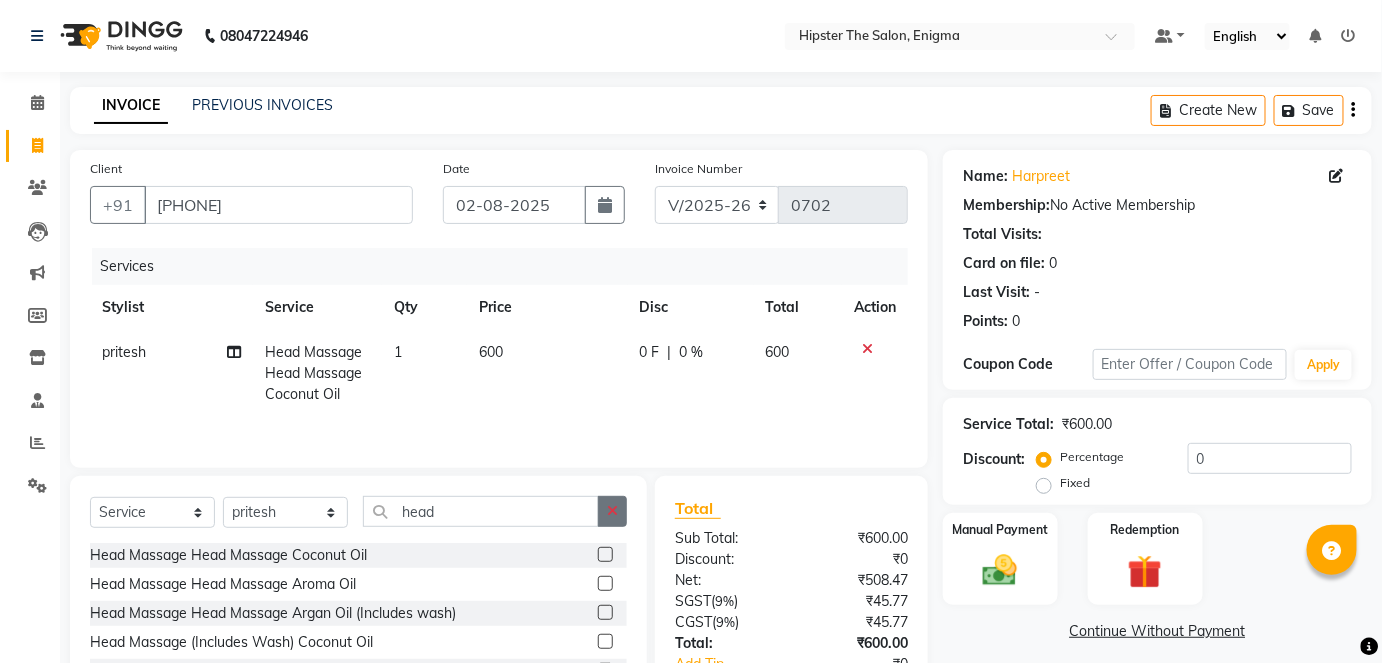 click 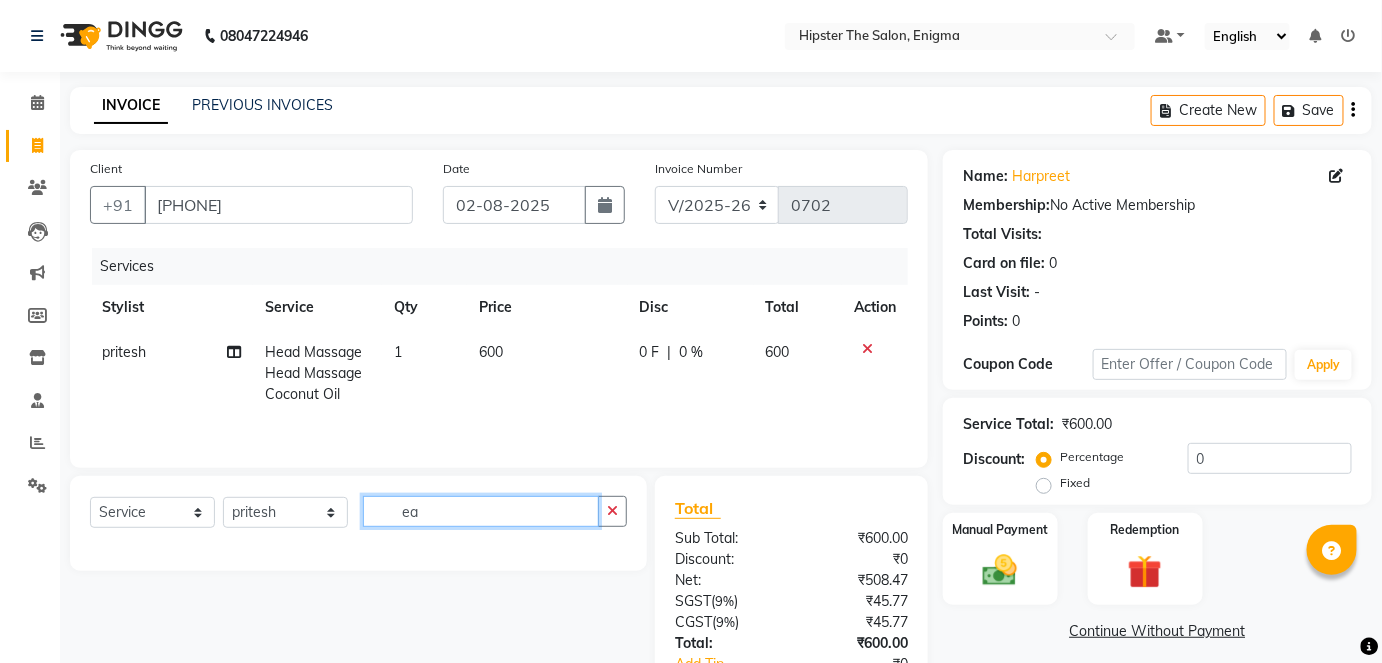 type on "e" 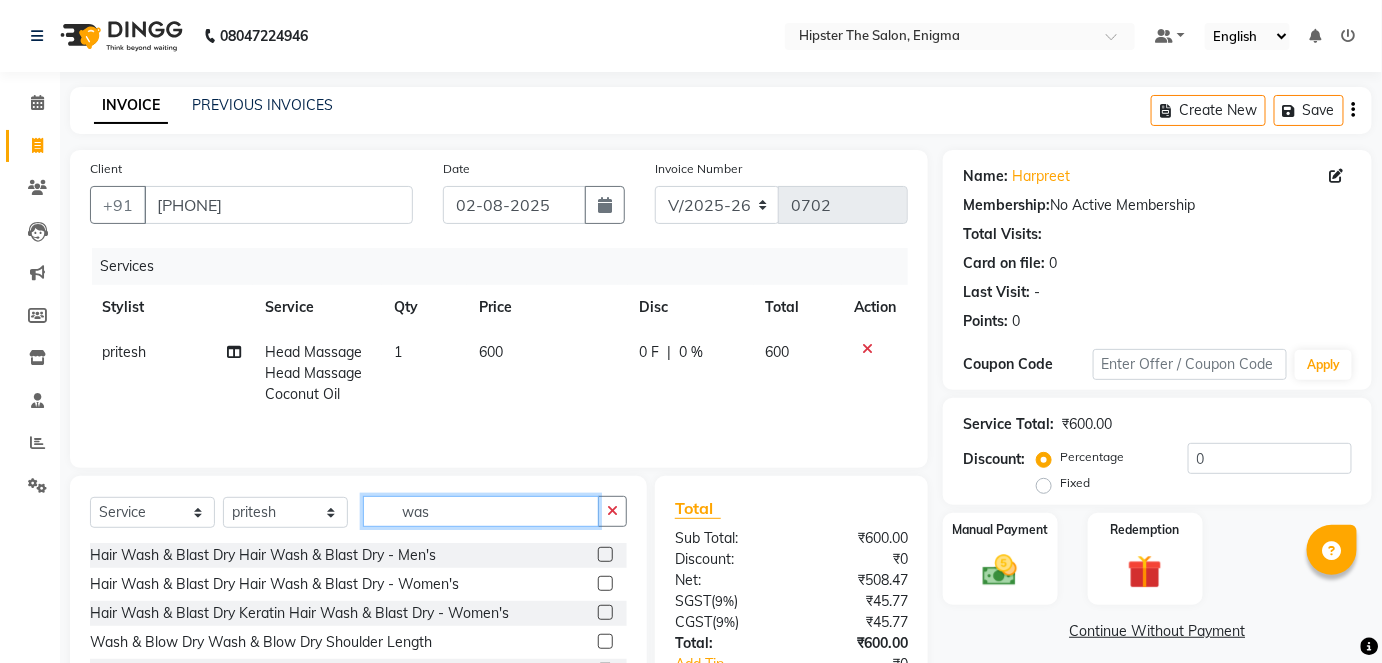 type on "was" 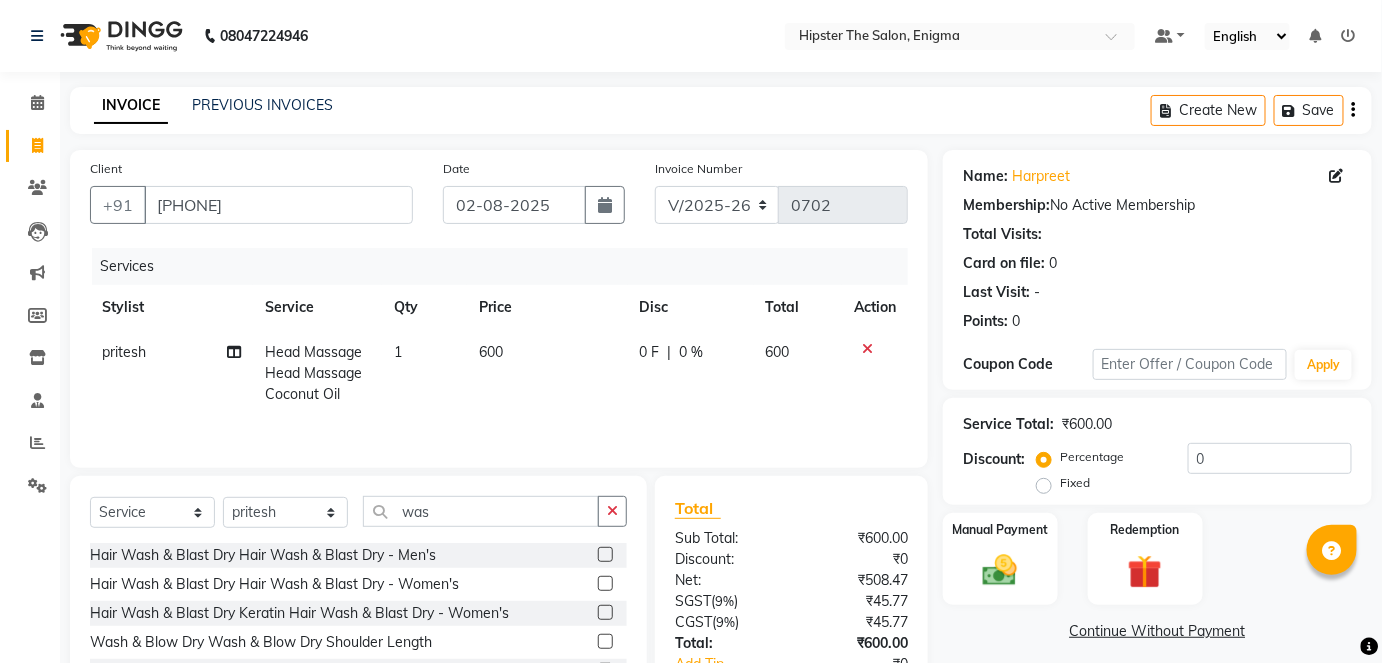 click 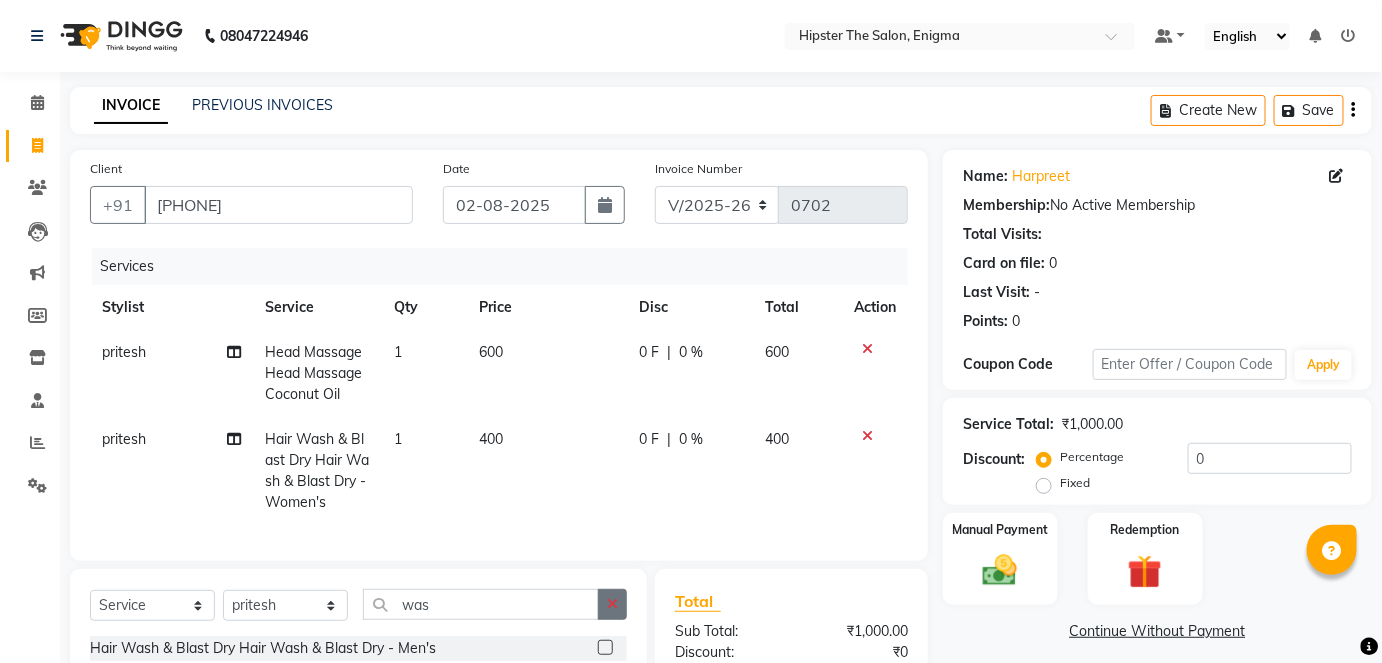 checkbox on "false" 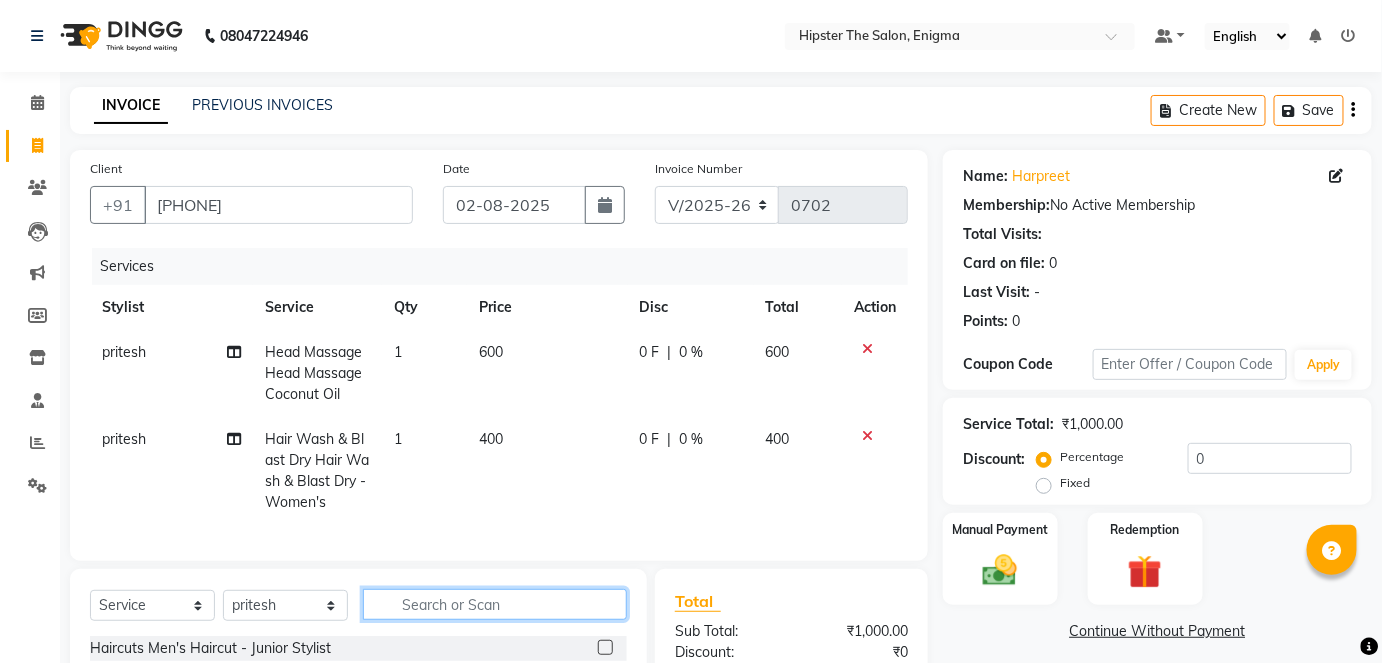 scroll, scrollTop: 187, scrollLeft: 0, axis: vertical 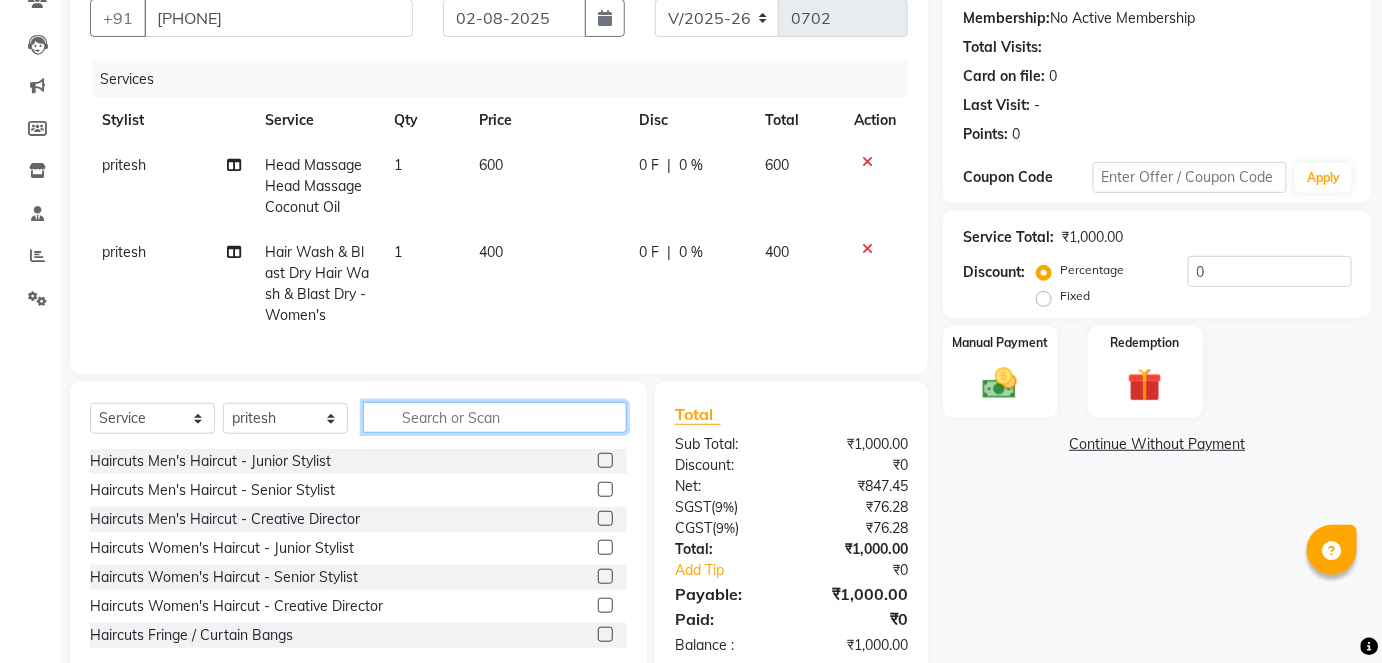 click 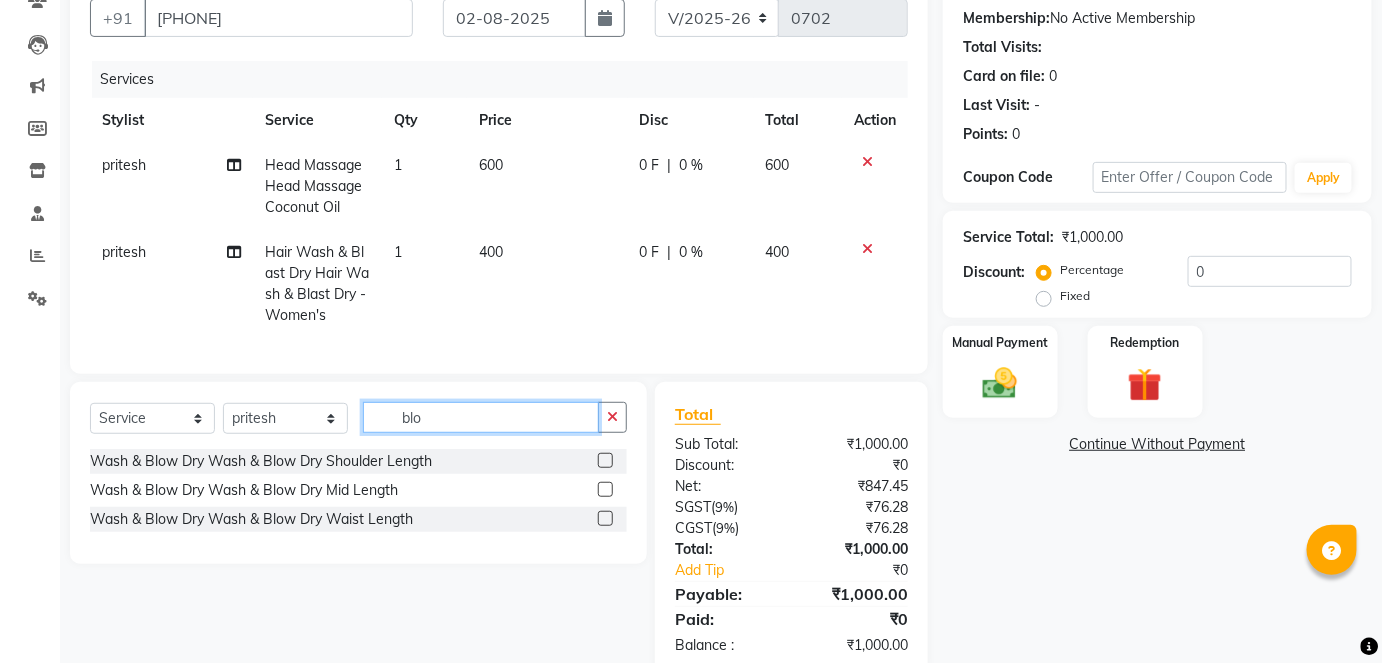 type on "blo" 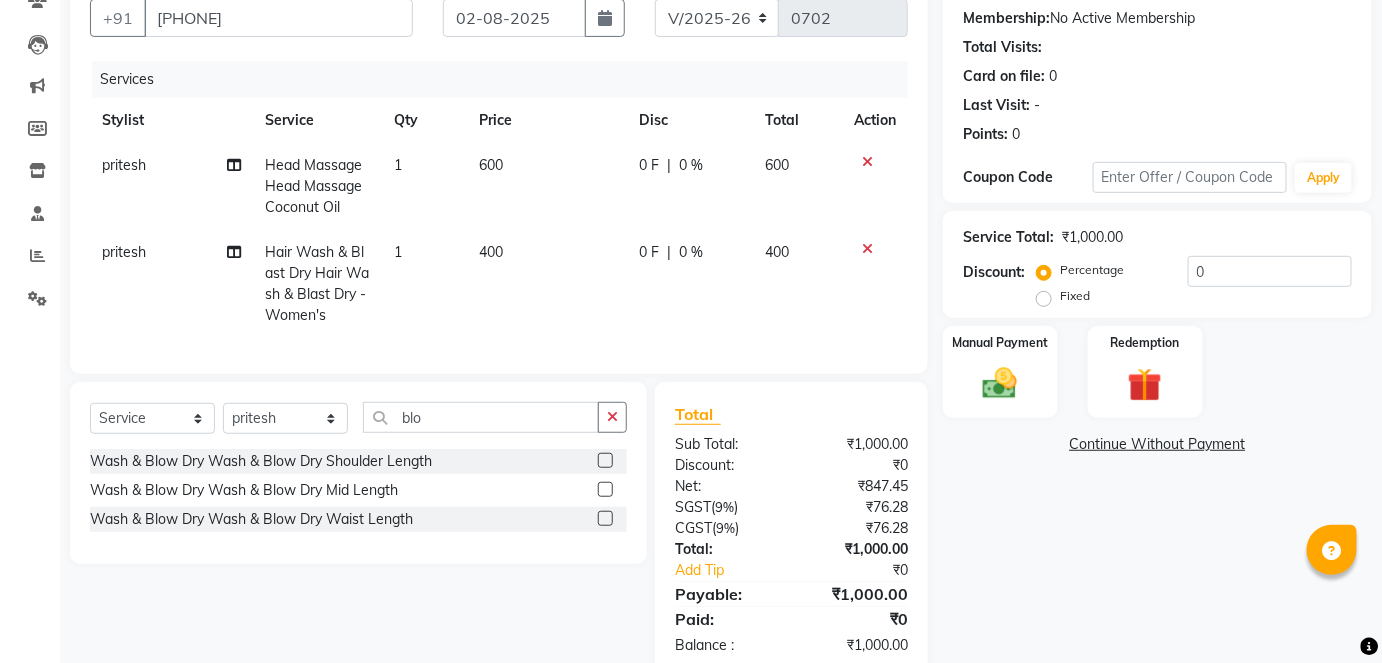 click 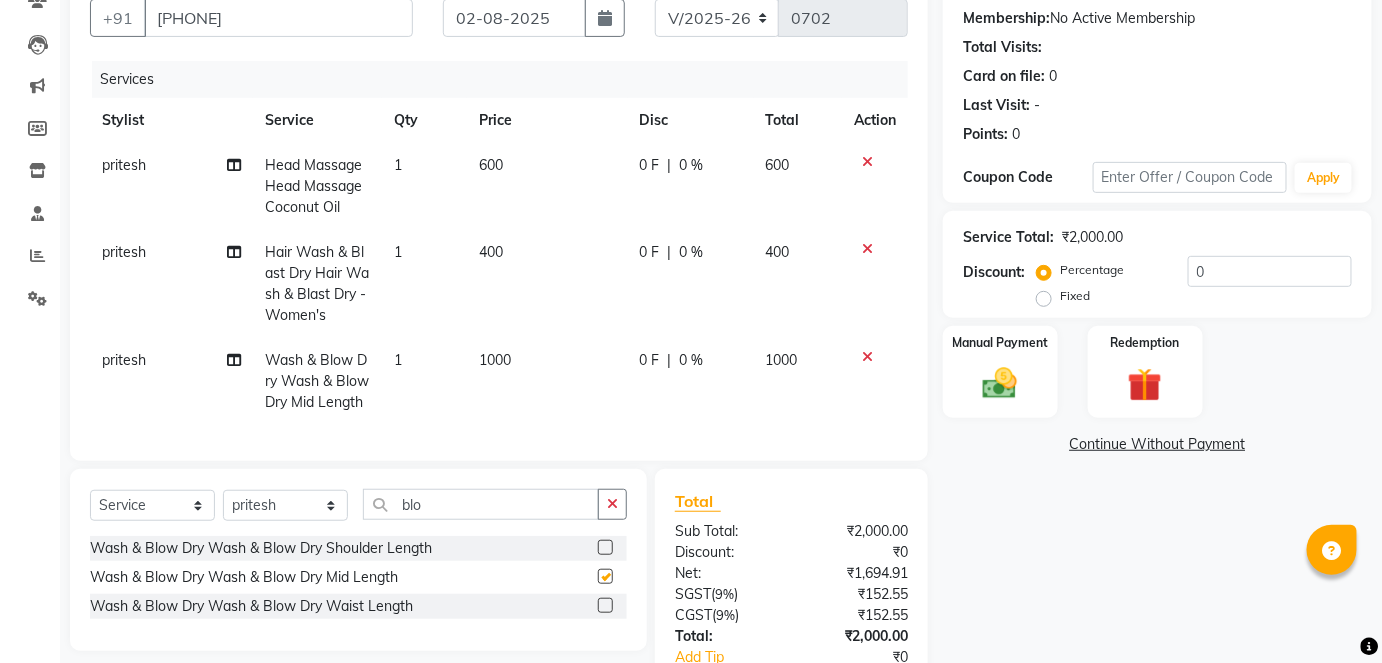 checkbox on "false" 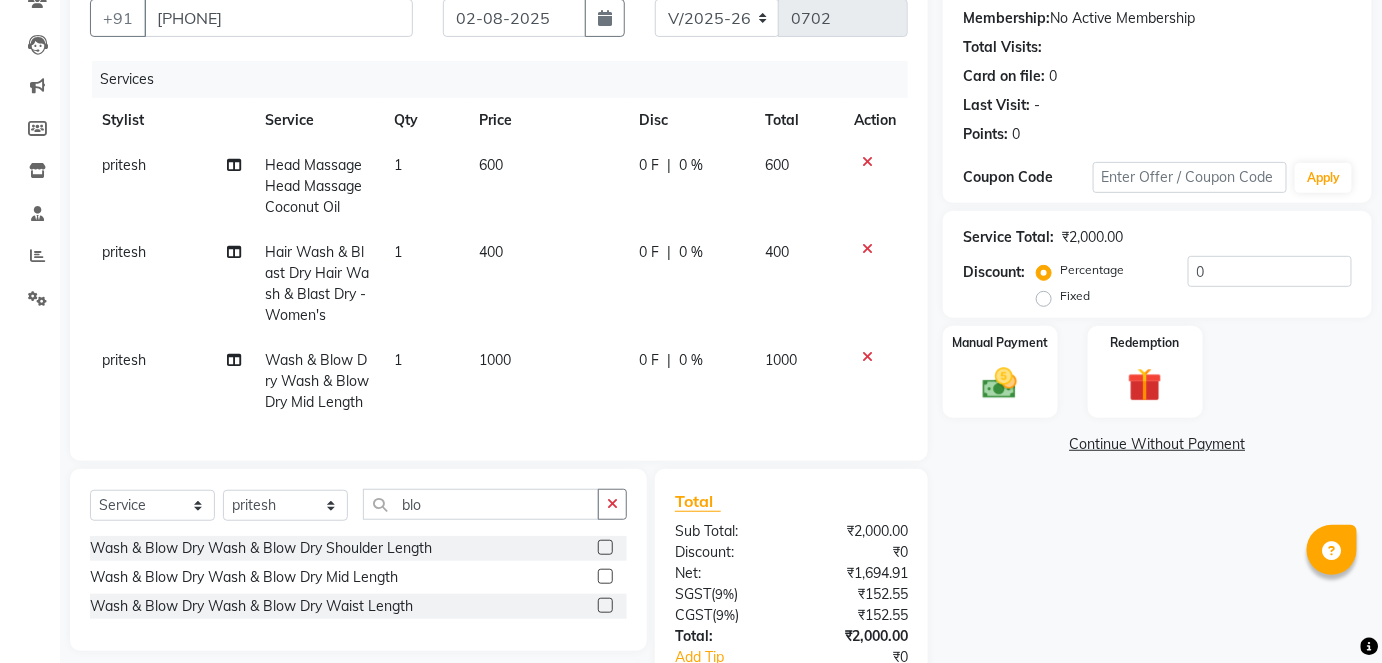 click 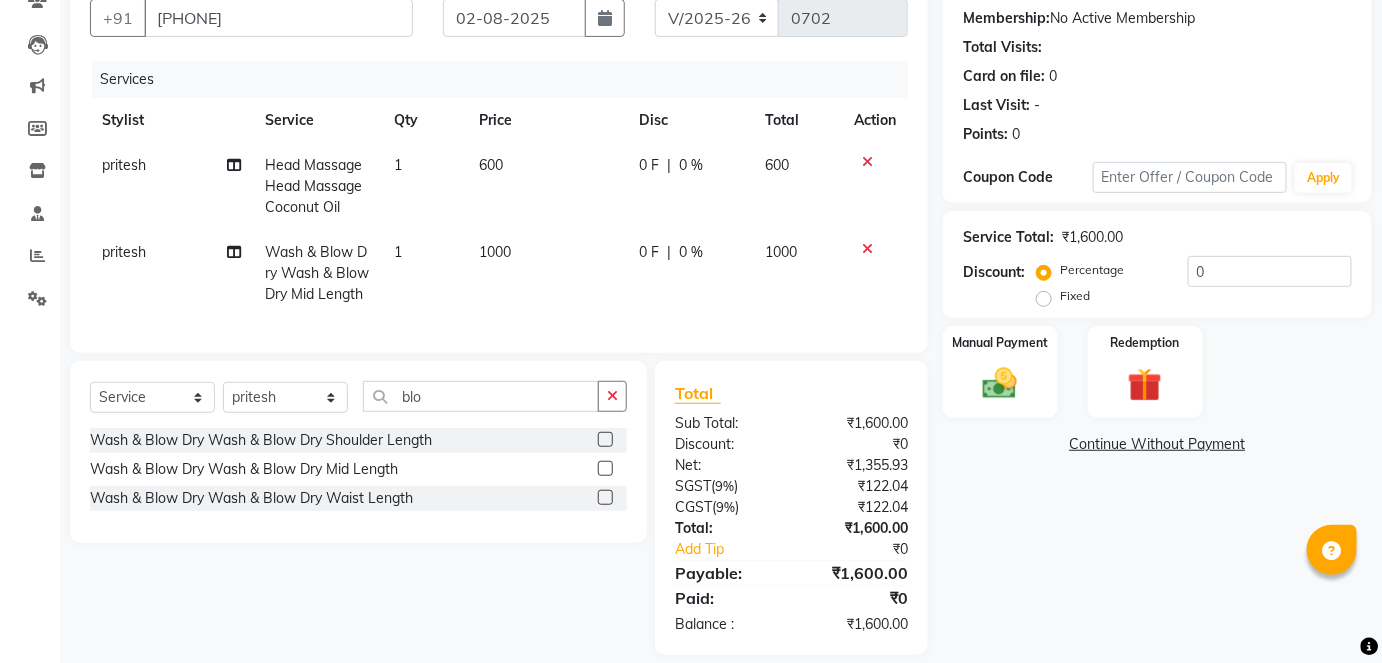 scroll, scrollTop: 229, scrollLeft: 0, axis: vertical 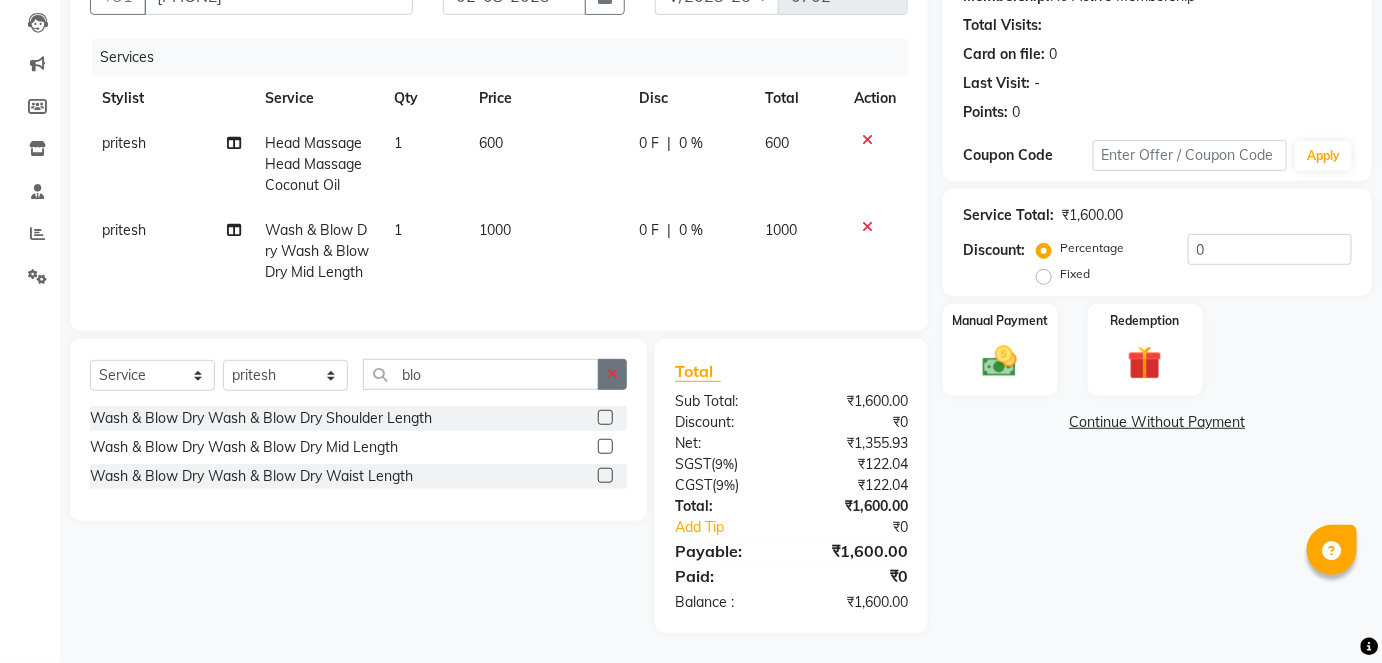 click 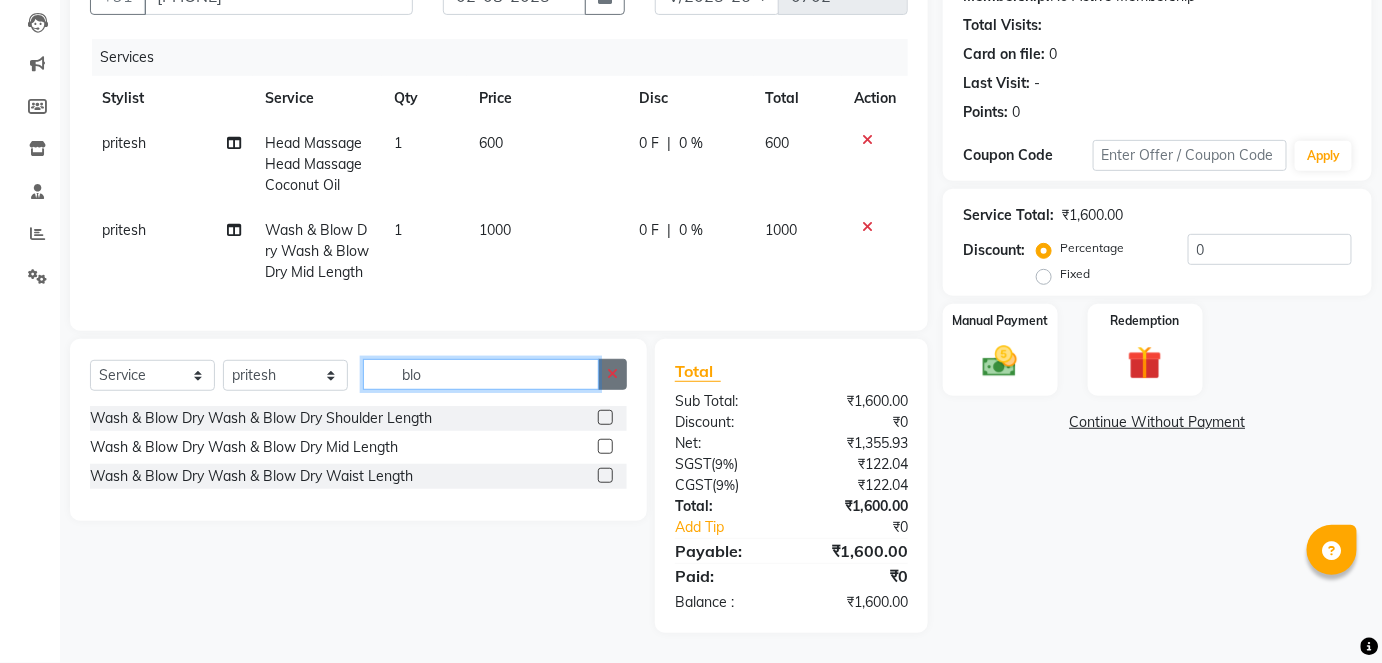 type 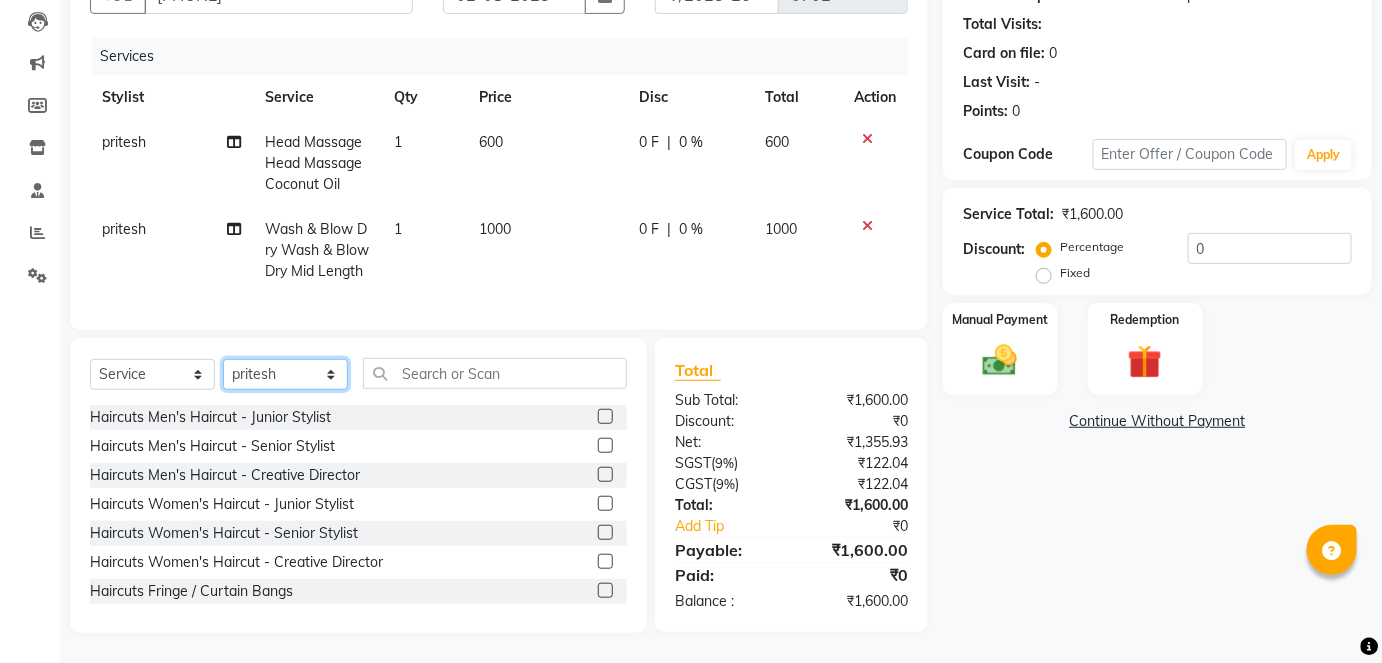 click on "Select Stylist [FIRST] [FIRST] [FIRST] [FIRST] [FIRST] [FIRST] [FIRST] [FIRST] [FIRST] [FIRST] [FIRST] [FIRST] [FIRST] [FIRST] [FIRST] [FIRST] [FIRST] [FIRST] [FIRST] [FIRST] [FIRST] [FIRST] [FIRST] [FIRST] [FIRST] [FIRST]" 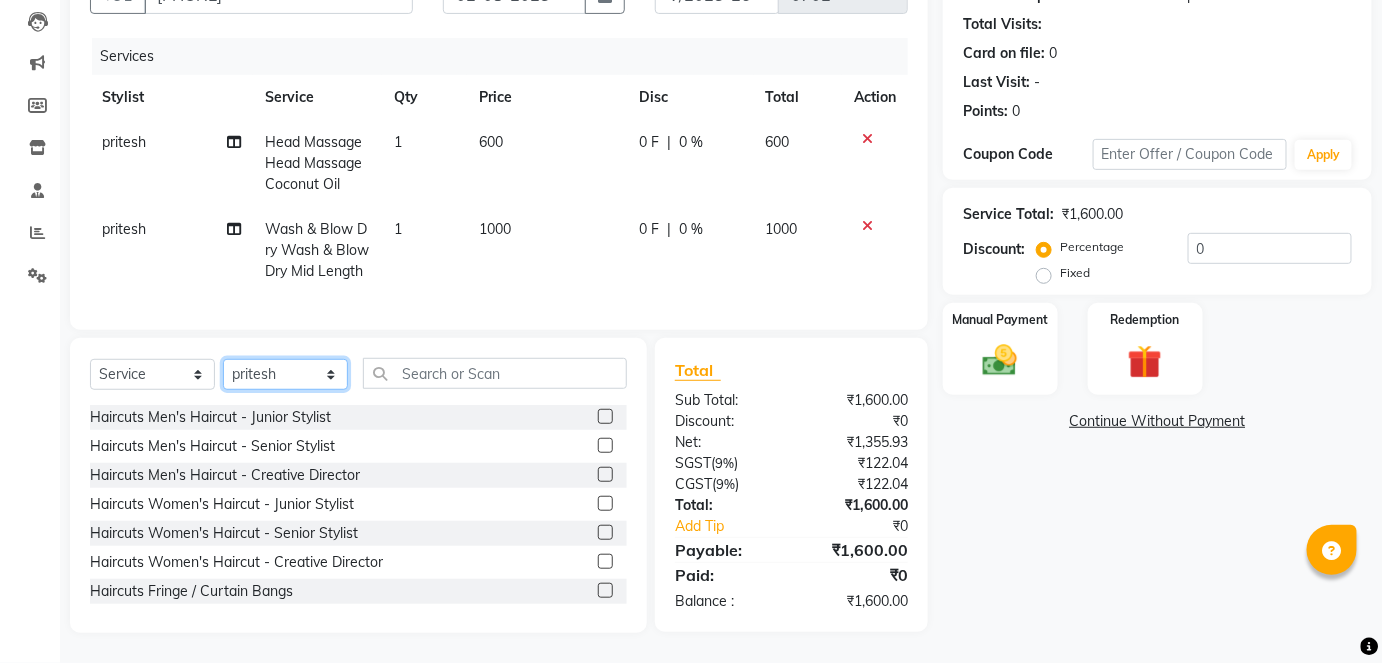 select on "86377" 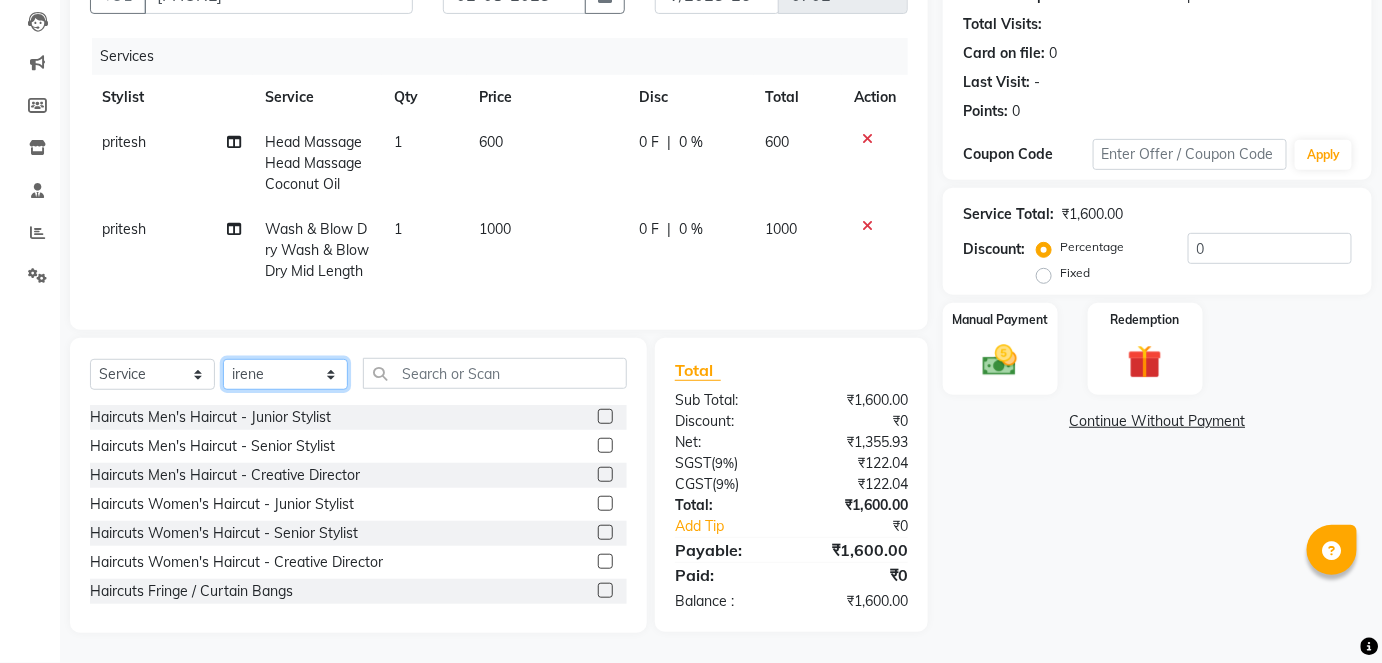 click on "Select Stylist [FIRST] [FIRST] [FIRST] [FIRST] [FIRST] [FIRST] [FIRST] [FIRST] [FIRST] [FIRST] [FIRST] [FIRST] [FIRST] [FIRST] [FIRST] [FIRST] [FIRST] [FIRST] [FIRST] [FIRST] [FIRST] [FIRST] [FIRST] [FIRST] [FIRST] [FIRST]" 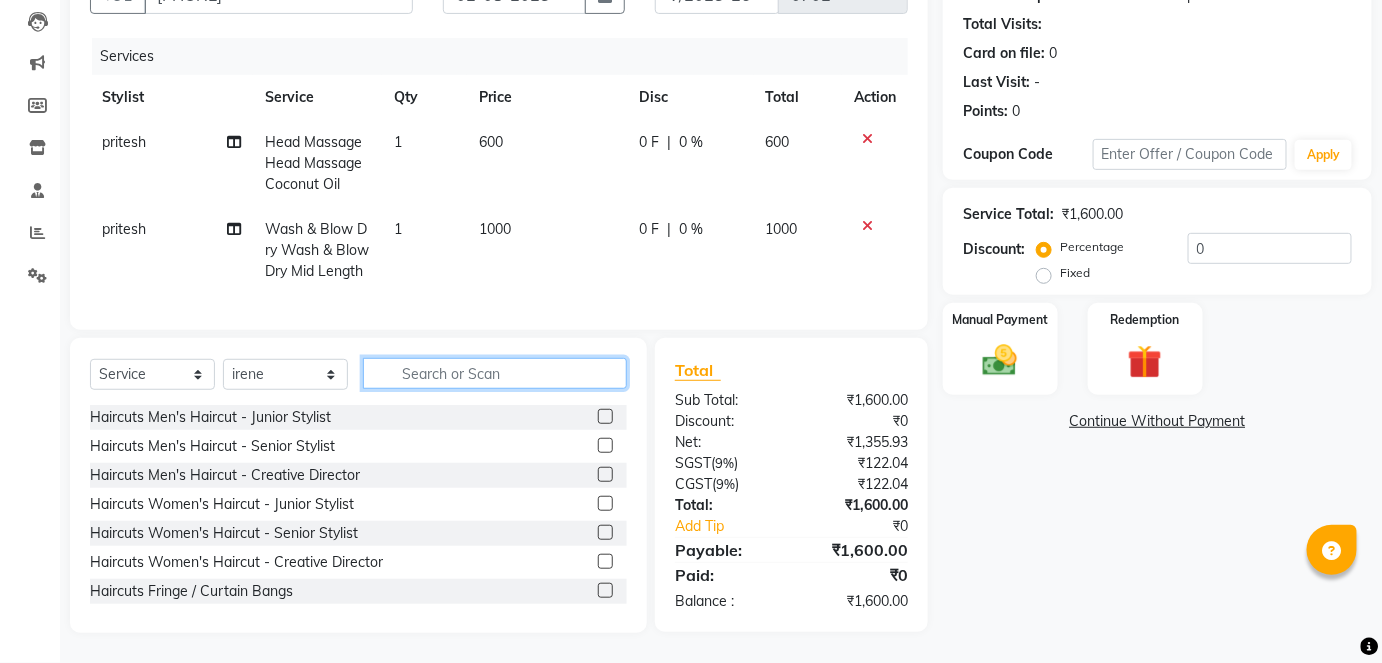 click 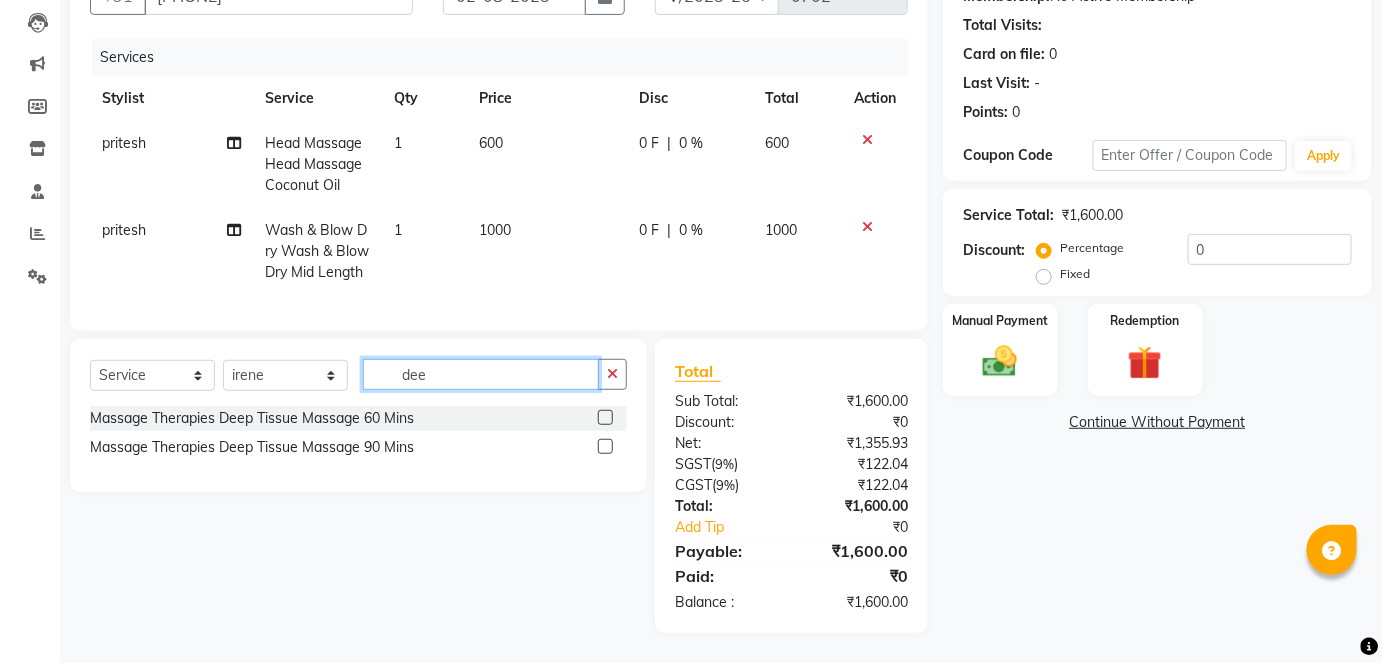 type on "dee" 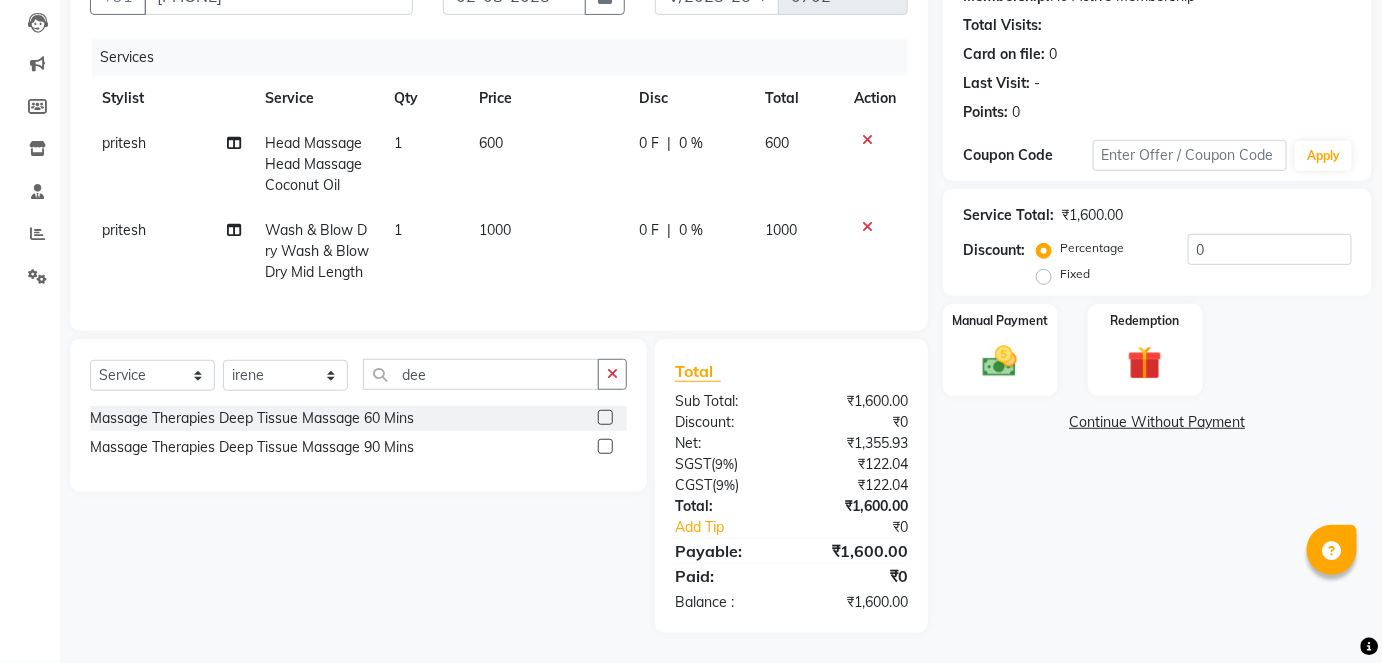 click 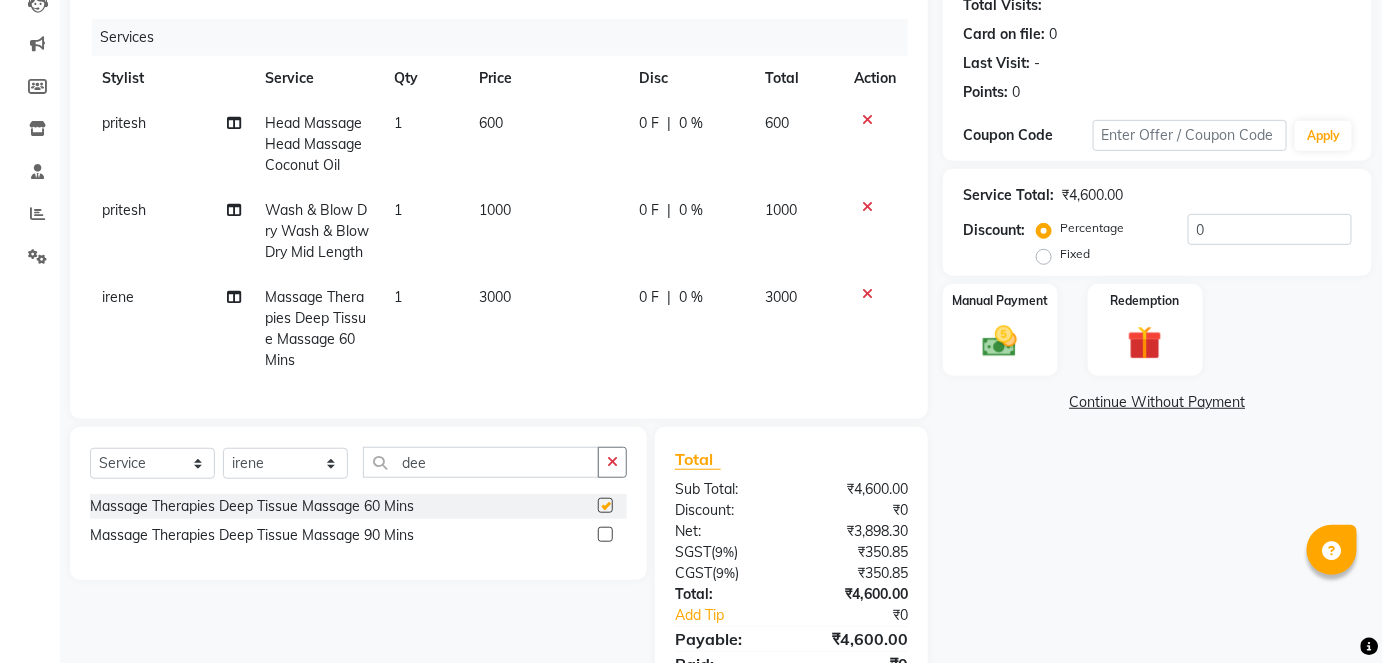 checkbox on "false" 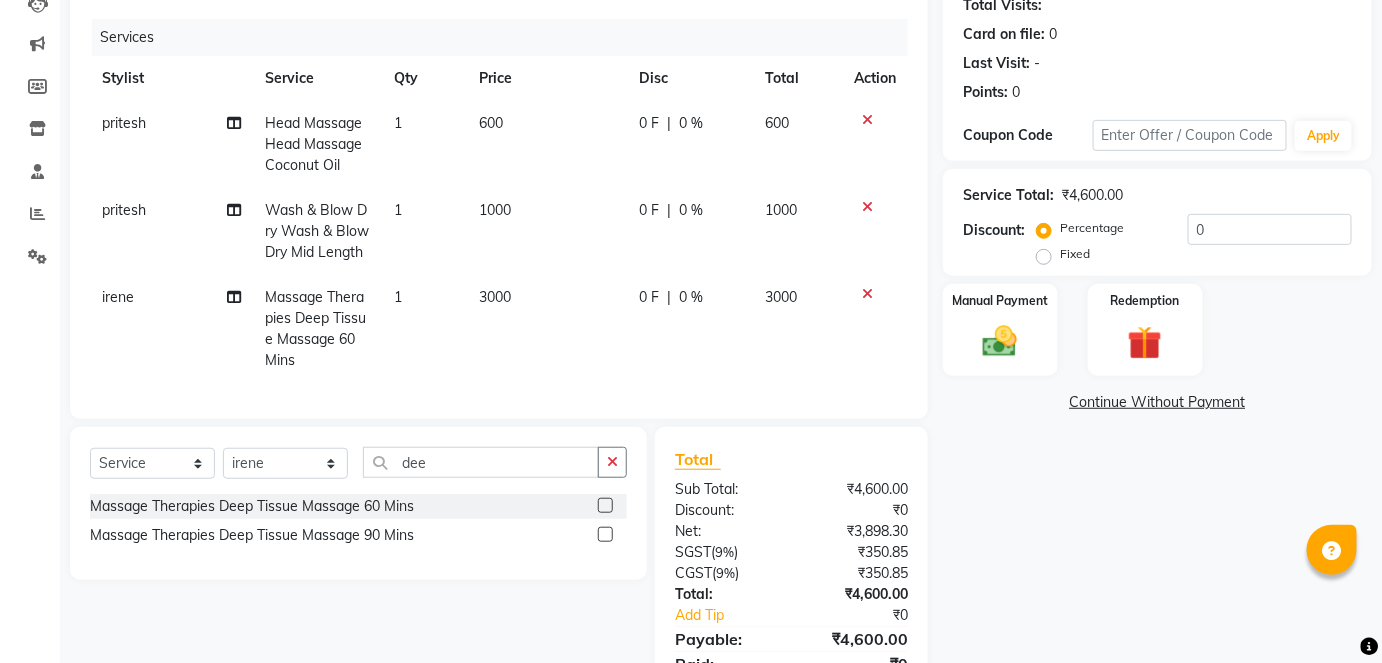 click on "3000" 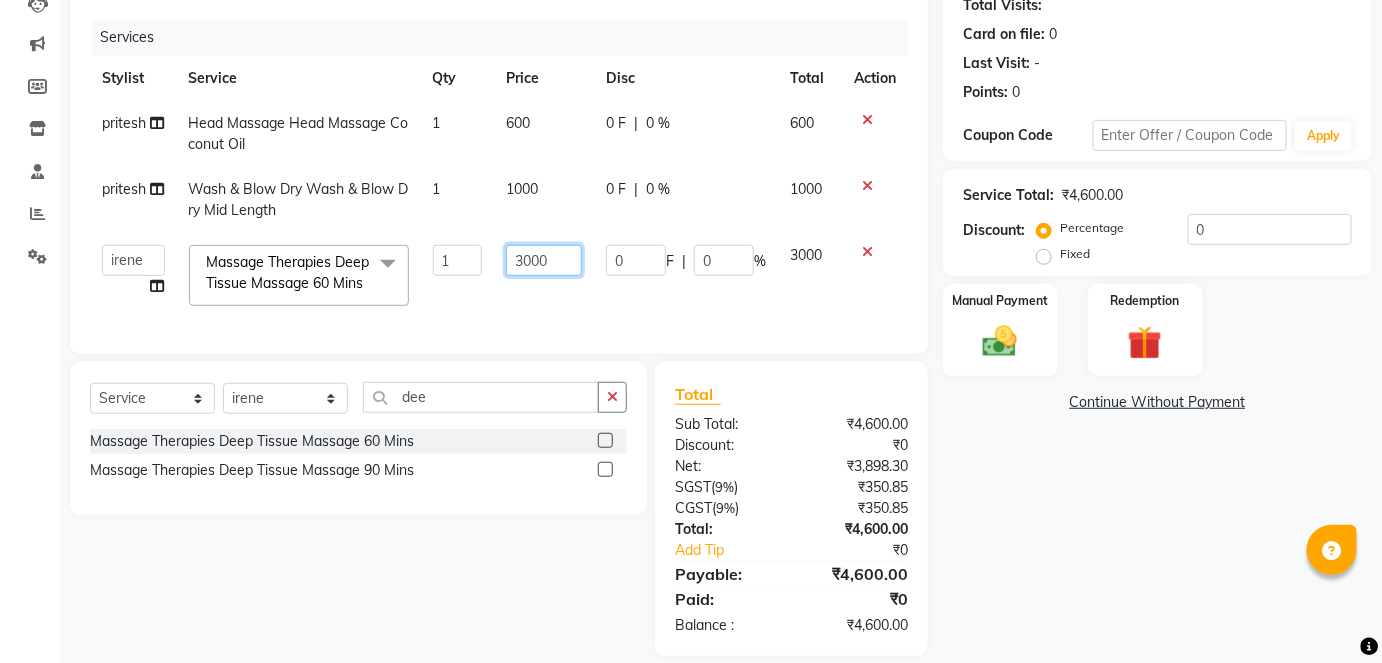 click on "3000" 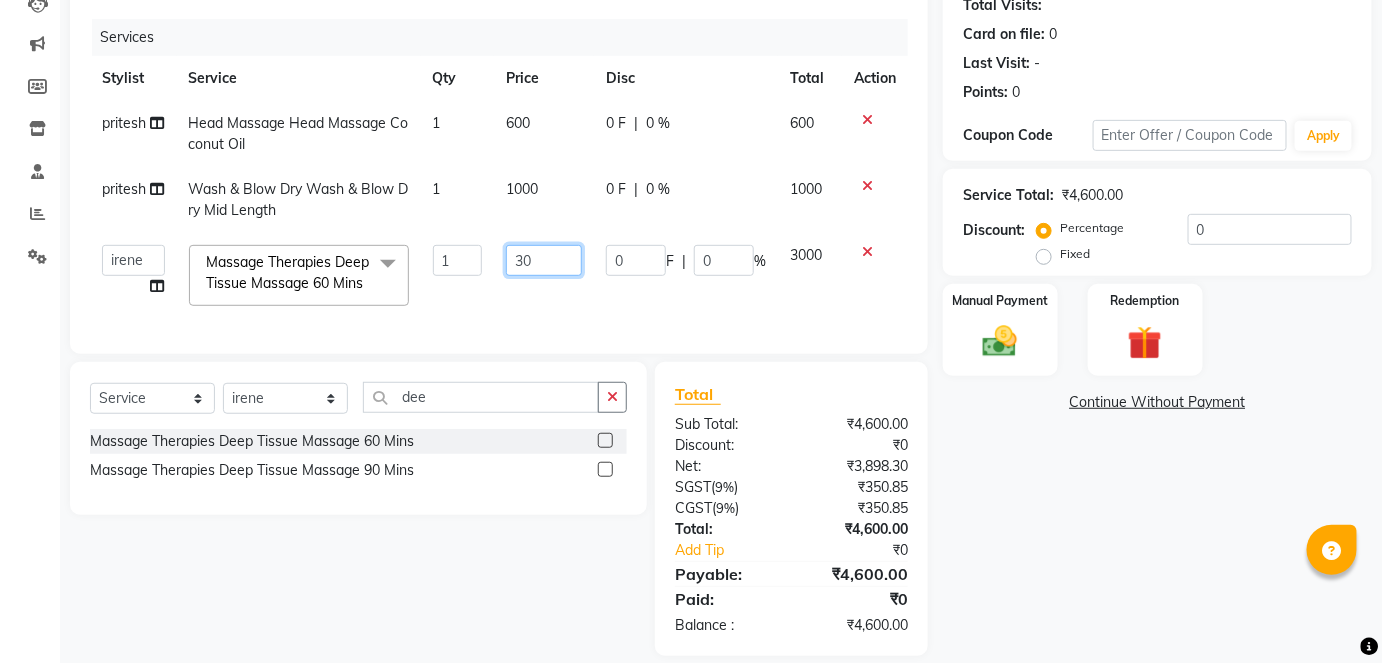type on "3" 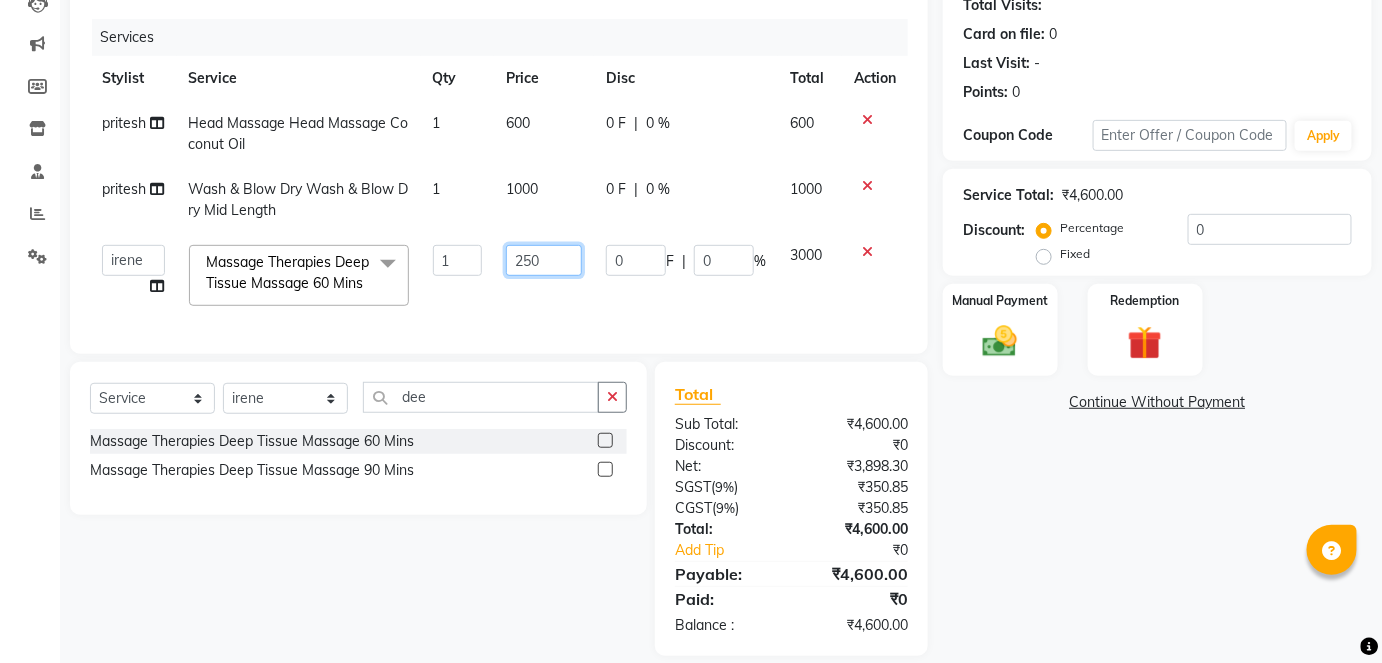 type on "2500" 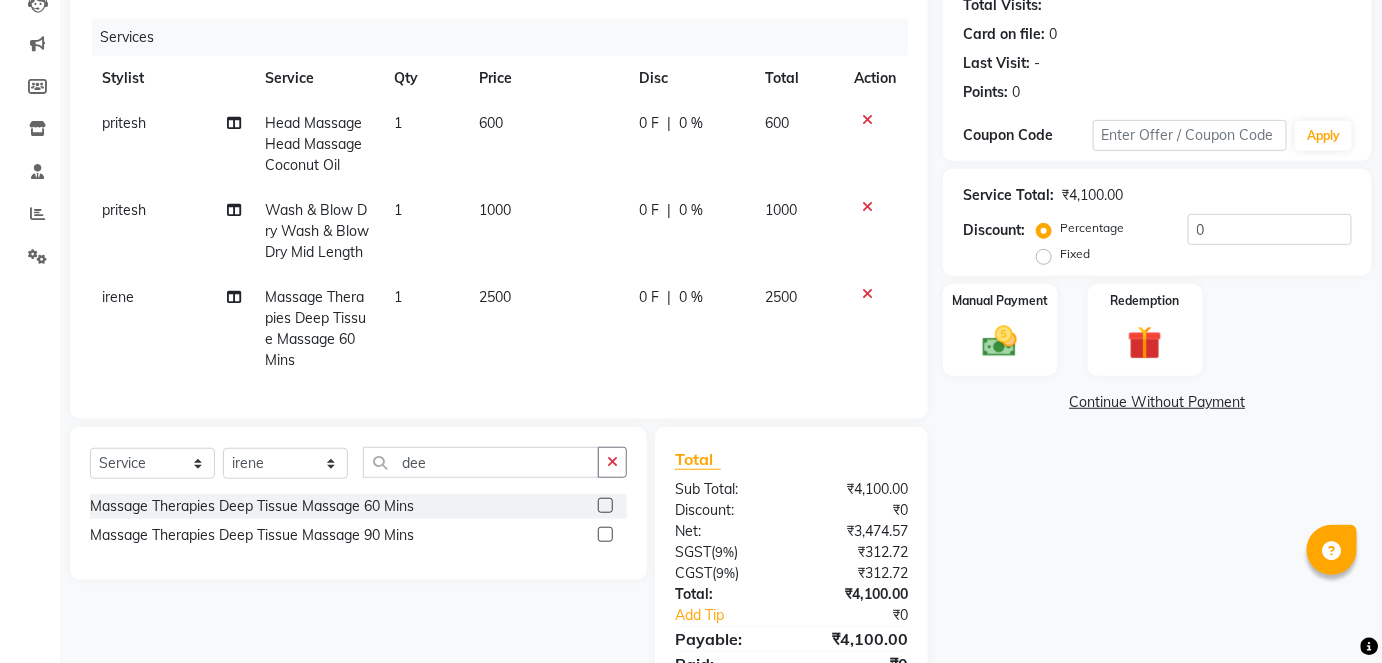 click on "2500" 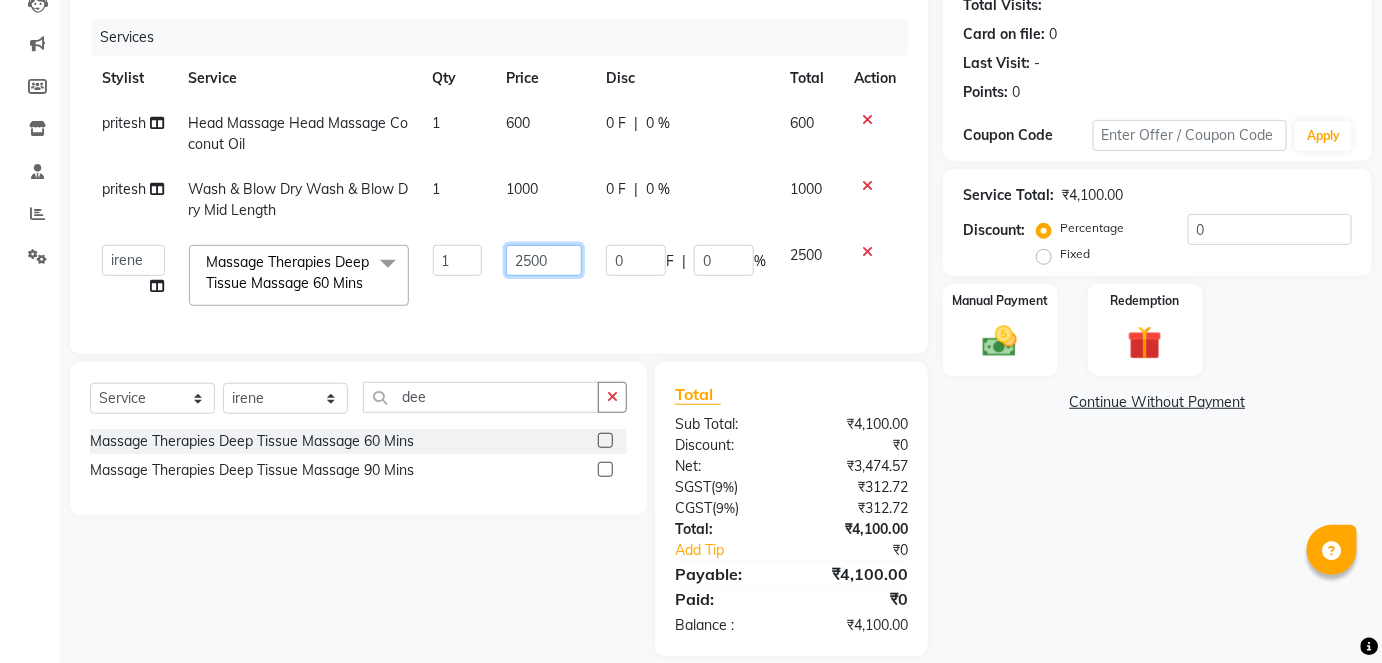 click on "2500" 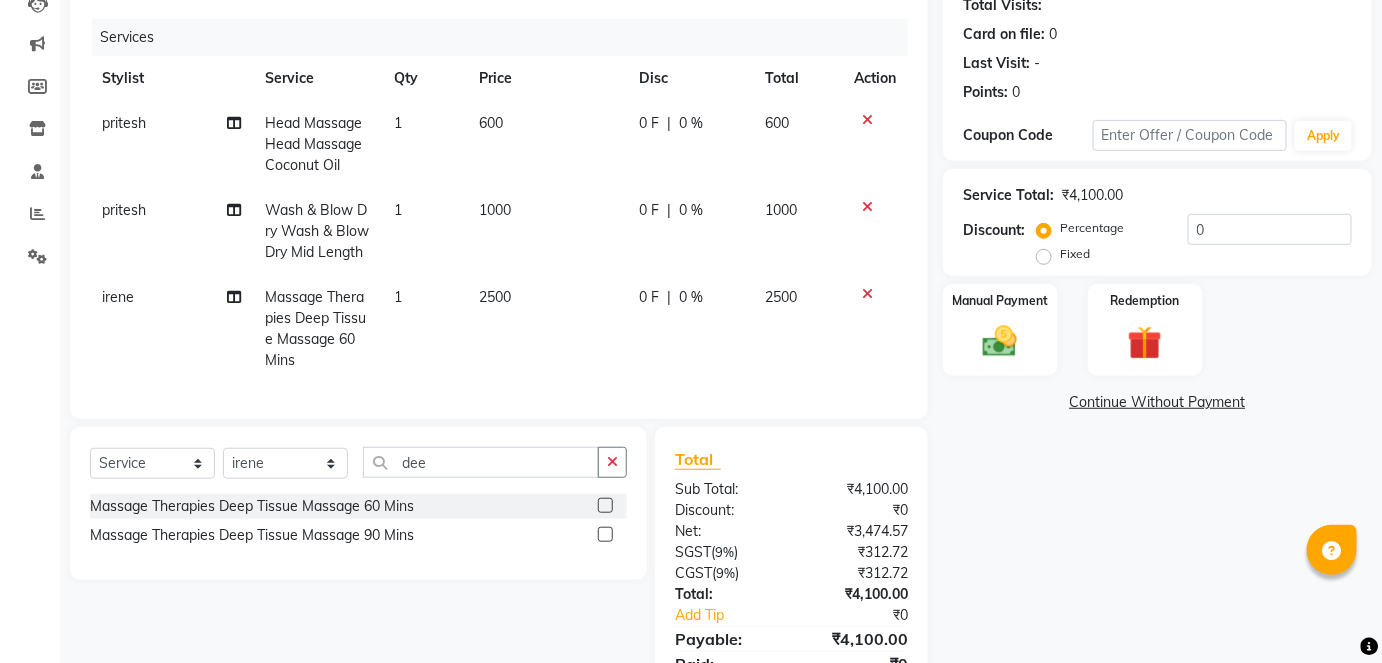 click on "2500" 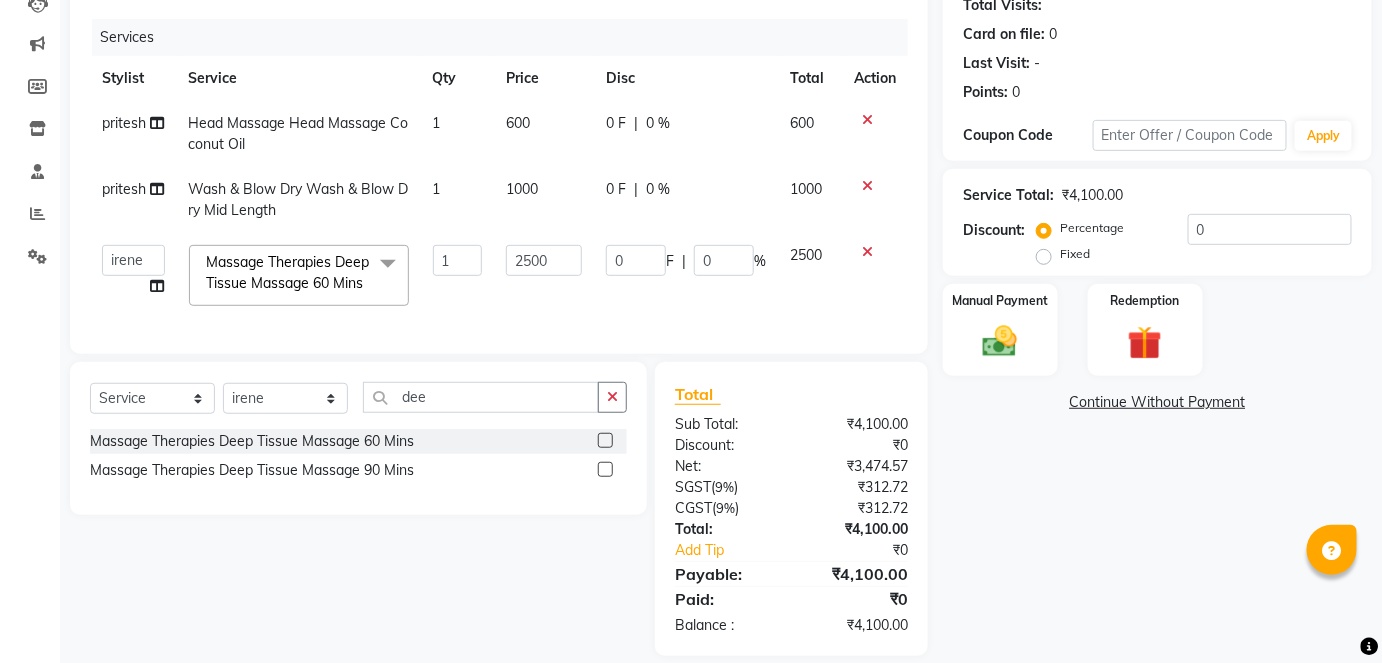 scroll, scrollTop: 285, scrollLeft: 0, axis: vertical 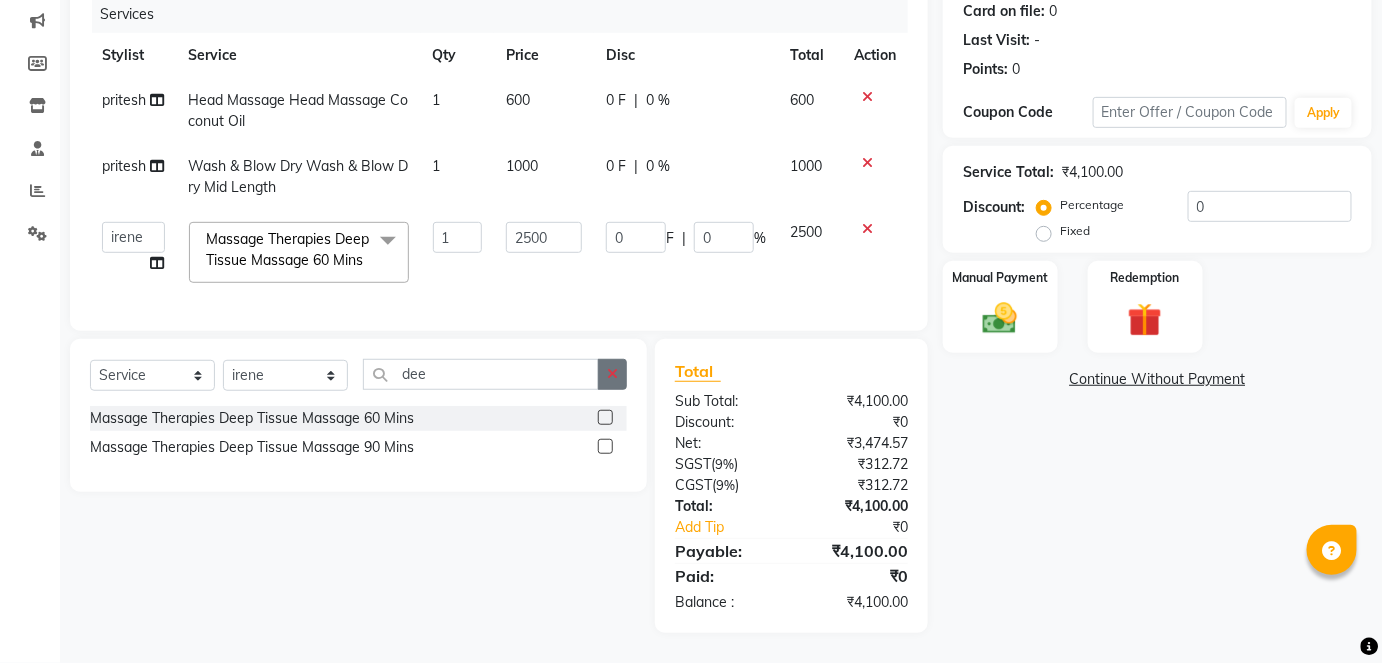click 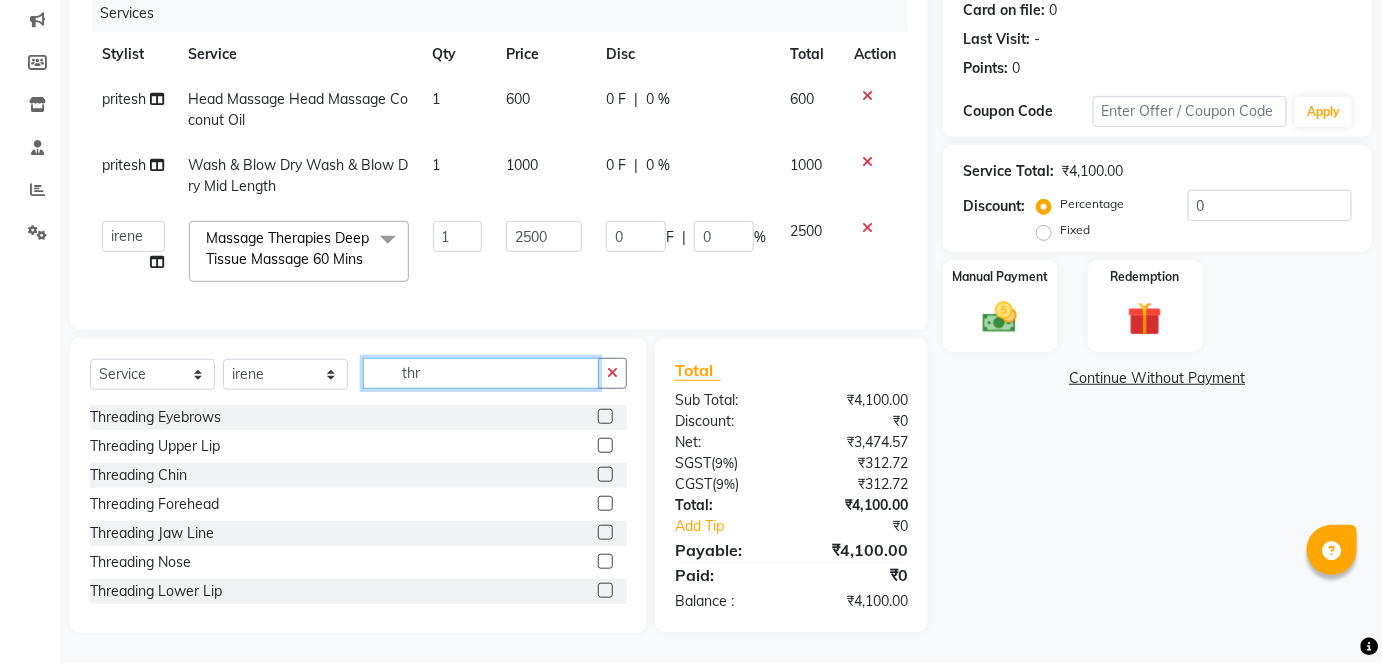 type on "thr" 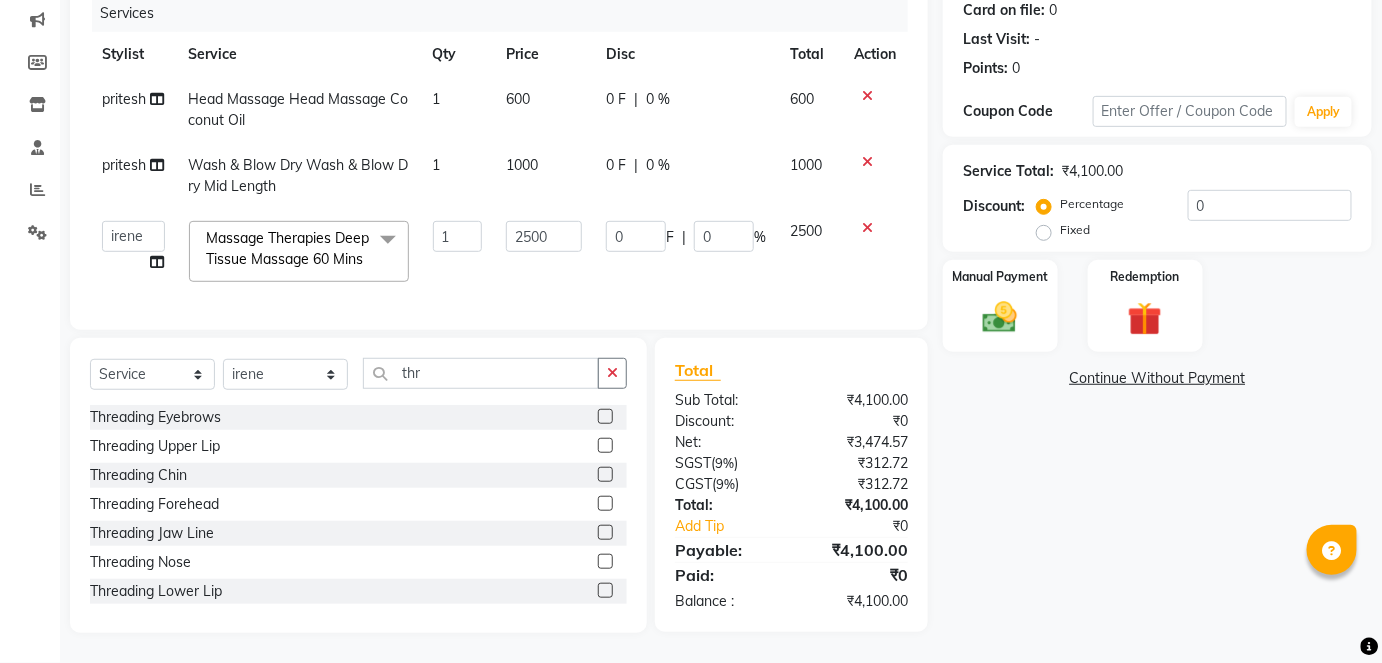 click 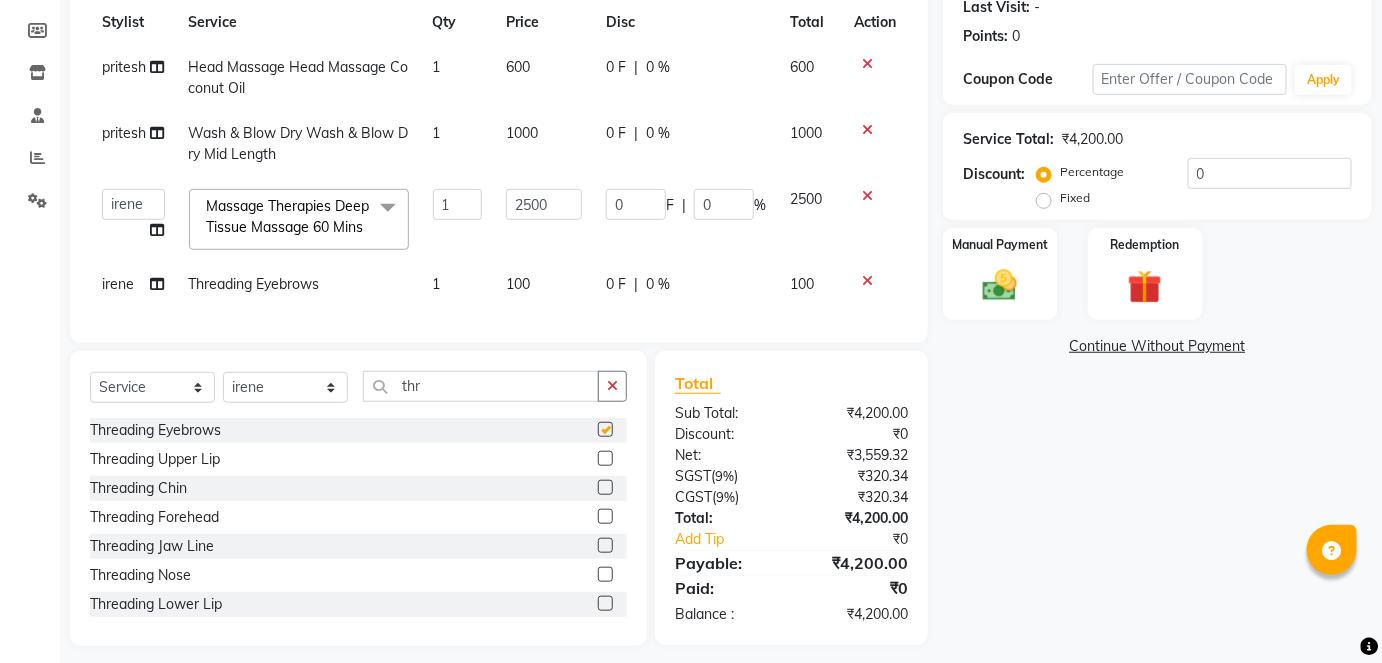 checkbox on "false" 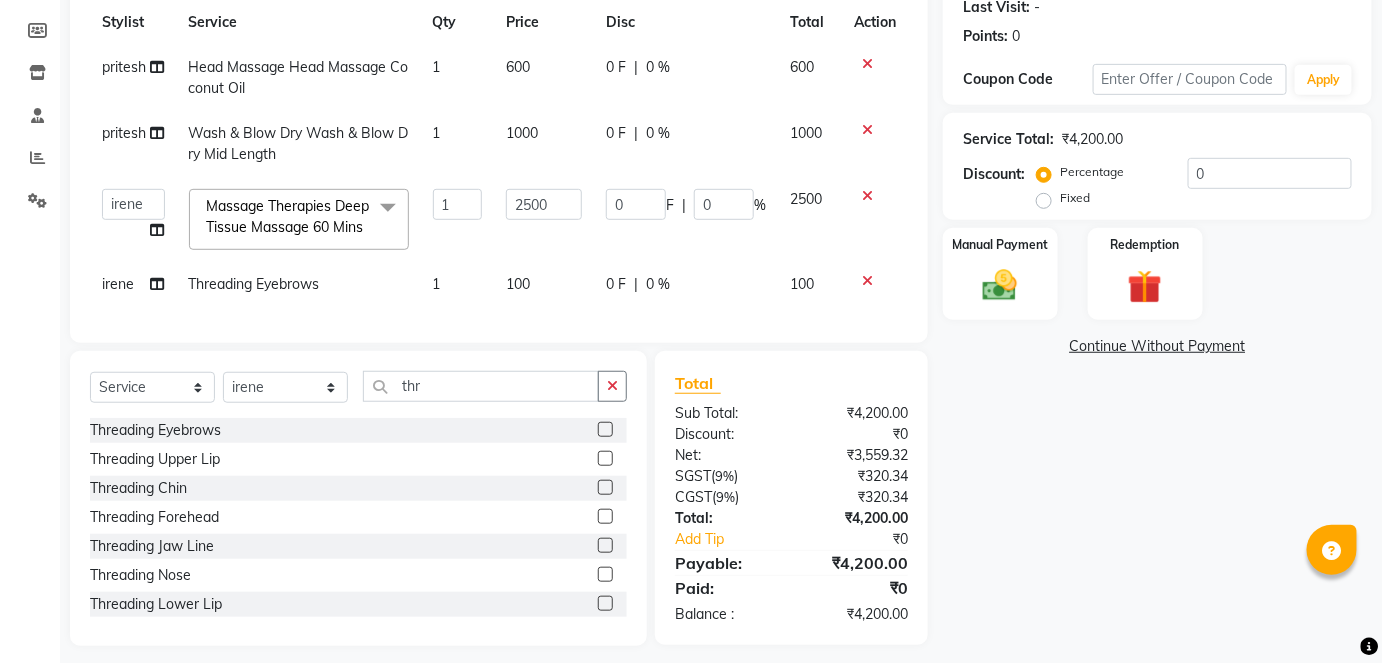 click 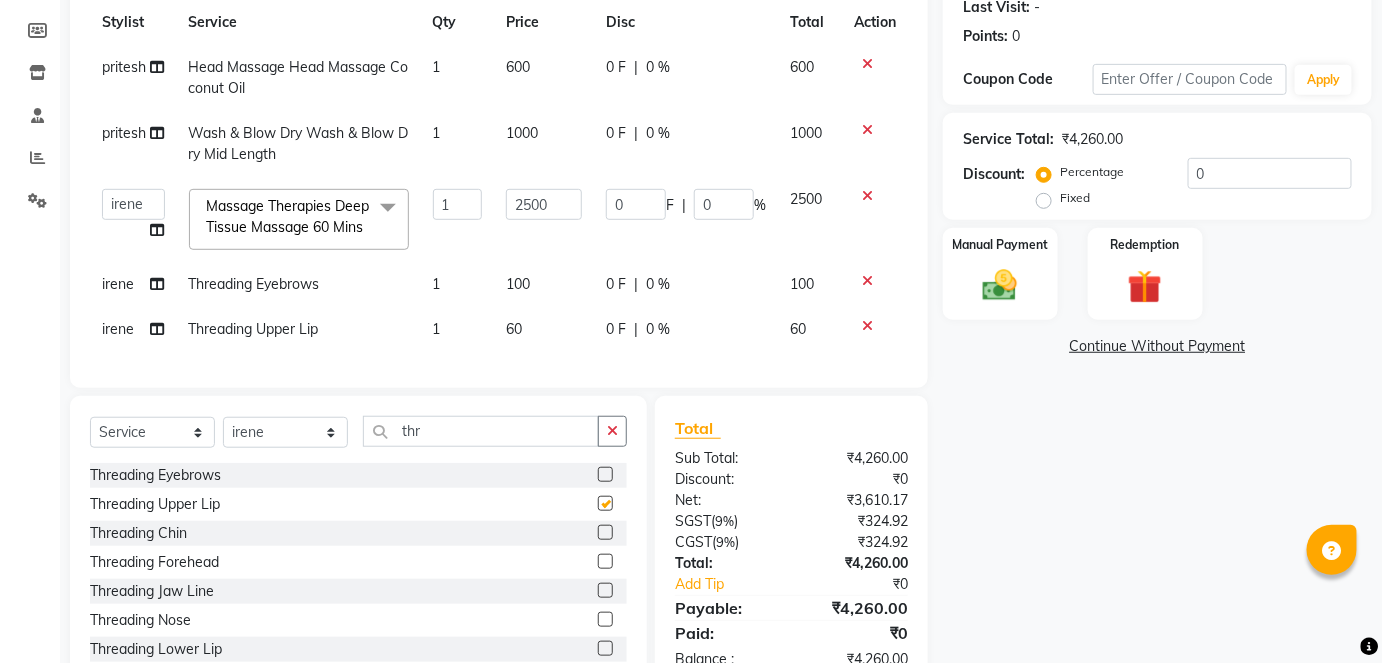 checkbox on "false" 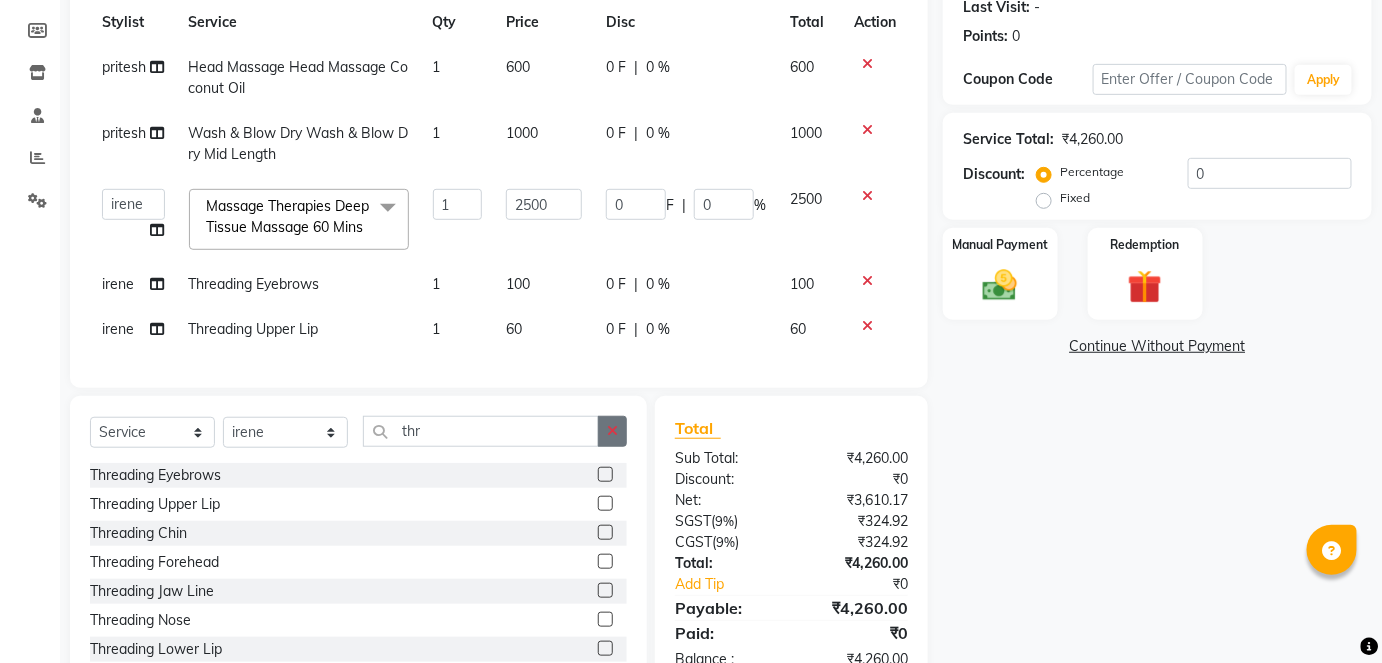 click 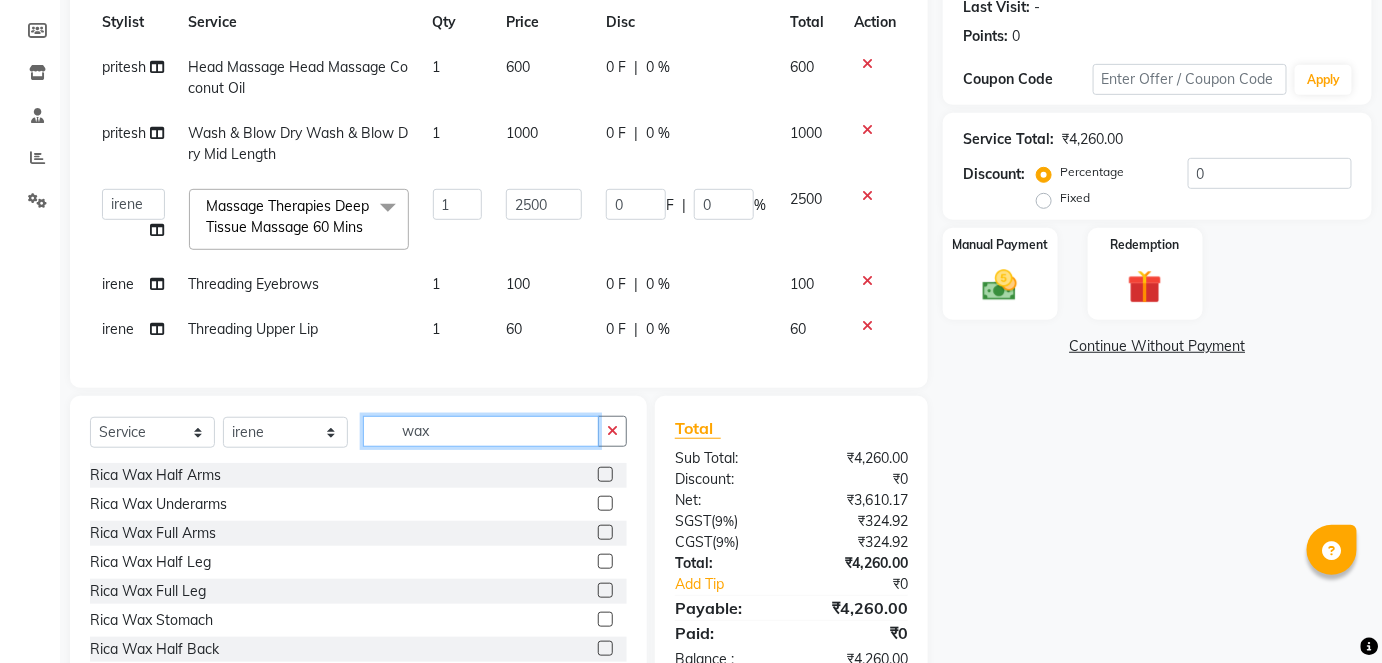 type on "wax" 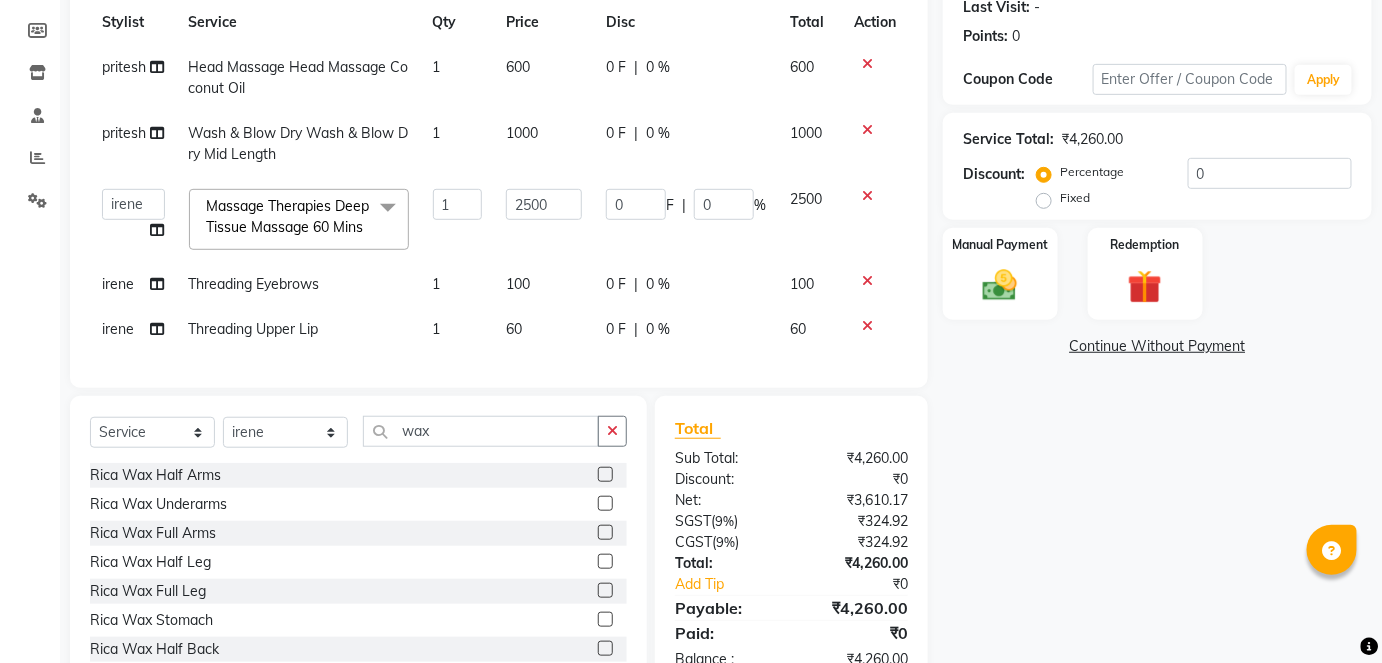 click on "irene" 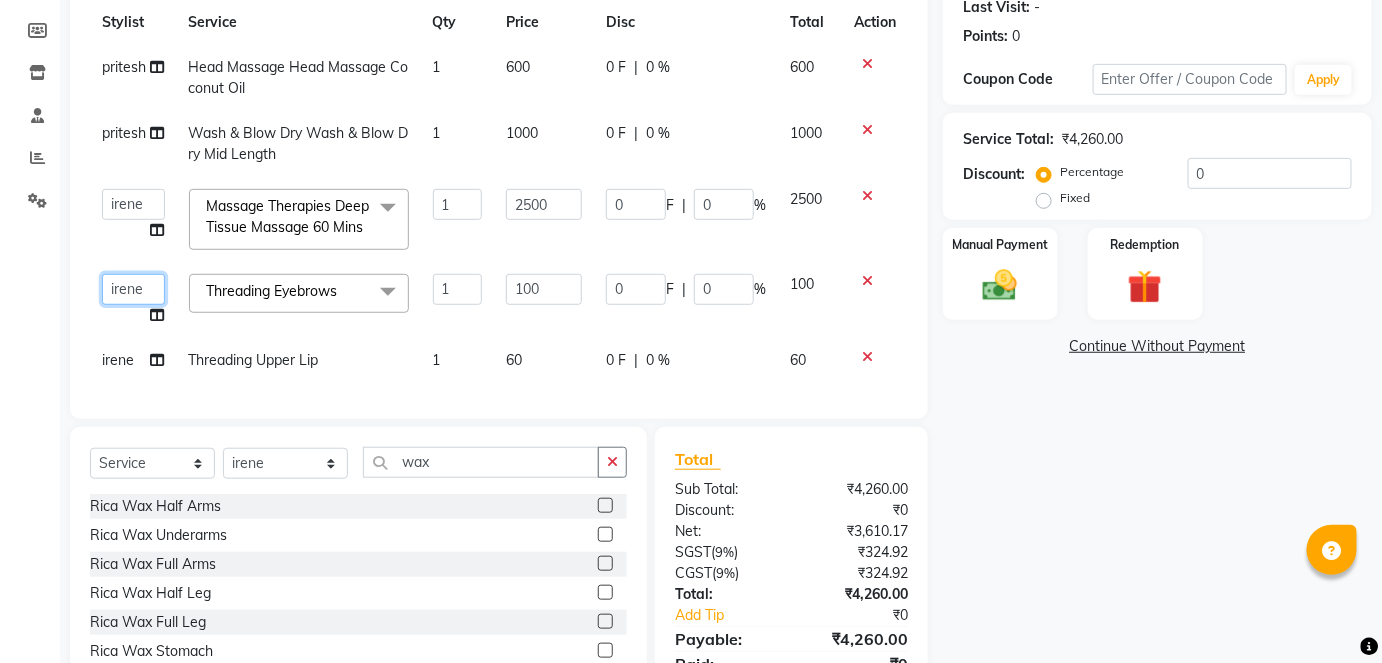 click on "[FIRST] [FIRST] [FIRST] [FIRST] [FIRST] [FIRST] [TITLE] [FIRST] [FIRST] [FIRST] [FIRST] [FIRST] [FIRST] [FIRST] [FIRST] [FIRST] [FIRST] [FIRST] [FIRST] [FIRST] [FIRST] [FIRST] [FIRST] [FIRST] [FIRST] [FIRST]" 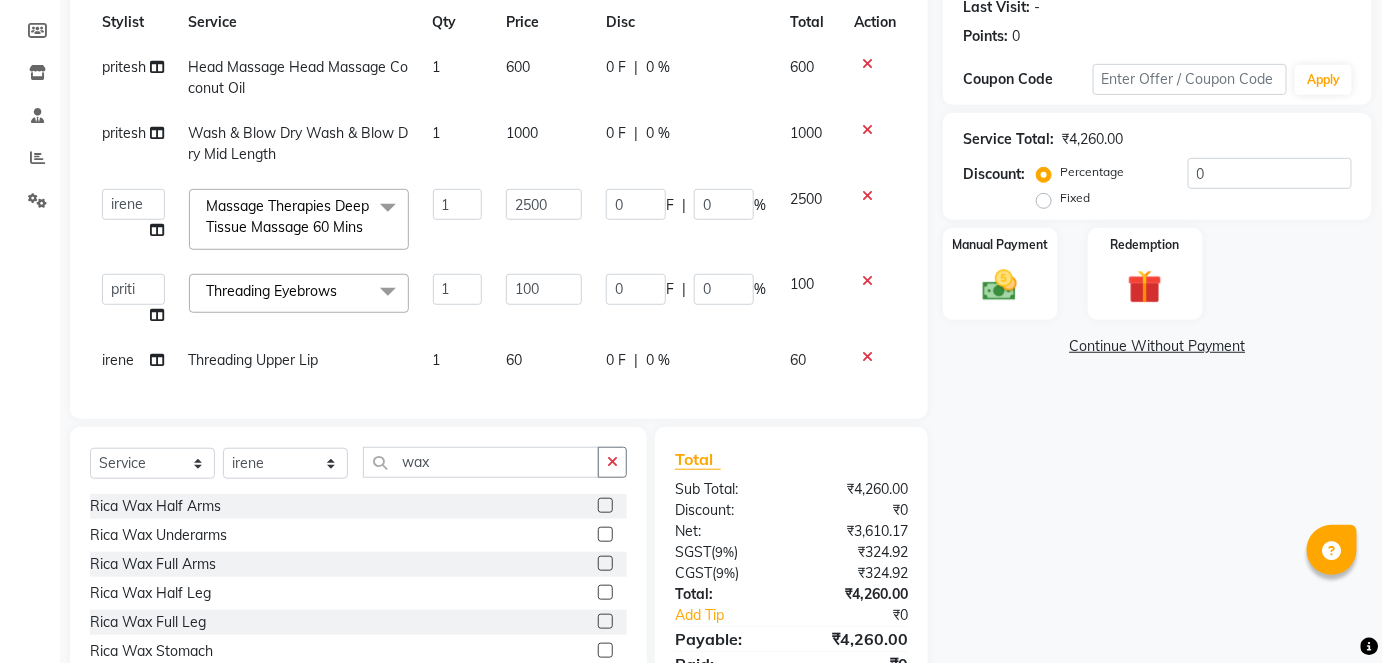 select on "85574" 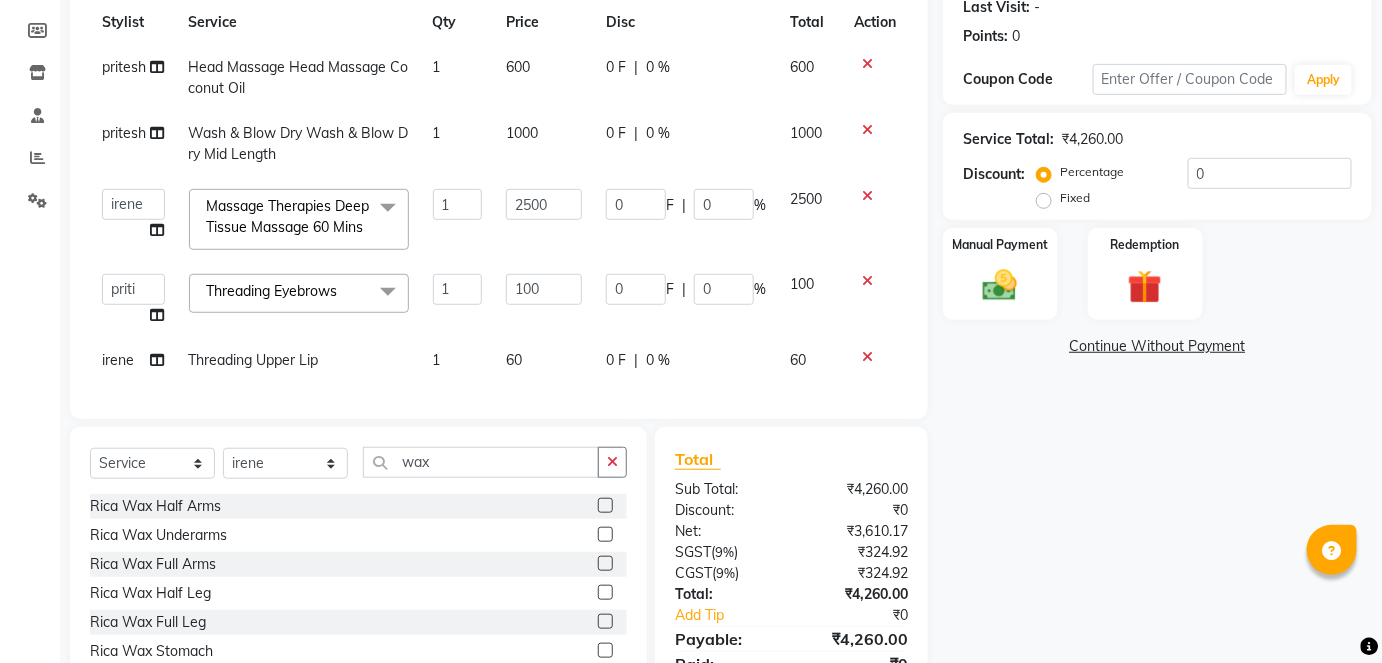 select on "86377" 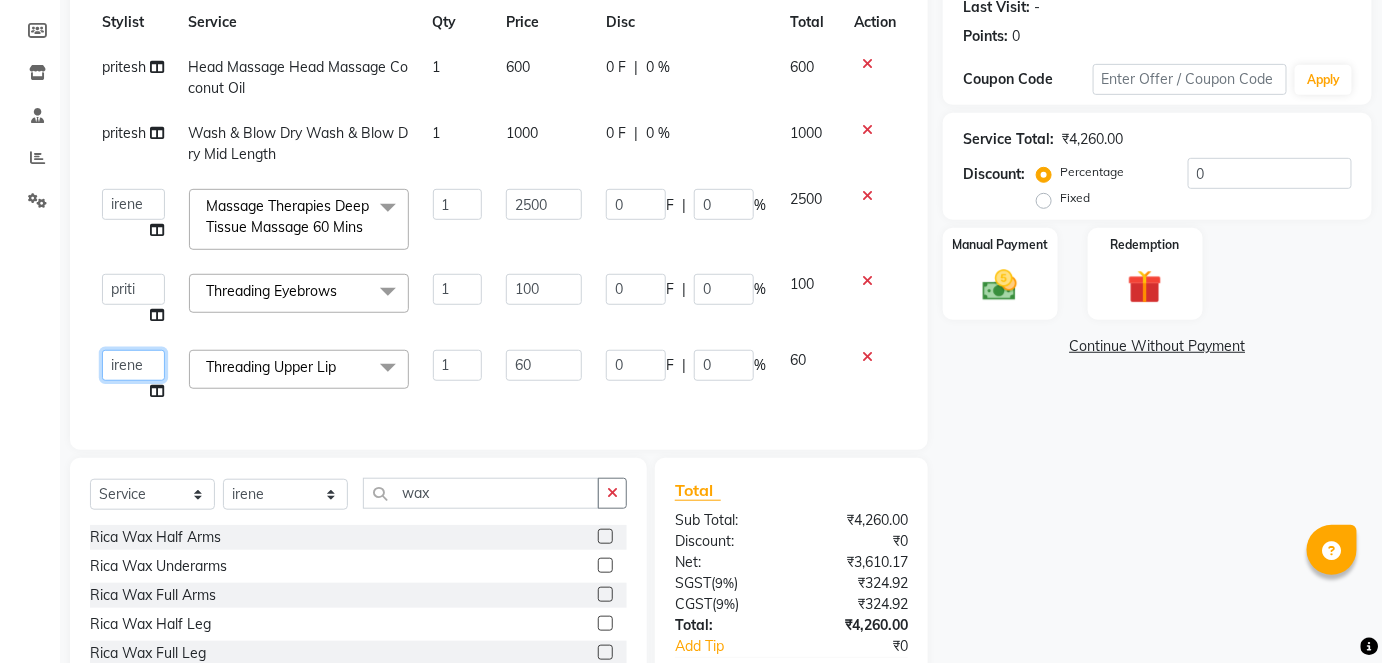 click on "[FIRST] [FIRST] [FIRST] [FIRST] [FIRST] [FIRST] [TITLE] [FIRST] [FIRST] [FIRST] [FIRST] [FIRST] [FIRST] [FIRST] [FIRST] [FIRST] [FIRST] [FIRST] [FIRST] [FIRST] [FIRST] [FIRST] [FIRST] [FIRST] [FIRST] [FIRST]" 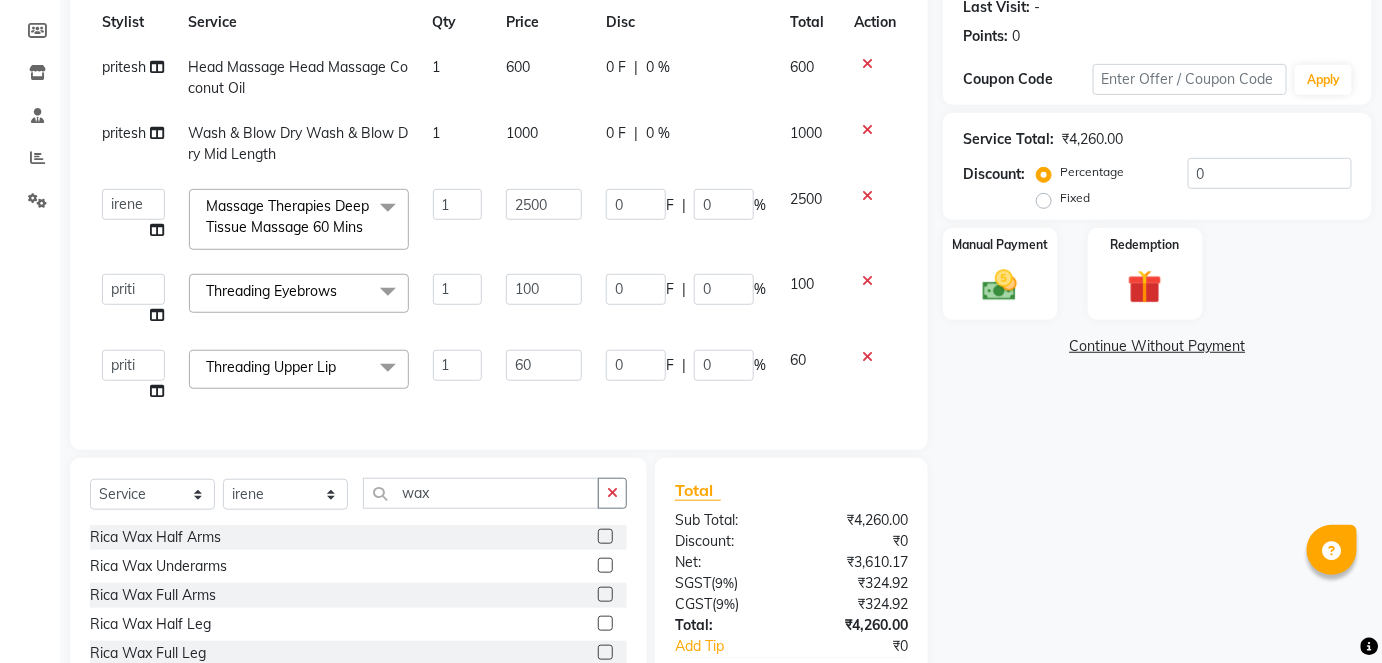 select on "85574" 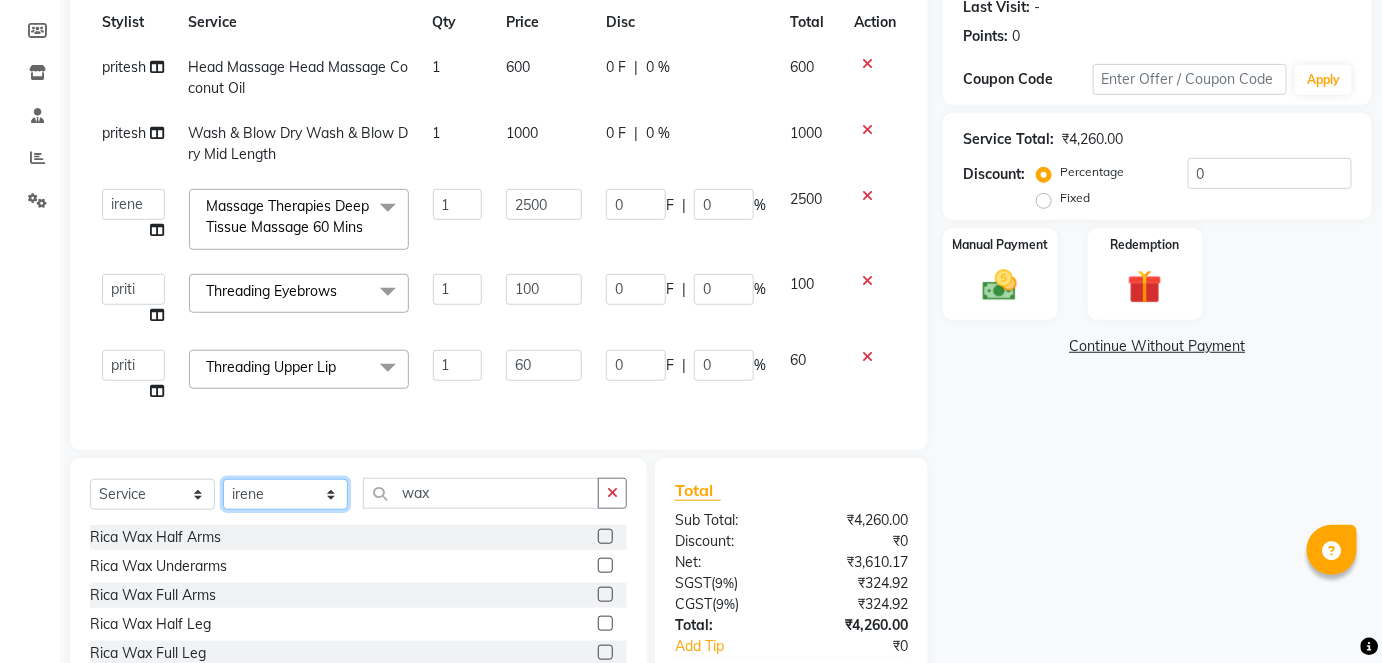 click on "Select Stylist [FIRST] [FIRST] [FIRST] [FIRST] [FIRST] [FIRST] [FIRST] [FIRST] [FIRST] [FIRST] [FIRST] [FIRST] [FIRST] [FIRST] [FIRST] [FIRST] [FIRST] [FIRST] [FIRST] [FIRST] [FIRST] [FIRST] [FIRST] [FIRST] [FIRST] [FIRST]" 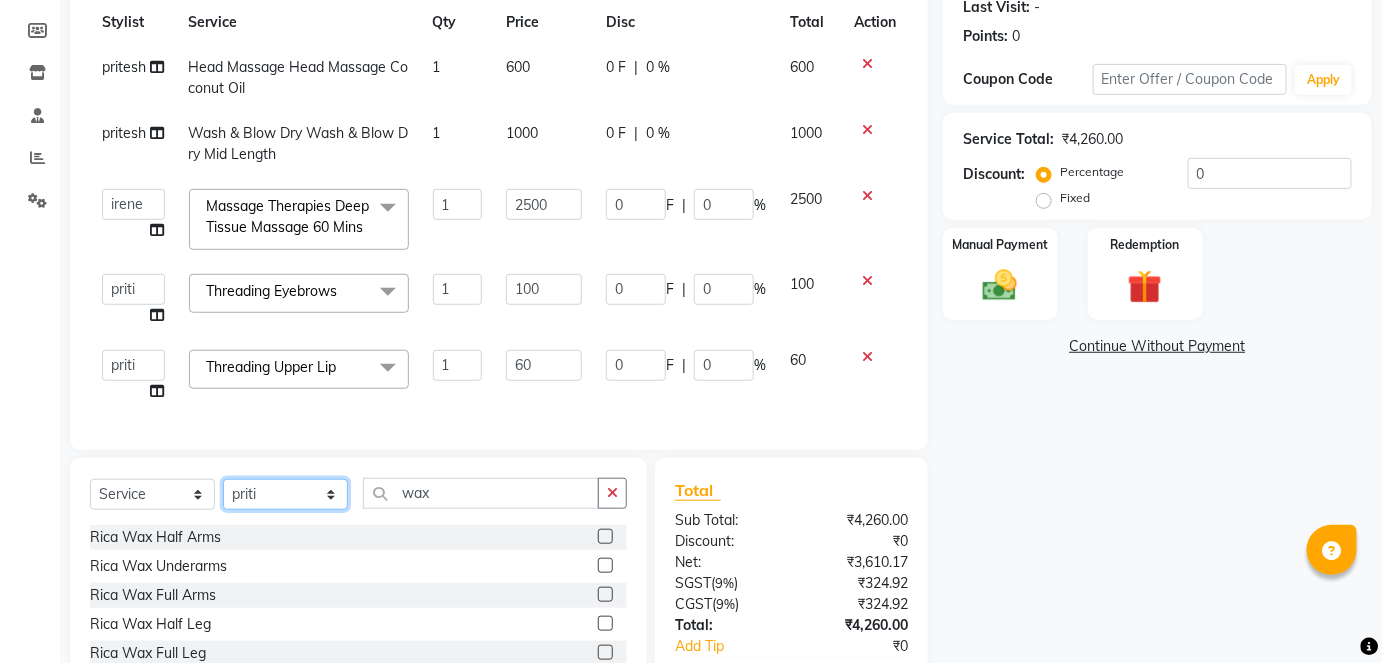 click on "Select Stylist [FIRST] [FIRST] [FIRST] [FIRST] [FIRST] [FIRST] [FIRST] [FIRST] [FIRST] [FIRST] [FIRST] [FIRST] [FIRST] [FIRST] [FIRST] [FIRST] [FIRST] [FIRST] [FIRST] [FIRST] [FIRST] [FIRST] [FIRST] [FIRST] [FIRST] [FIRST]" 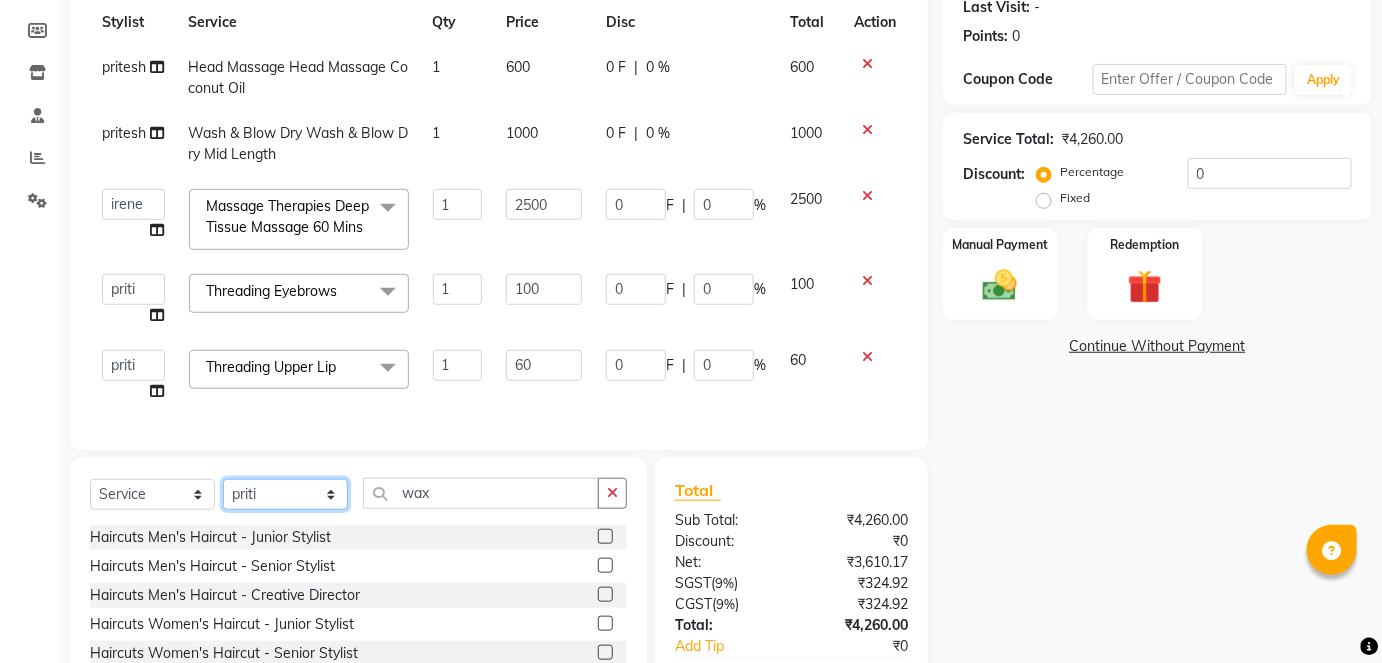 scroll, scrollTop: 437, scrollLeft: 0, axis: vertical 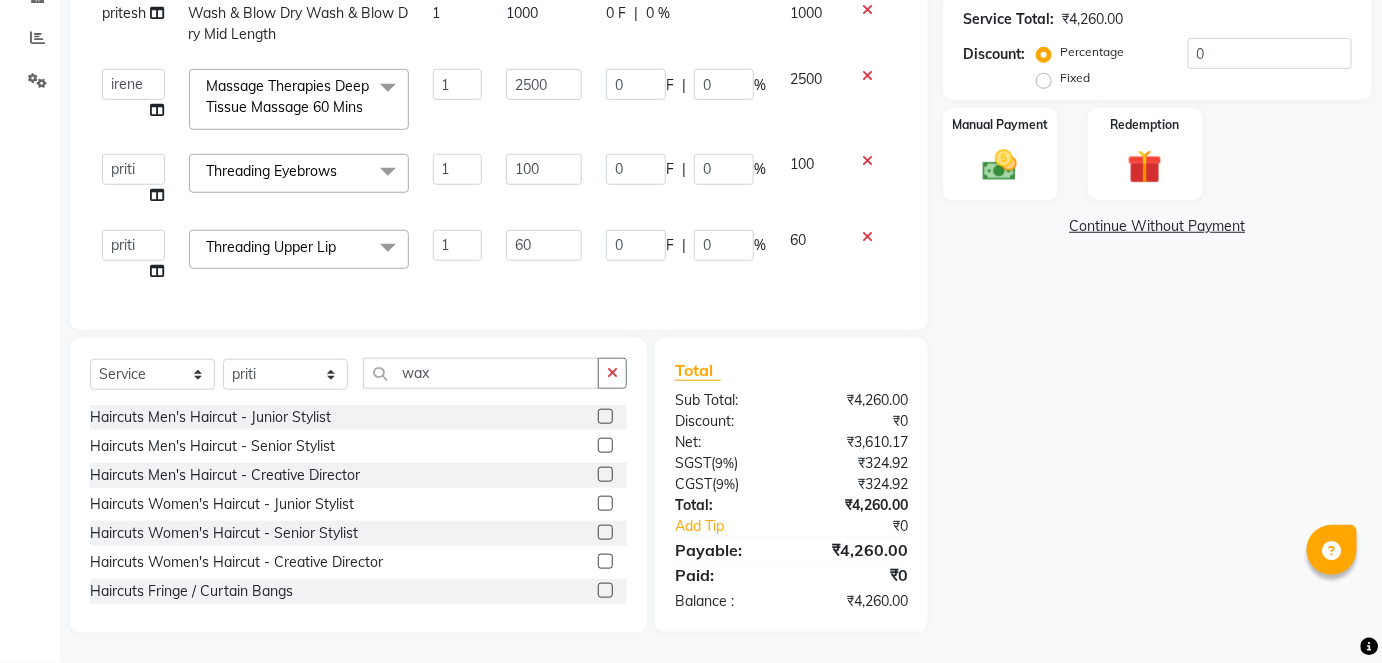 click on "Select Service Product Membership Package Voucher Prepaid Gift Card Select Stylist [FIRST] [FIRST] [FIRST] [FIRST] [FIRST] [FIRST] [TITLE] [FIRST] [FIRST] [FIRST] [FIRST] [FIRST] [FIRST] [FIRST] [FIRST] [FIRST] [FIRST] [FIRST] [FIRST] [FIRST] [FIRST] [FIRST] [FIRST] [FIRST] [FIRST] wax" 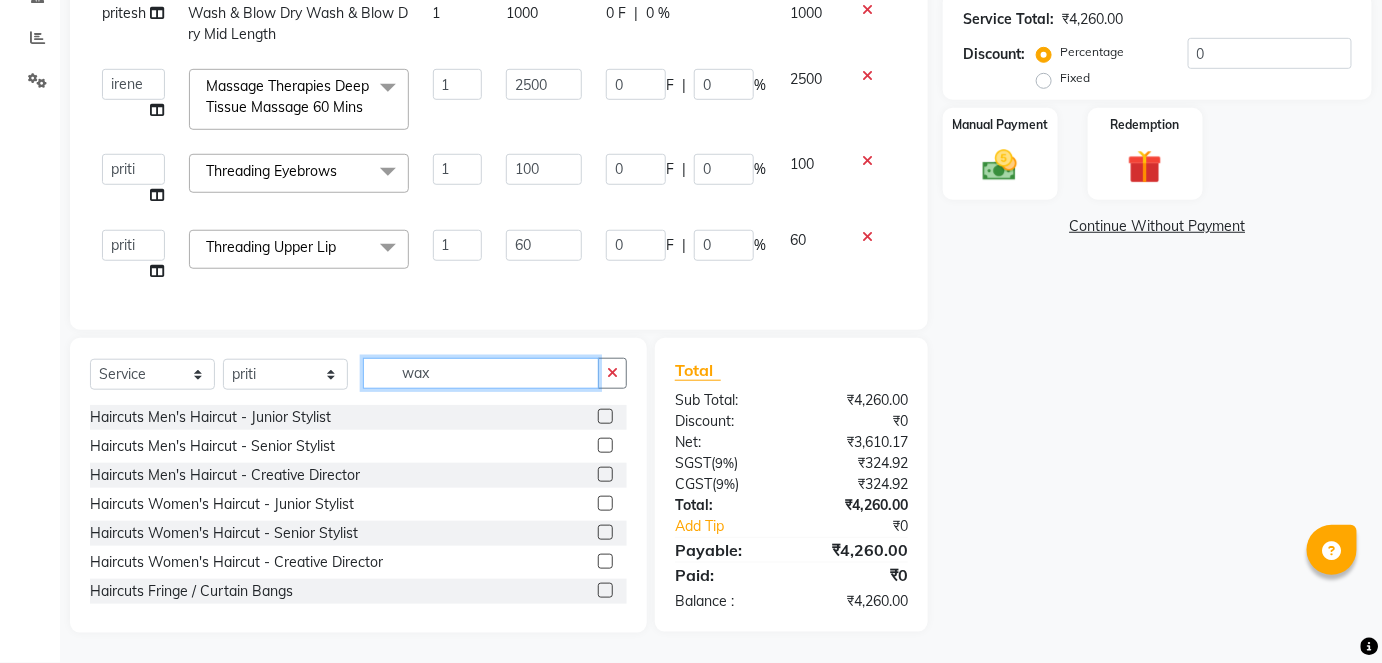 click on "wax" 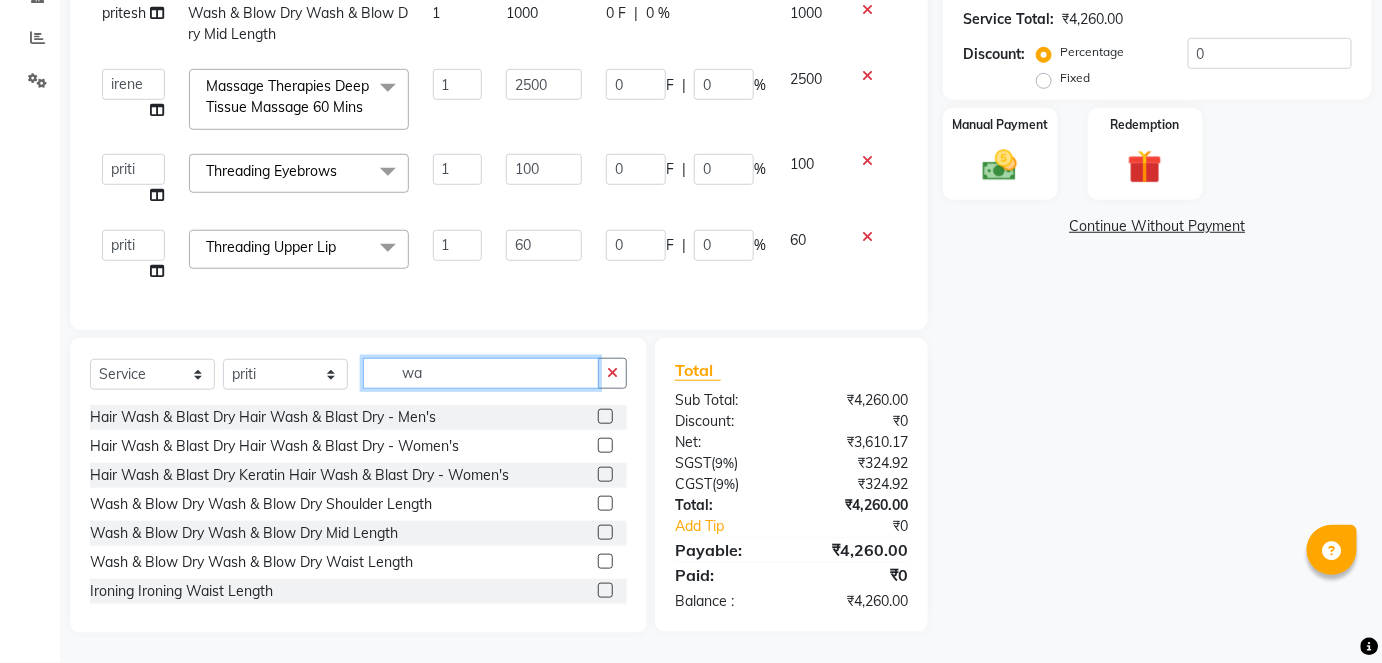 type on "wax" 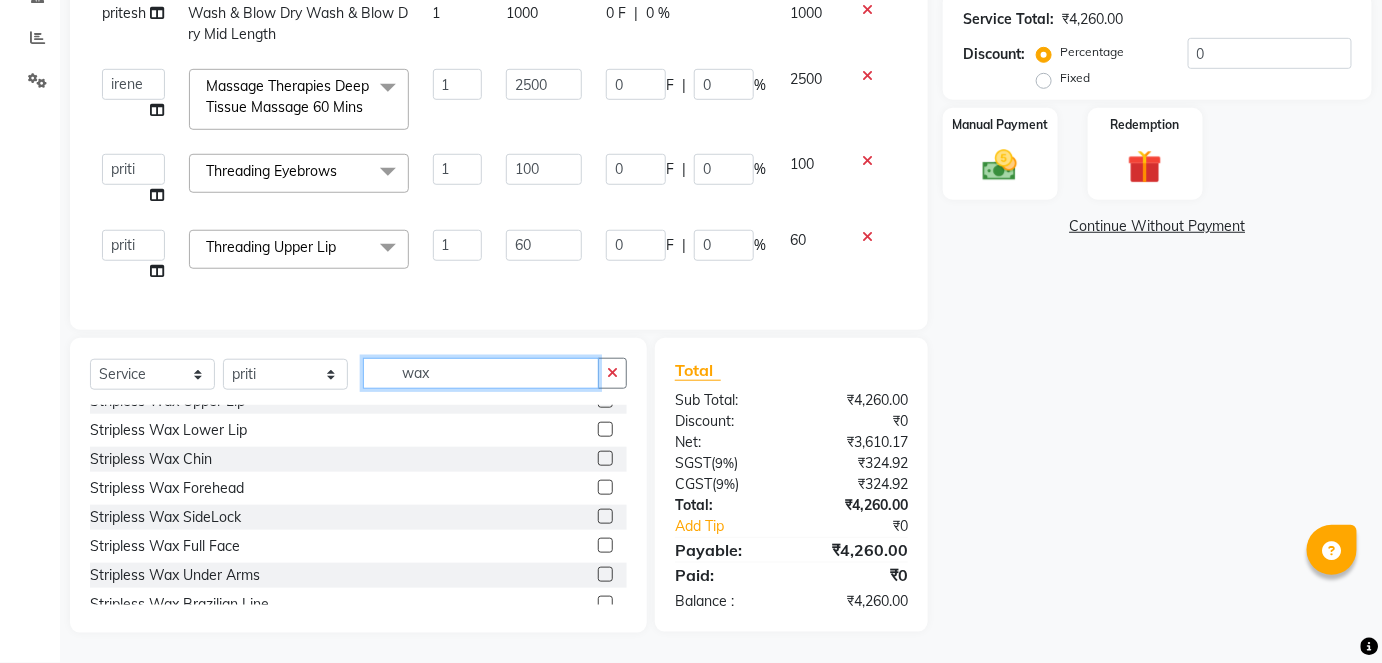 scroll, scrollTop: 365, scrollLeft: 0, axis: vertical 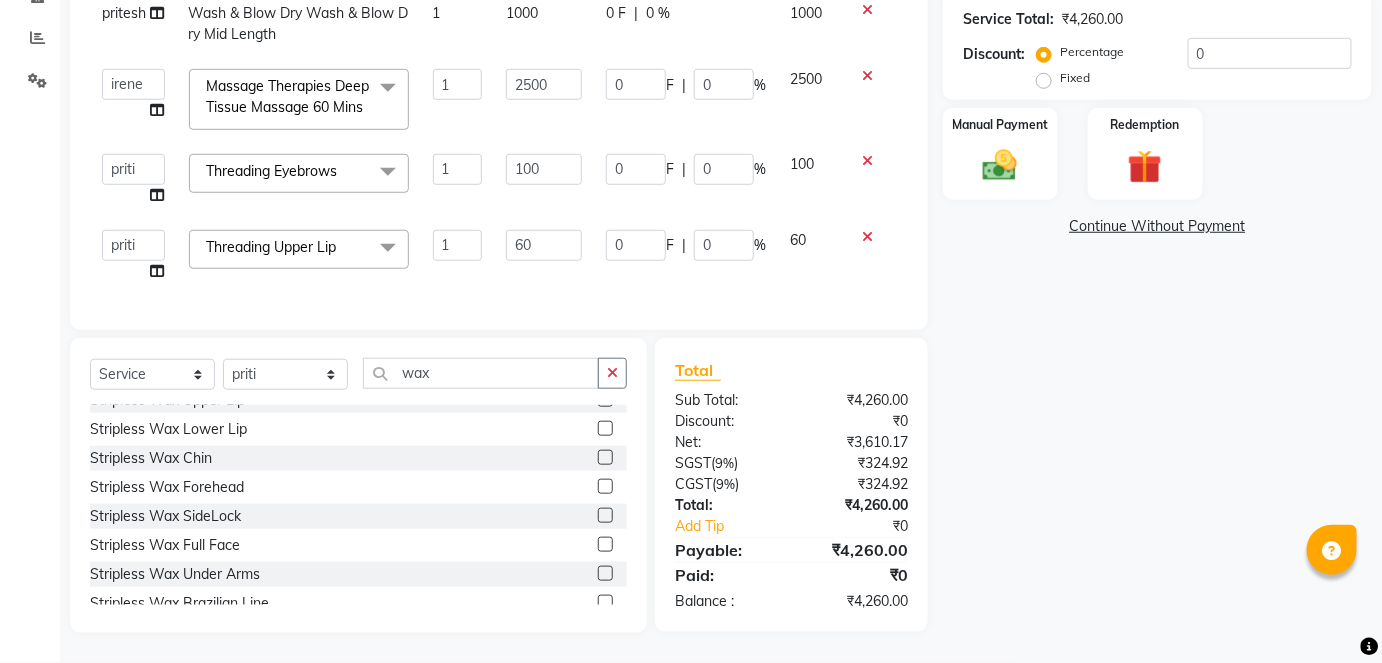 click 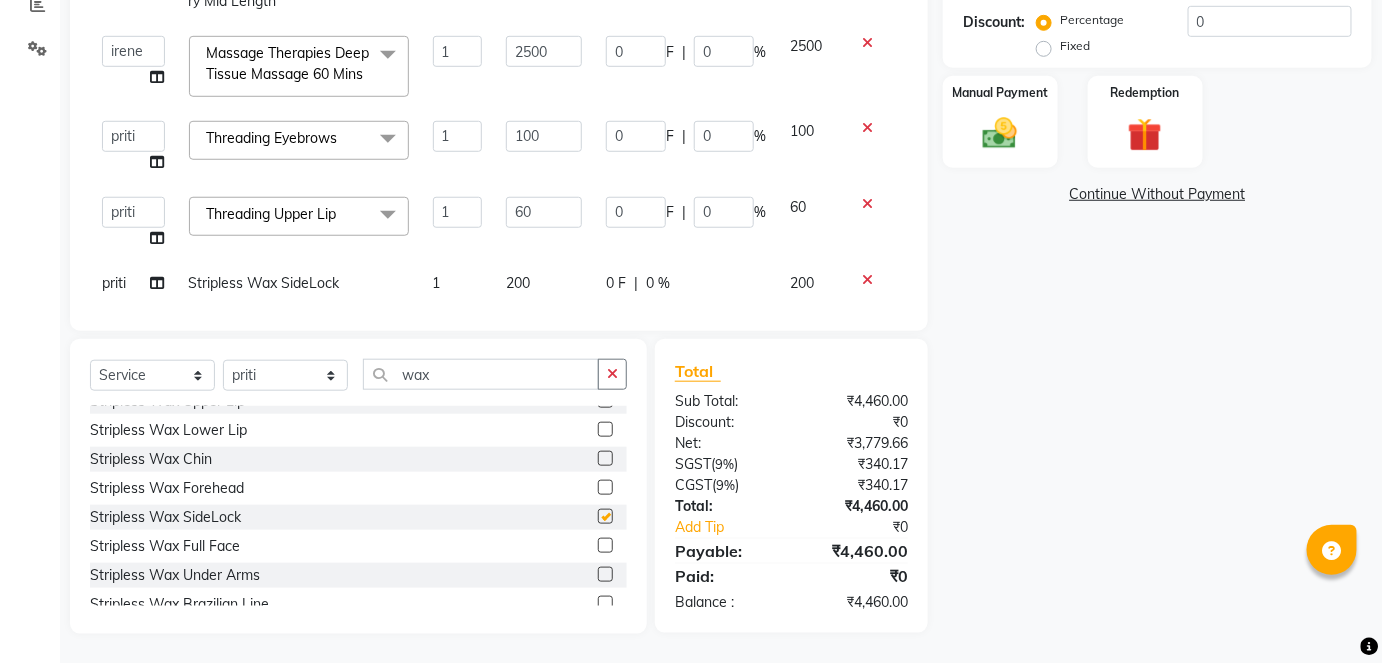 checkbox on "false" 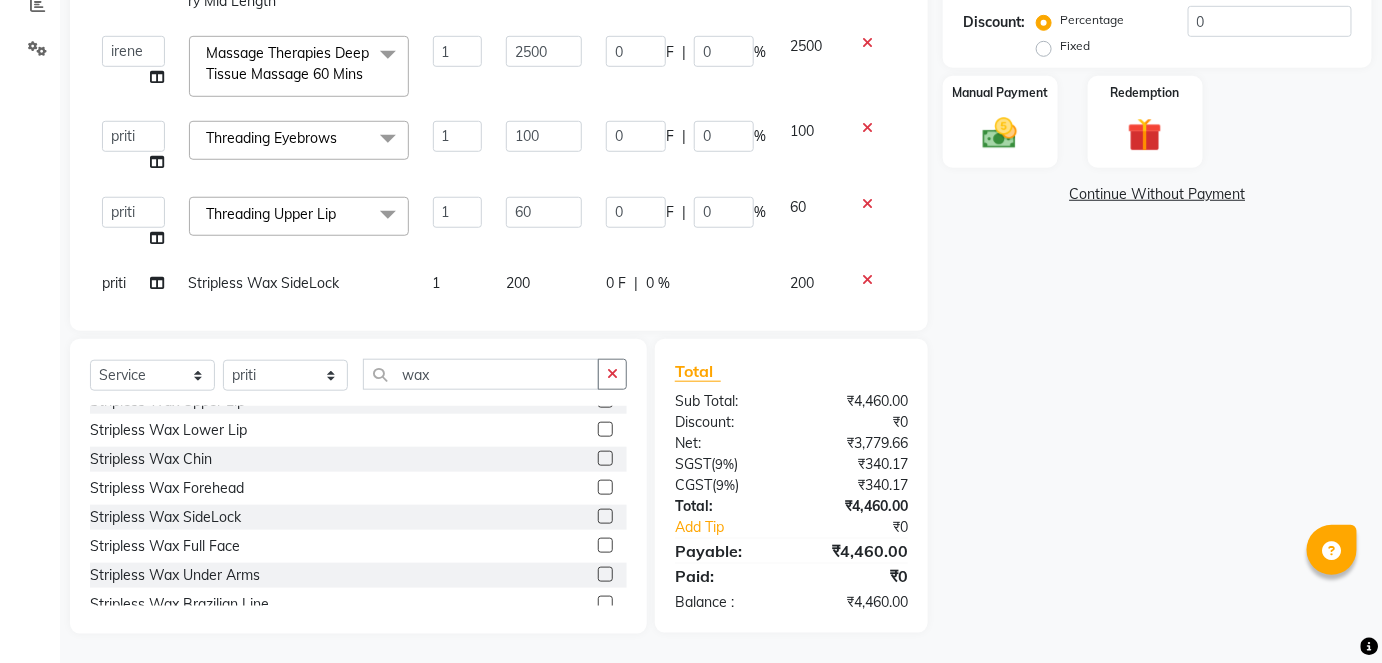 scroll, scrollTop: 45, scrollLeft: 0, axis: vertical 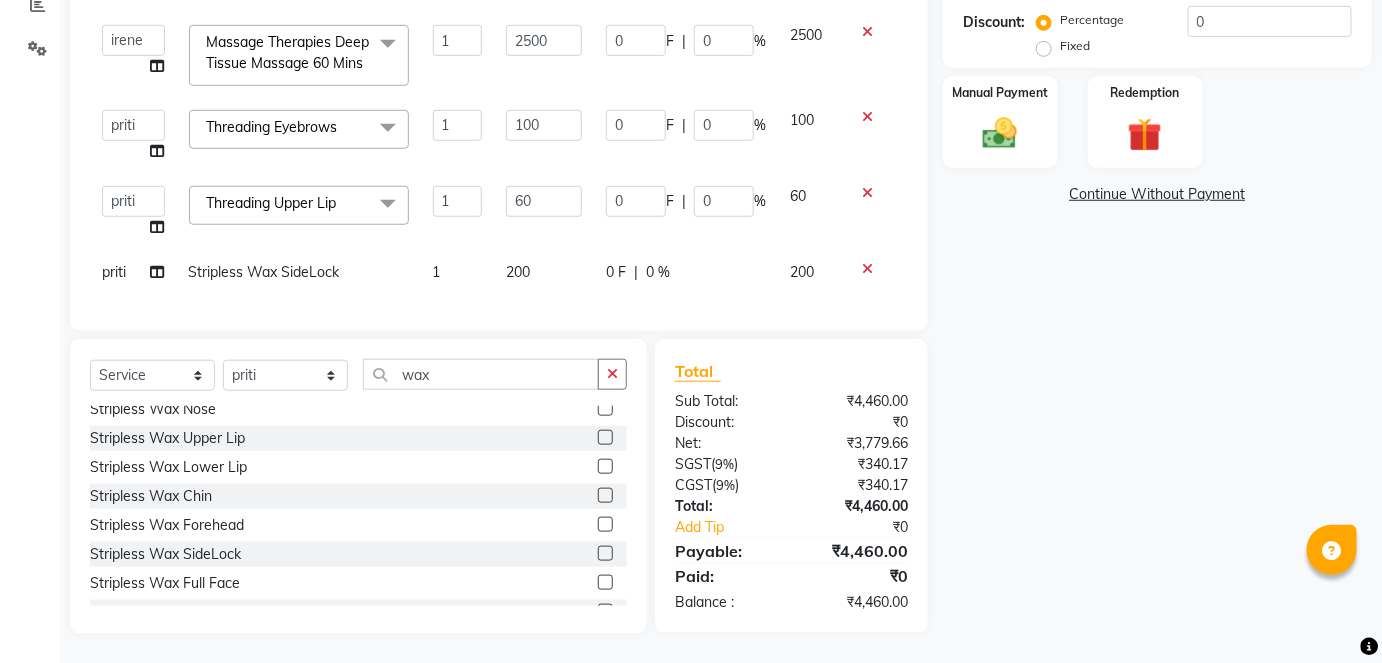 click 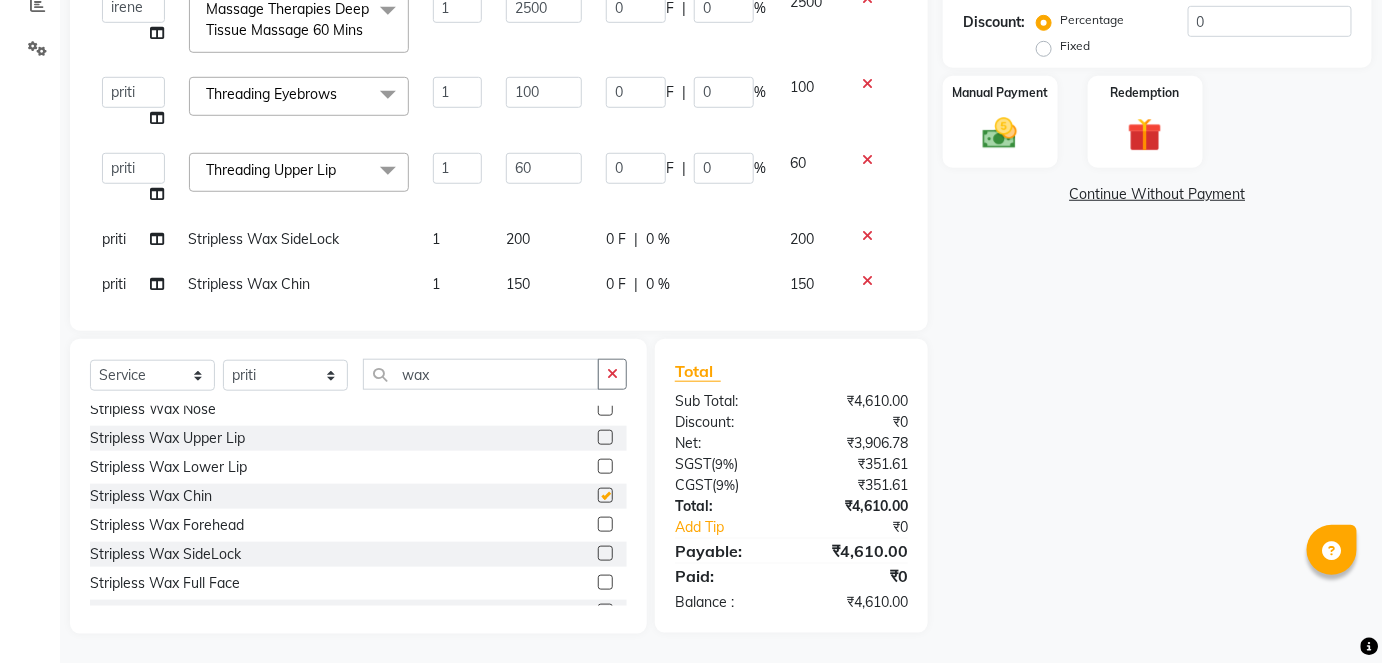 checkbox on "false" 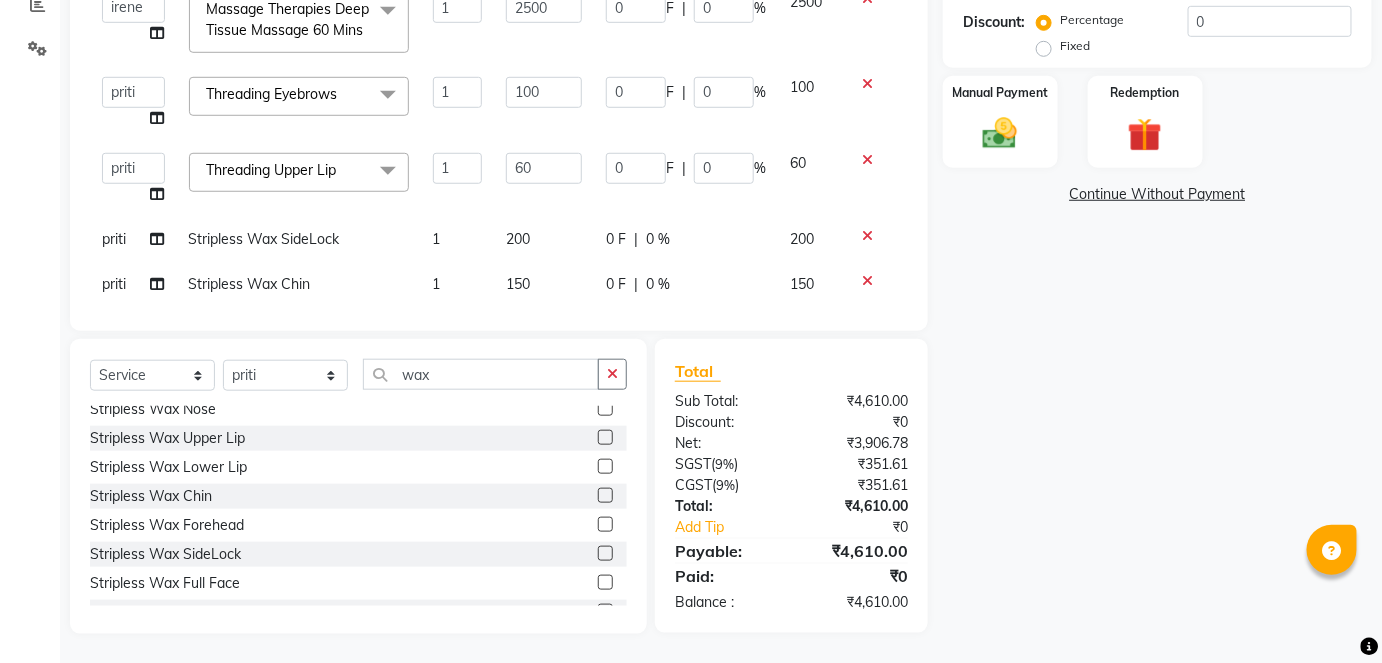 scroll, scrollTop: 90, scrollLeft: 0, axis: vertical 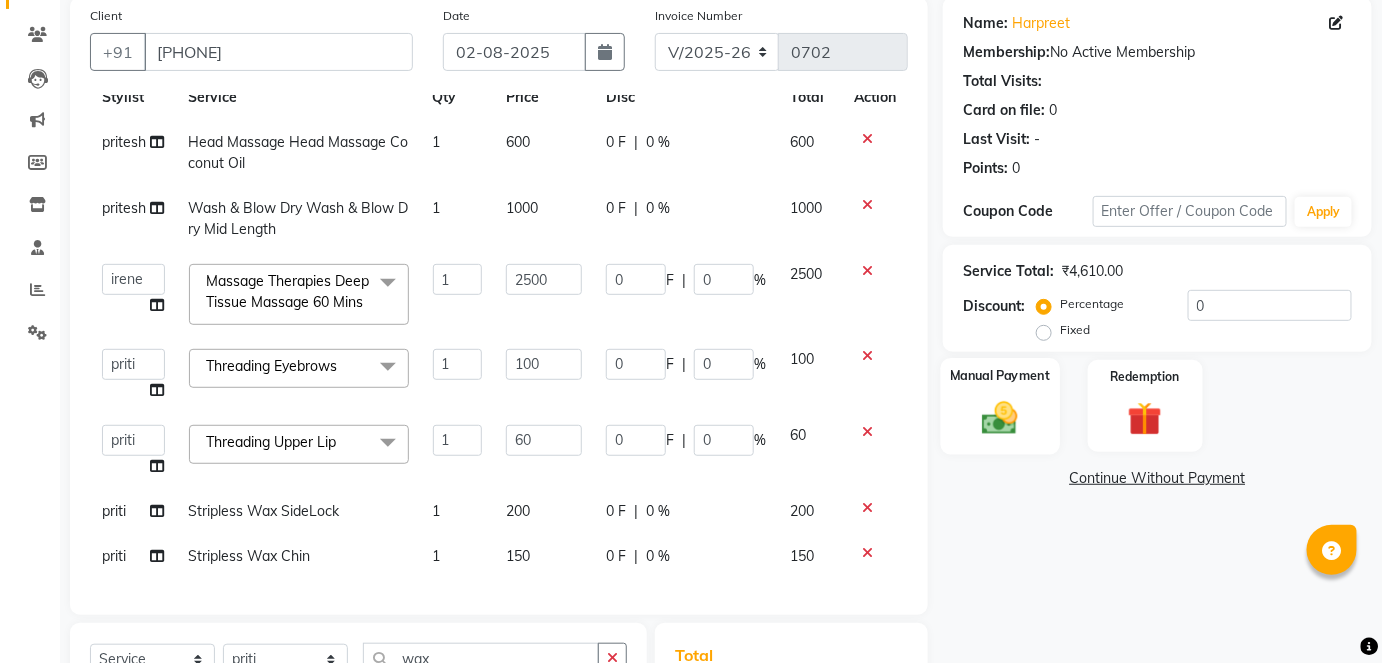 click 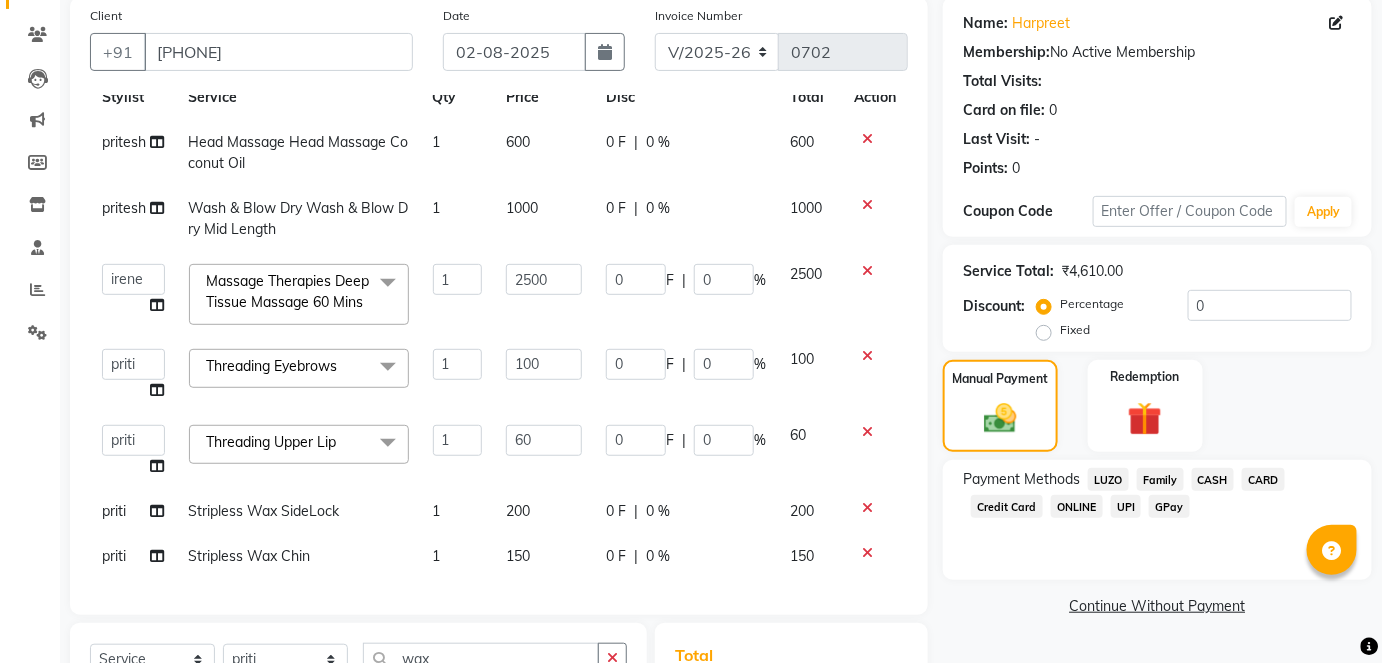 click on "GPay" 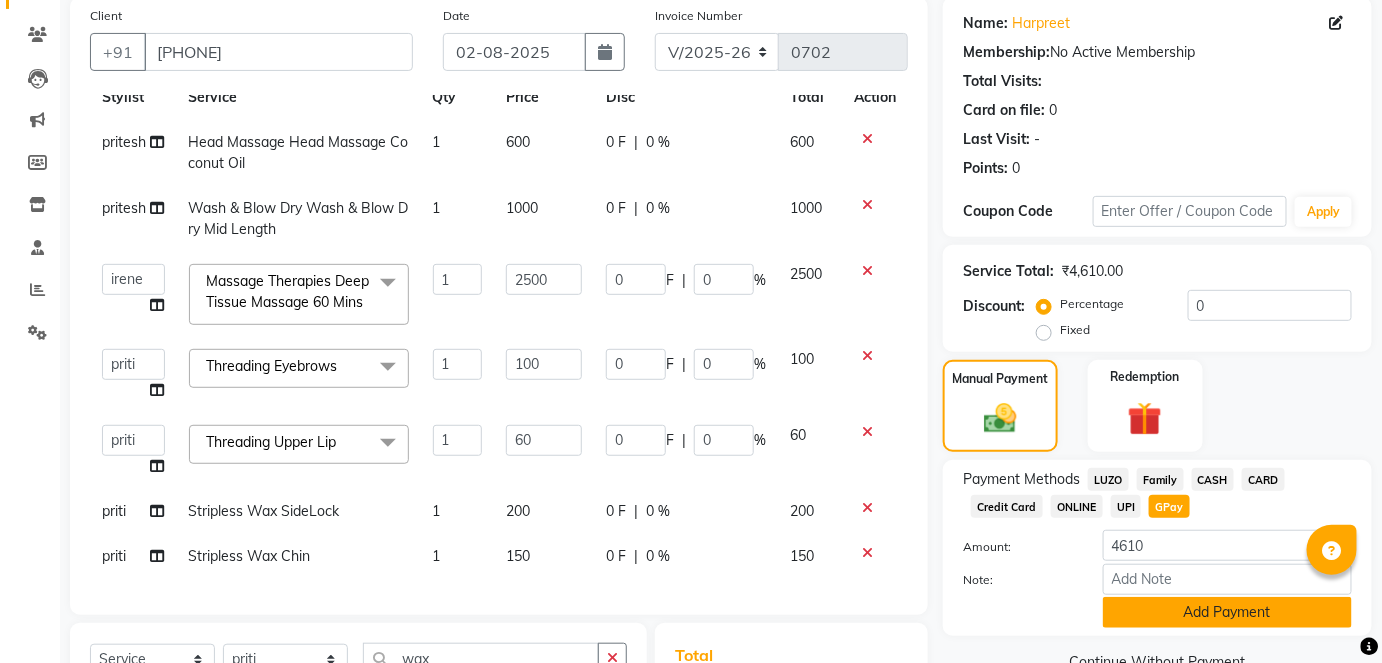 click on "Add Payment" 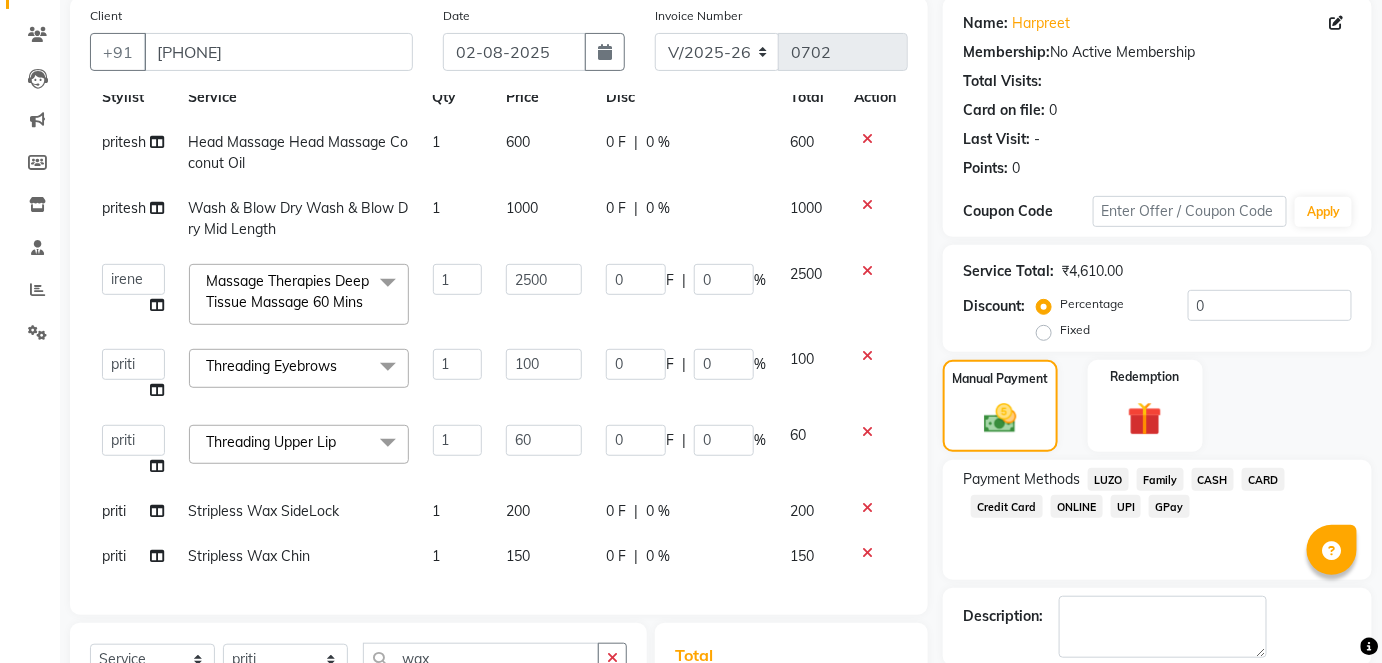 scroll, scrollTop: 477, scrollLeft: 0, axis: vertical 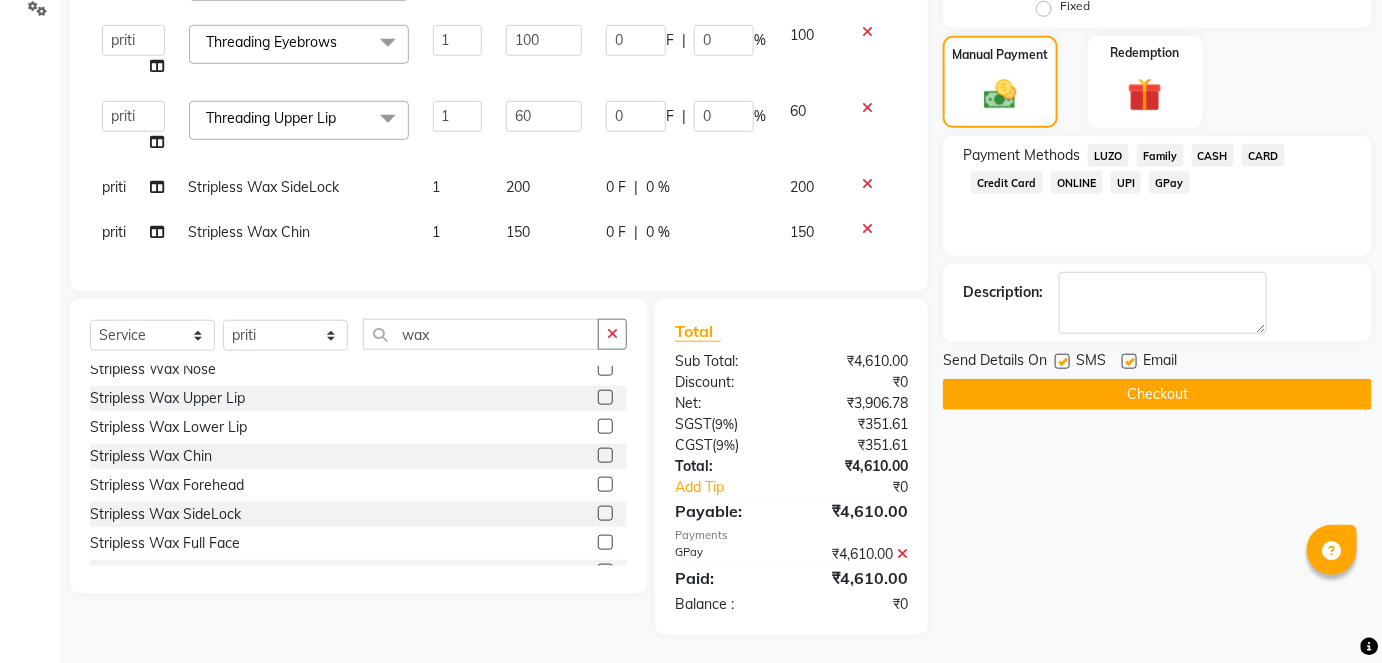 click on "Checkout" 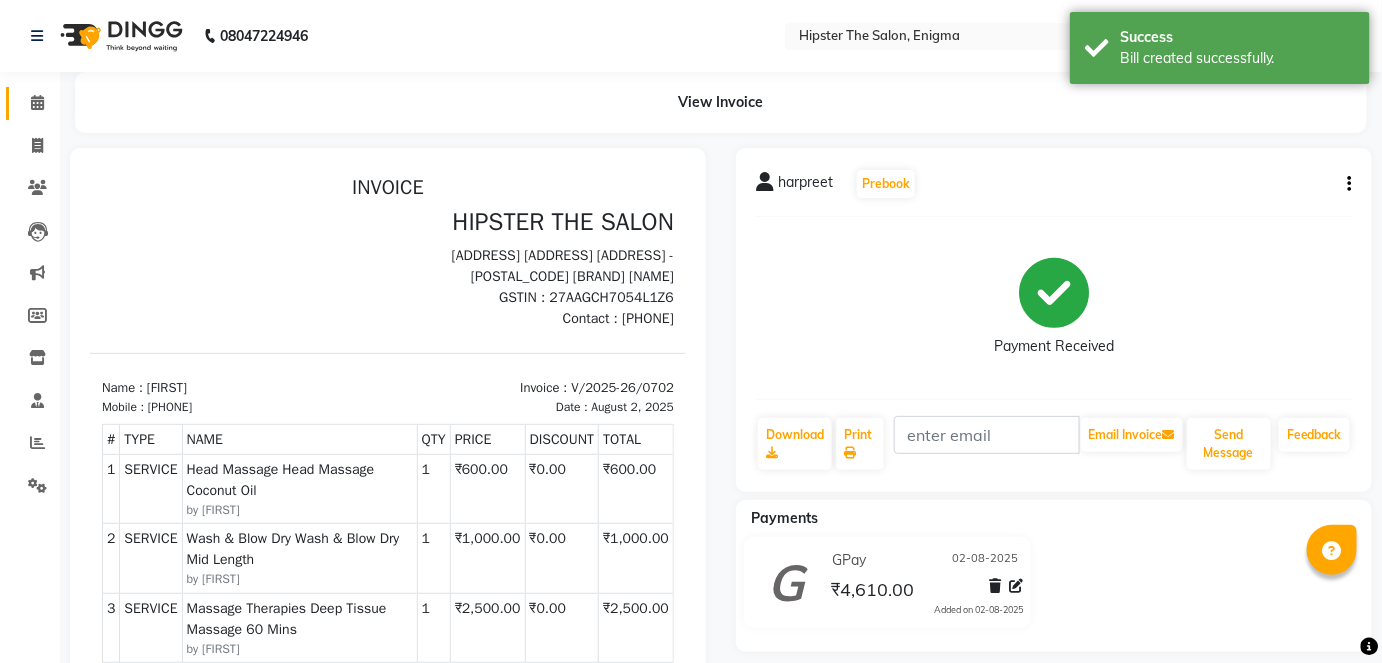 scroll, scrollTop: 0, scrollLeft: 0, axis: both 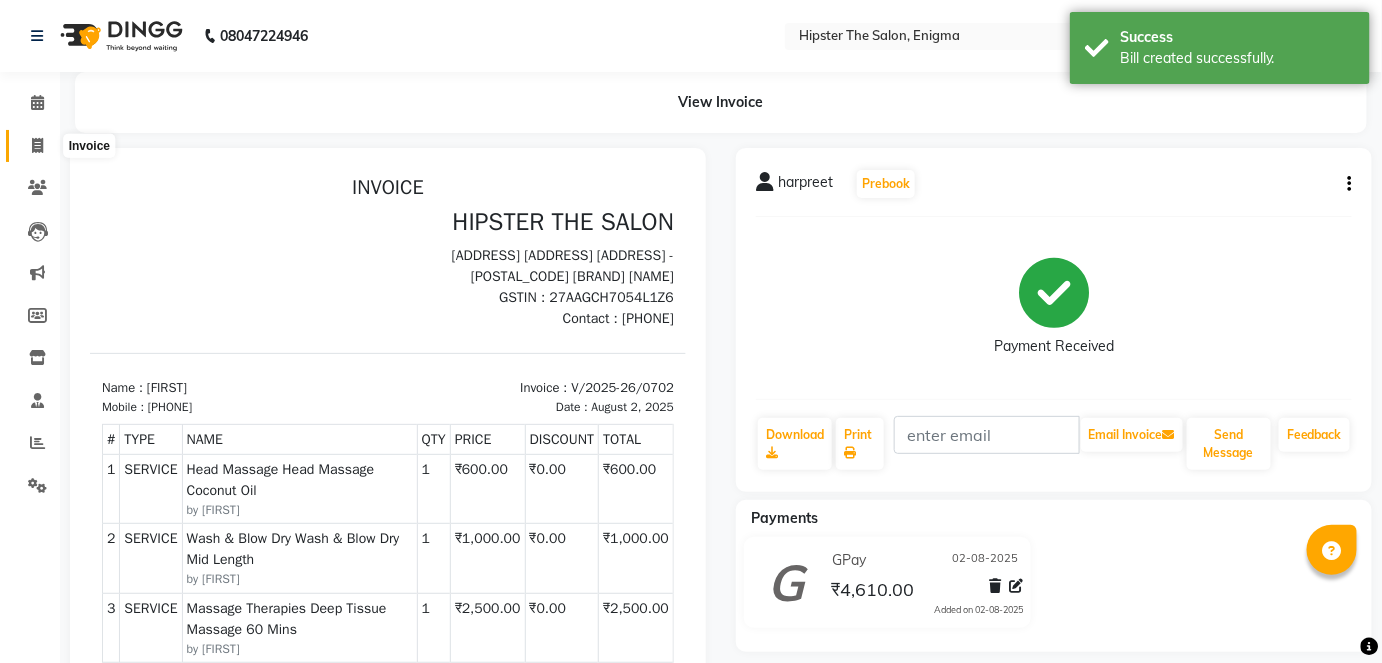 click 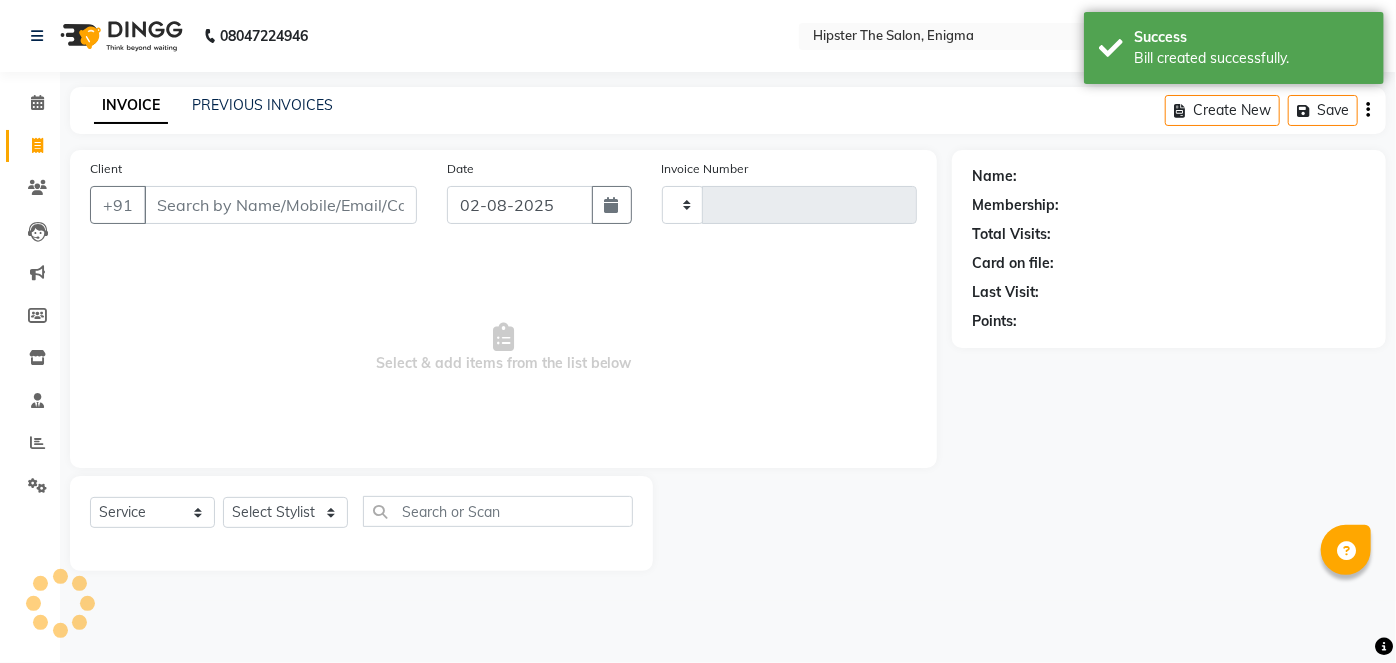 type on "0703" 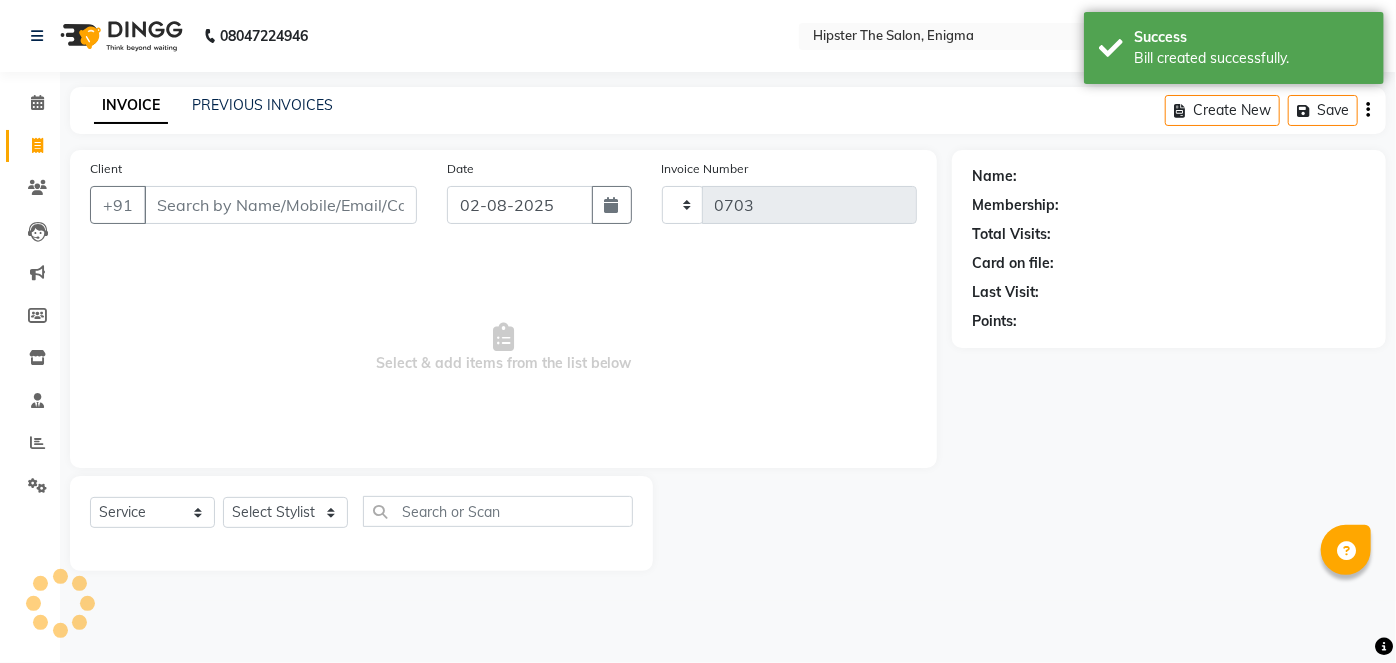 select on "4468" 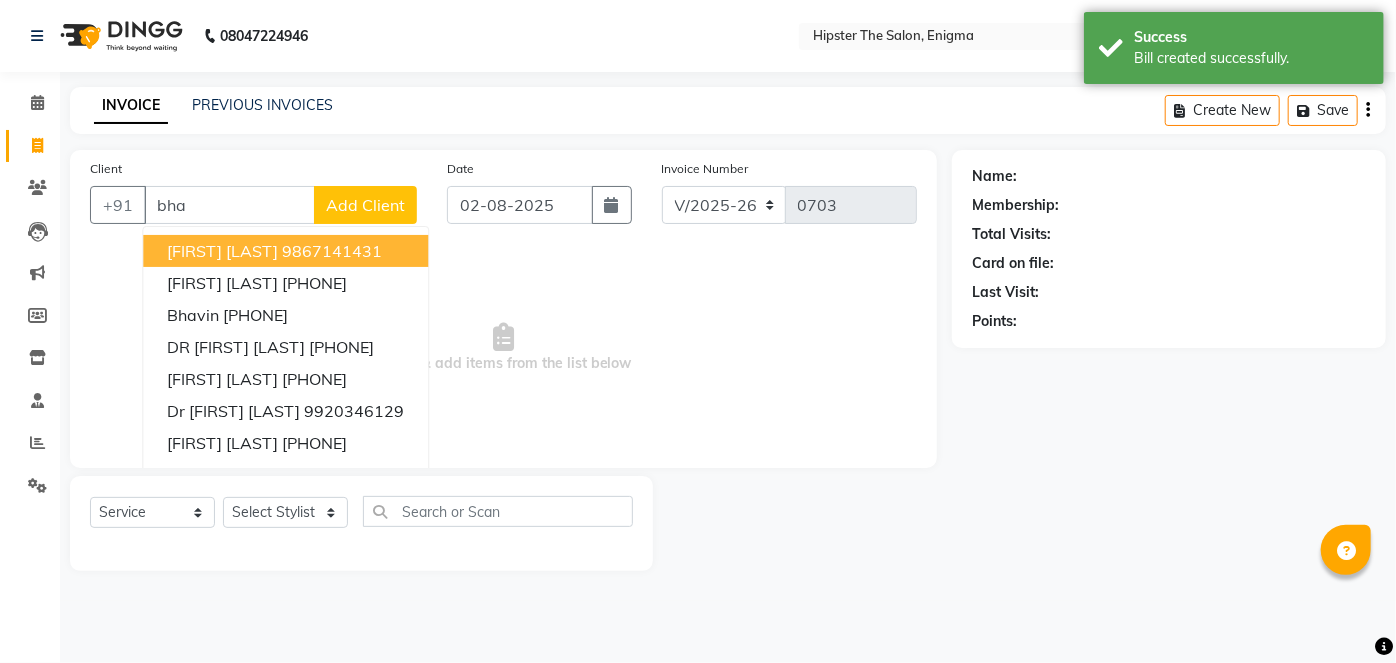 click on "[FIRST] [LAST]" at bounding box center [222, 251] 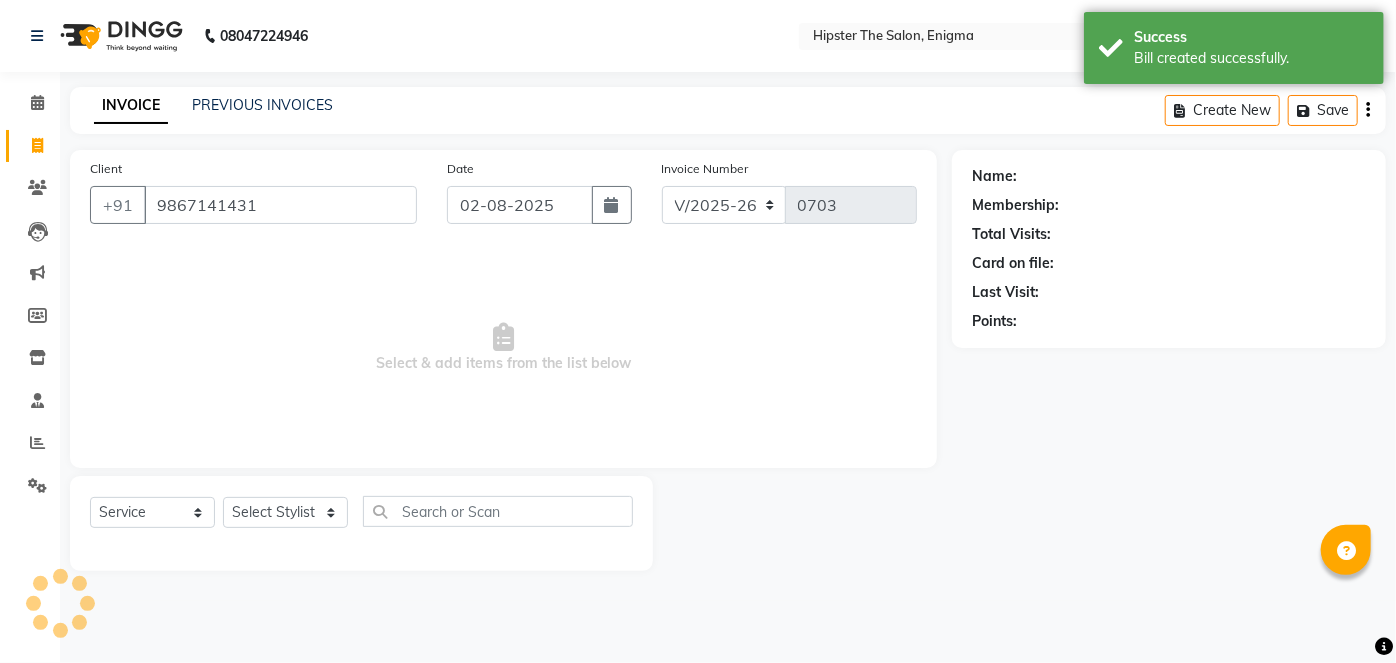 type on "9867141431" 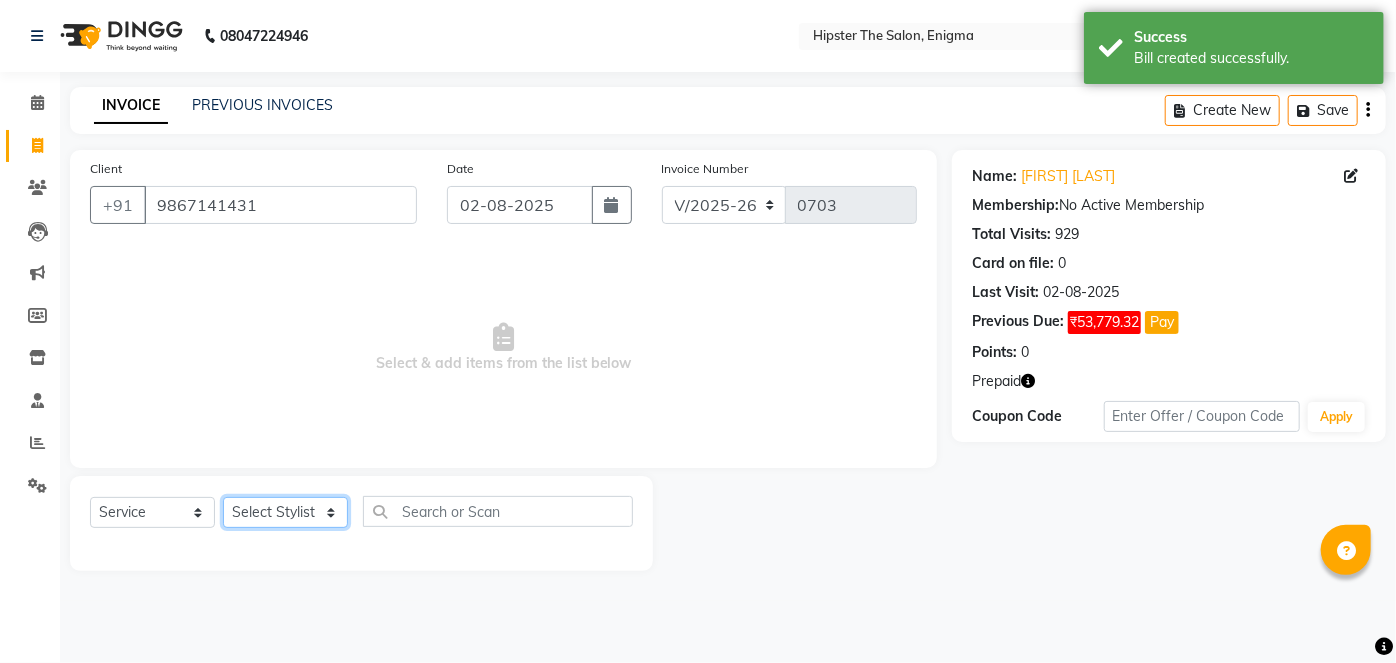 click on "Select Stylist [FIRST] [FIRST] [FIRST] [FIRST] [FIRST] [FIRST] [FIRST] [FIRST] [FIRST] [FIRST] [FIRST] [FIRST] [FIRST] [FIRST] [FIRST] [FIRST] [FIRST] [FIRST] [FIRST] [FIRST] [FIRST] [FIRST] [FIRST] [FIRST] [FIRST] [FIRST]" 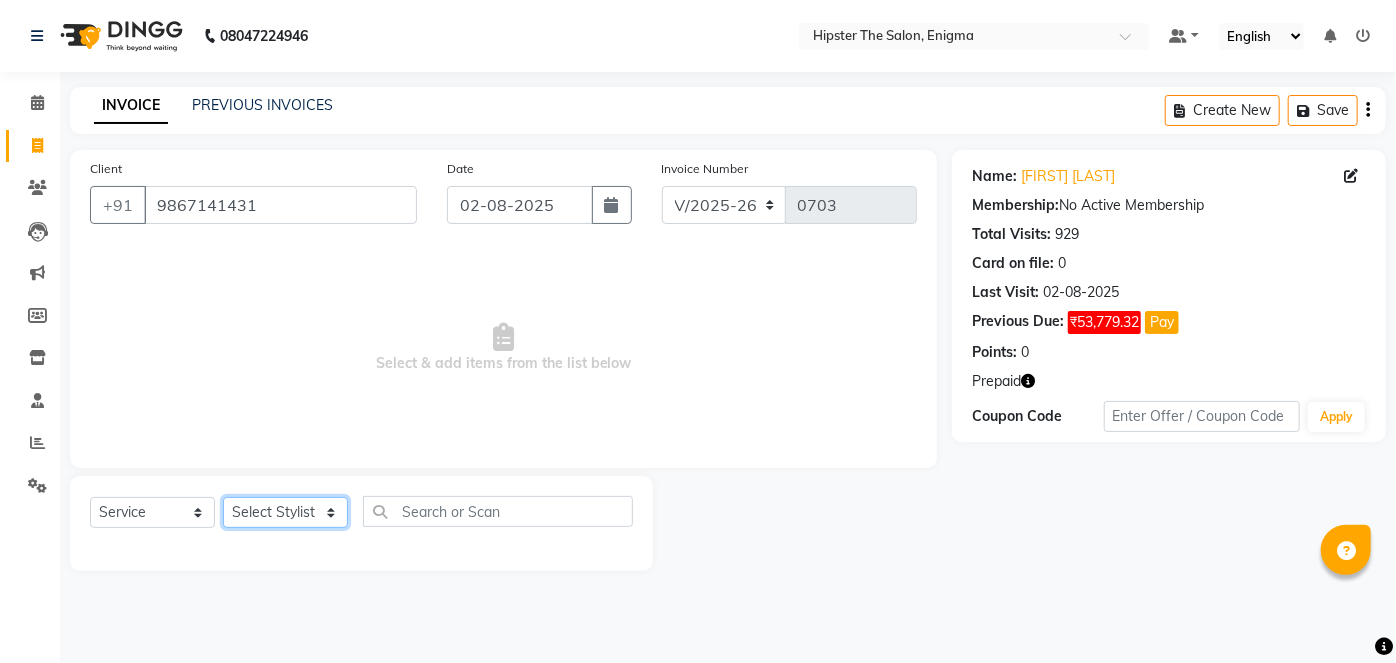 select on "85574" 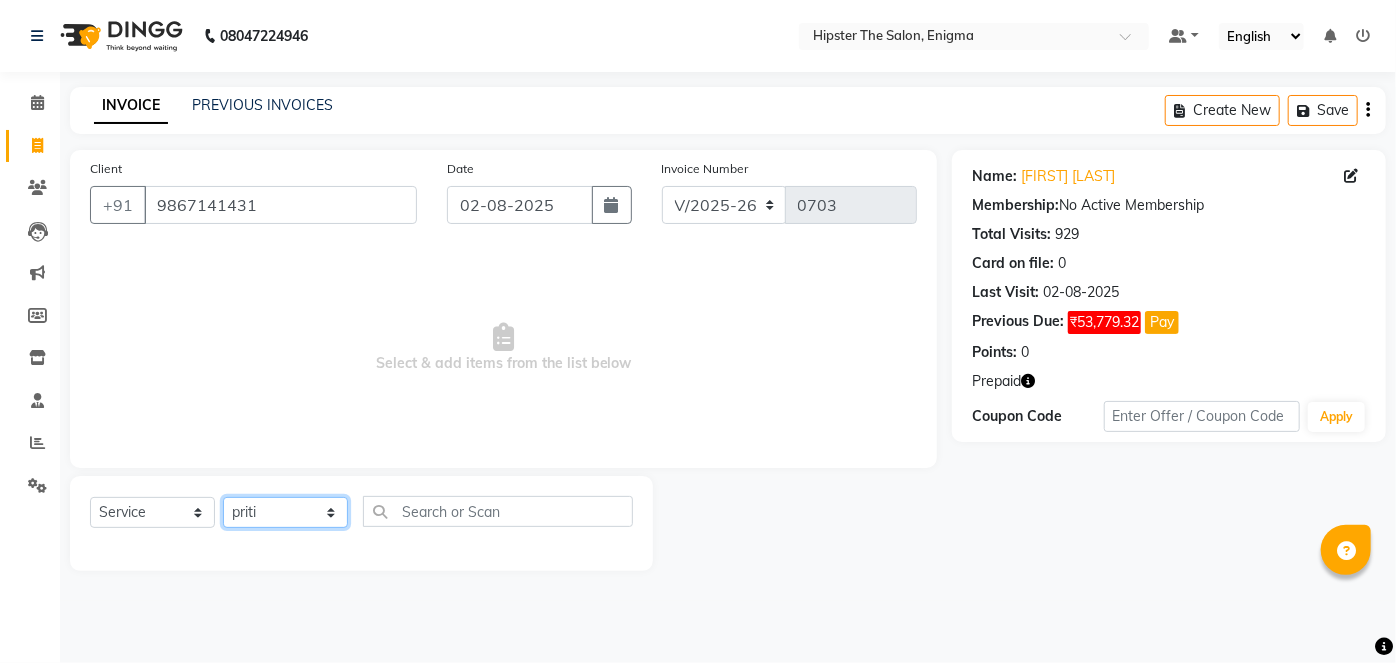click on "Select Stylist [FIRST] [FIRST] [FIRST] [FIRST] [FIRST] [FIRST] [FIRST] [FIRST] [FIRST] [FIRST] [FIRST] [FIRST] [FIRST] [FIRST] [FIRST] [FIRST] [FIRST] [FIRST] [FIRST] [FIRST] [FIRST] [FIRST] [FIRST] [FIRST] [FIRST] [FIRST]" 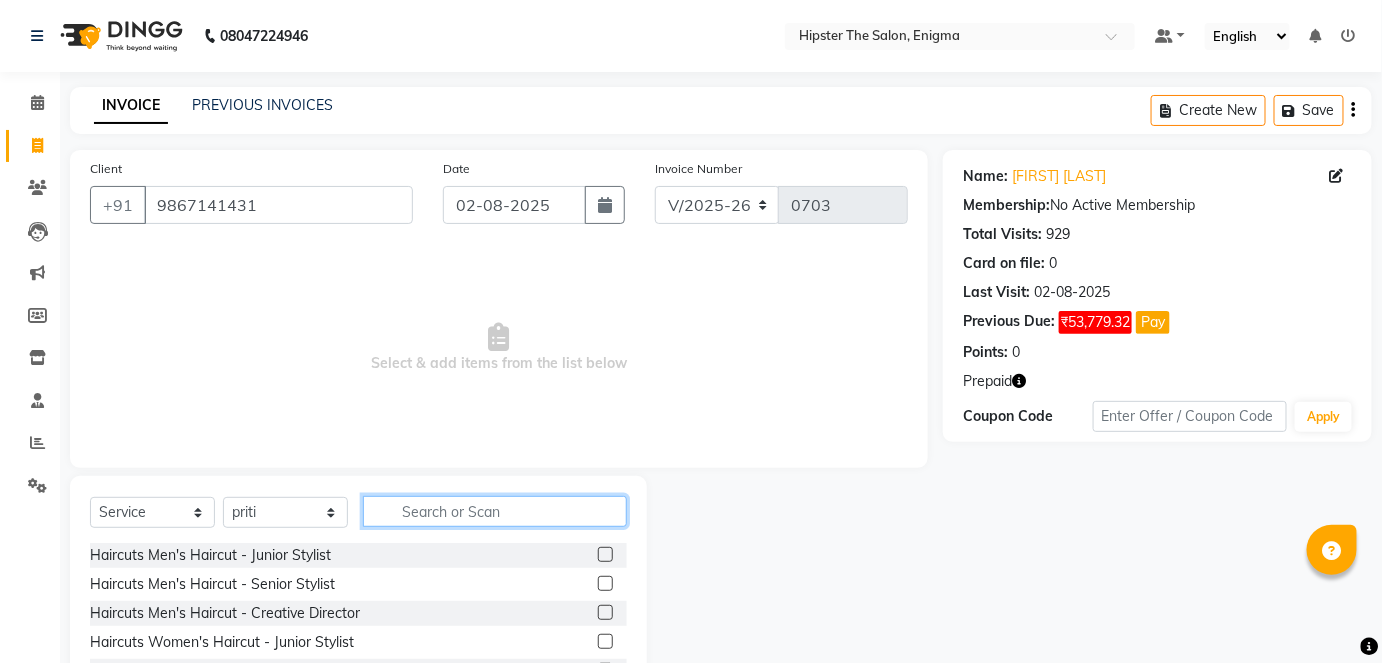 click 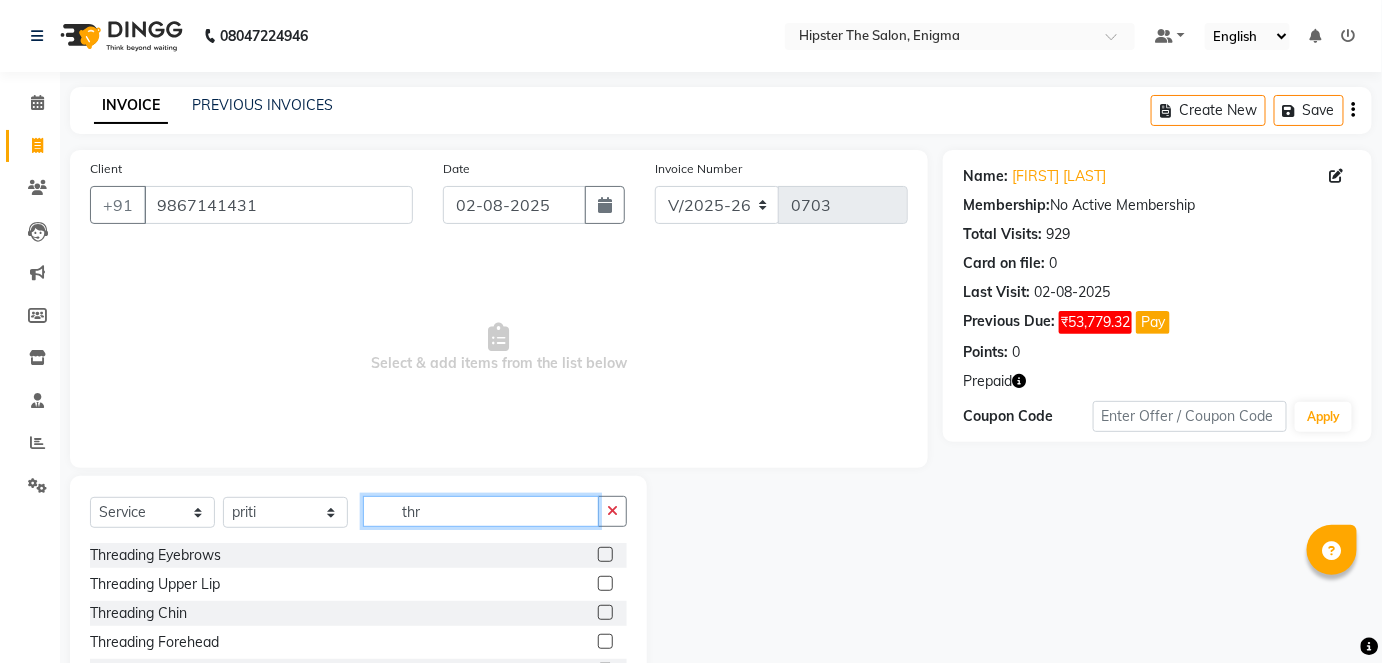 type on "thr" 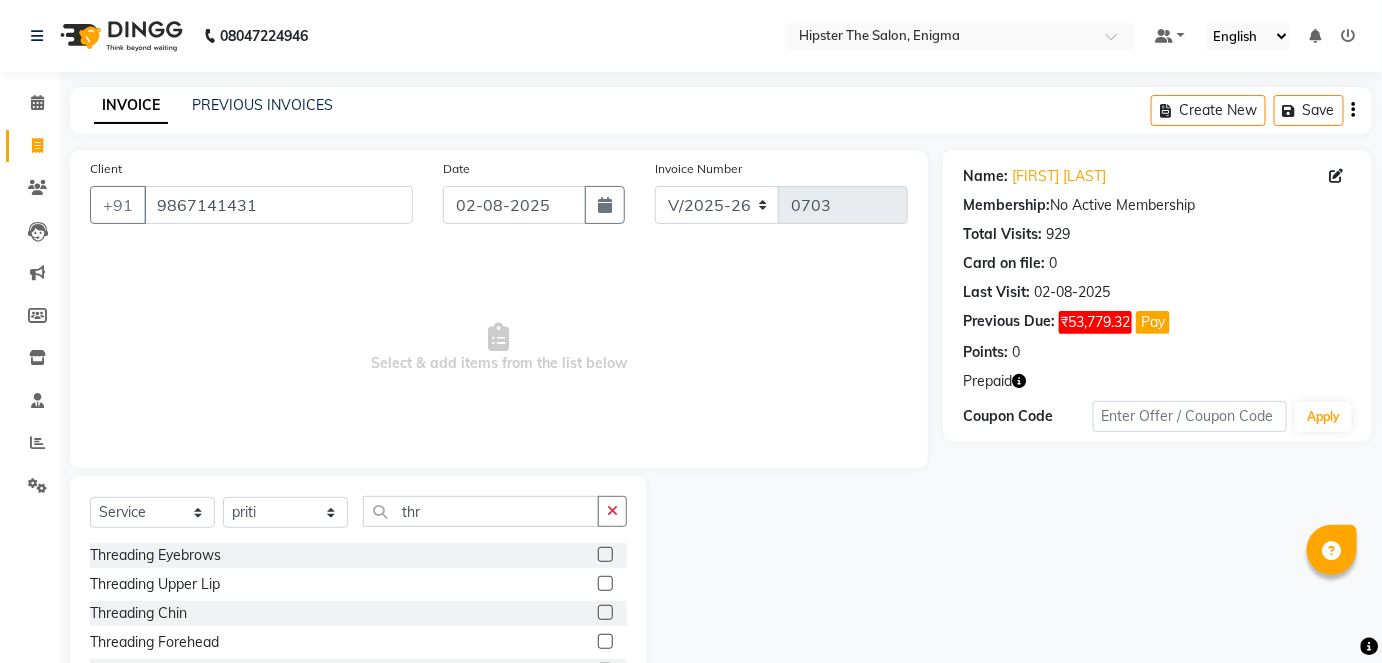 click 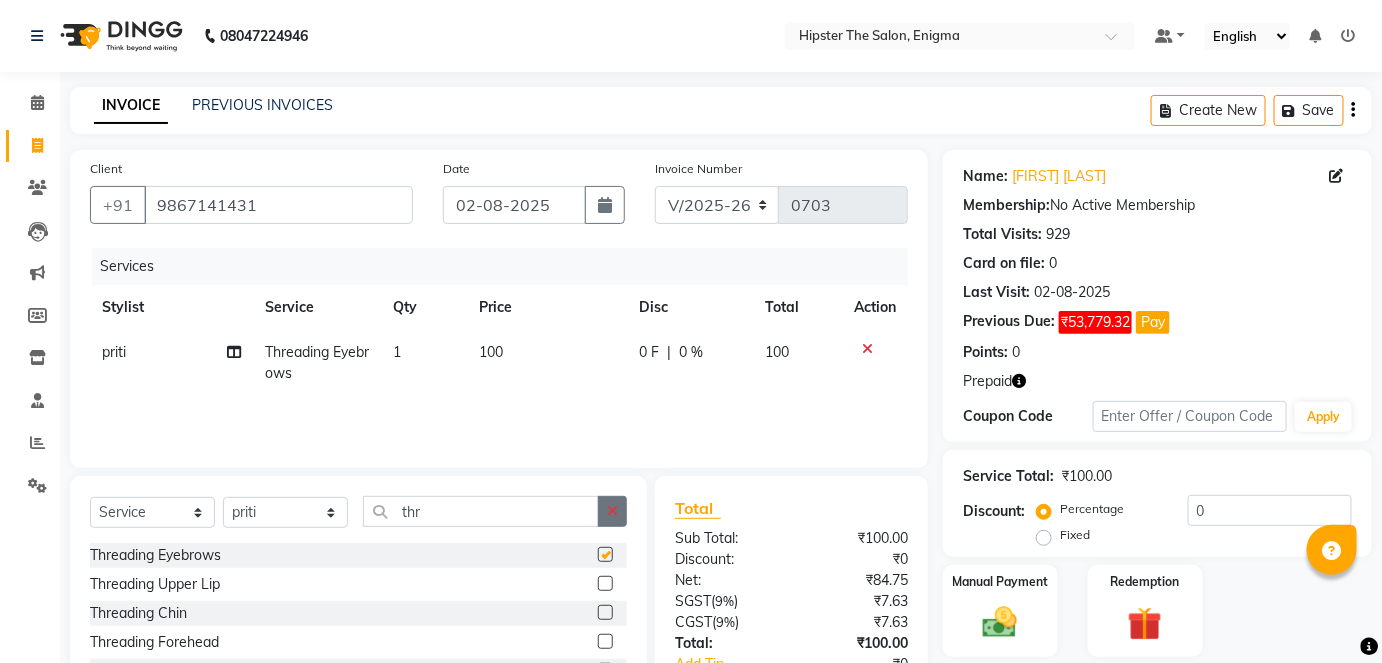 checkbox on "false" 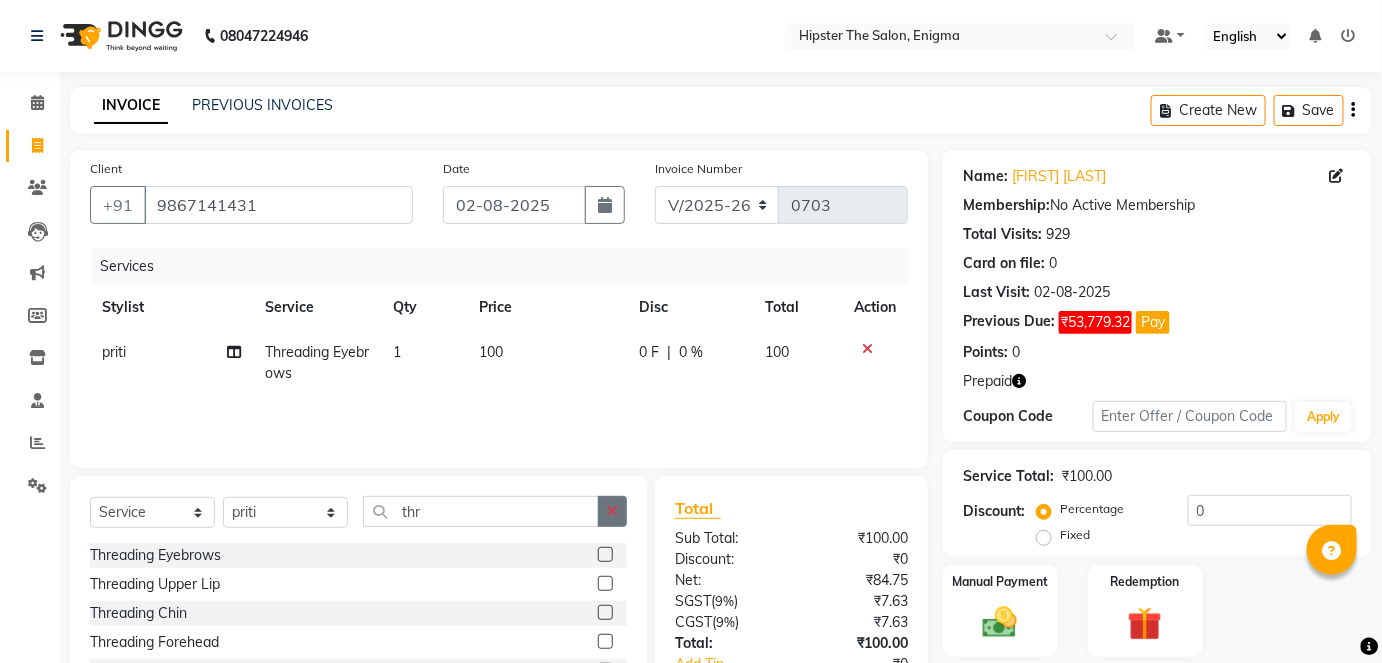 click 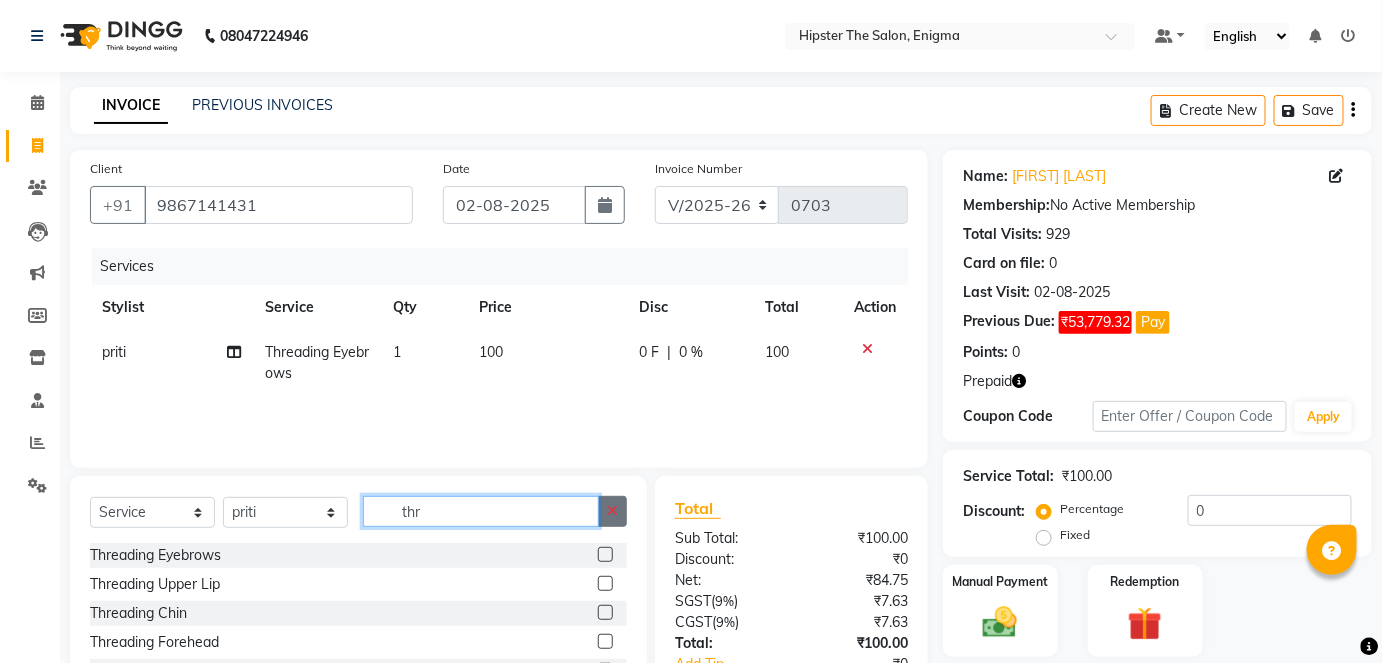 type 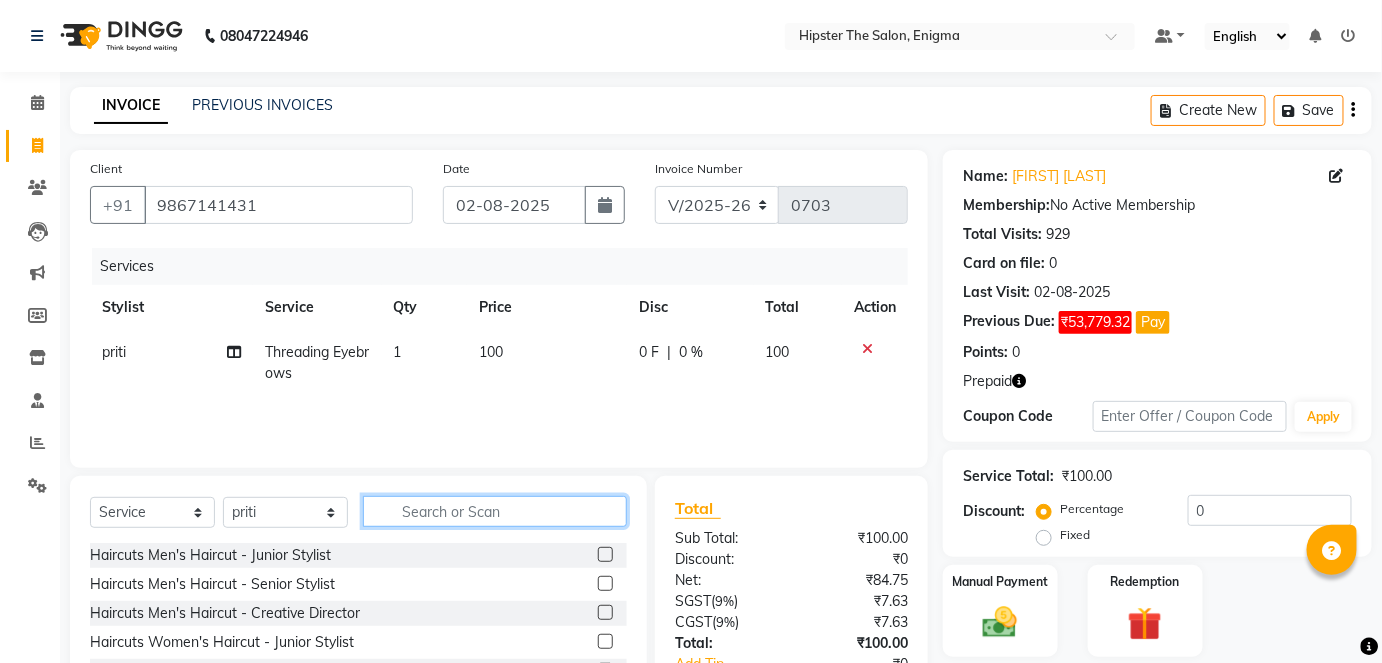 scroll, scrollTop: 137, scrollLeft: 0, axis: vertical 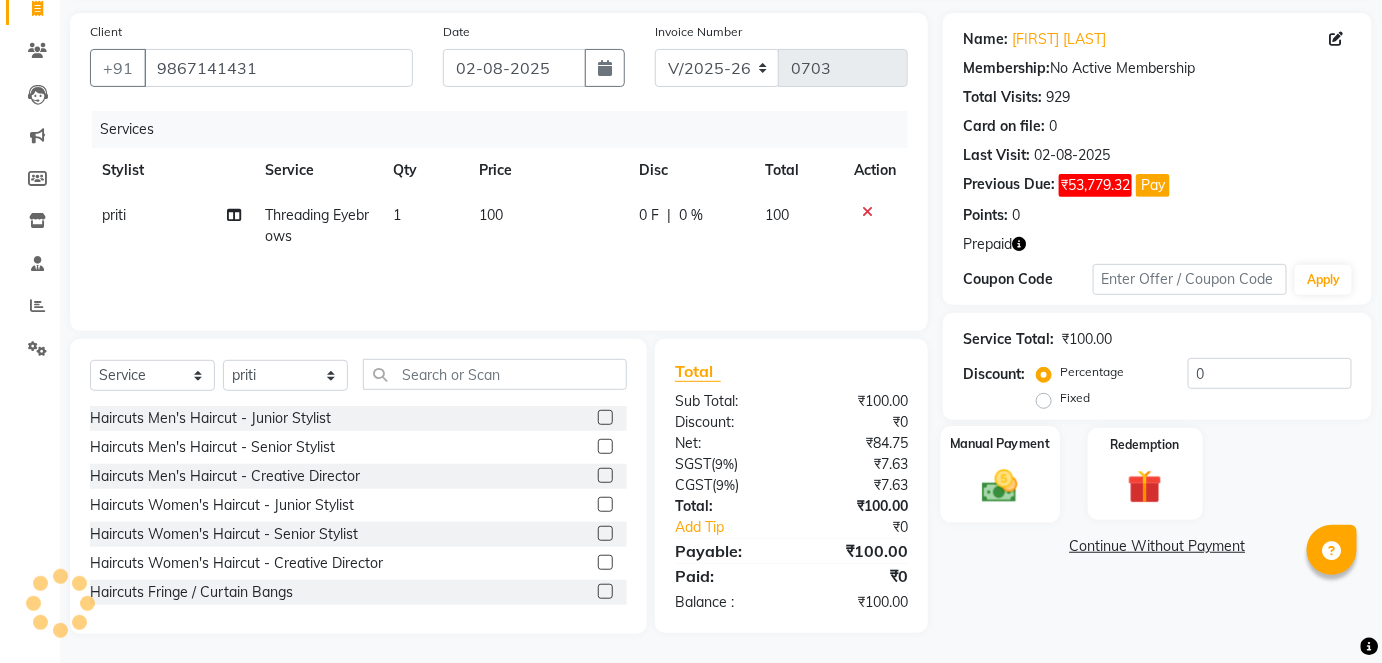 click on "Manual Payment" 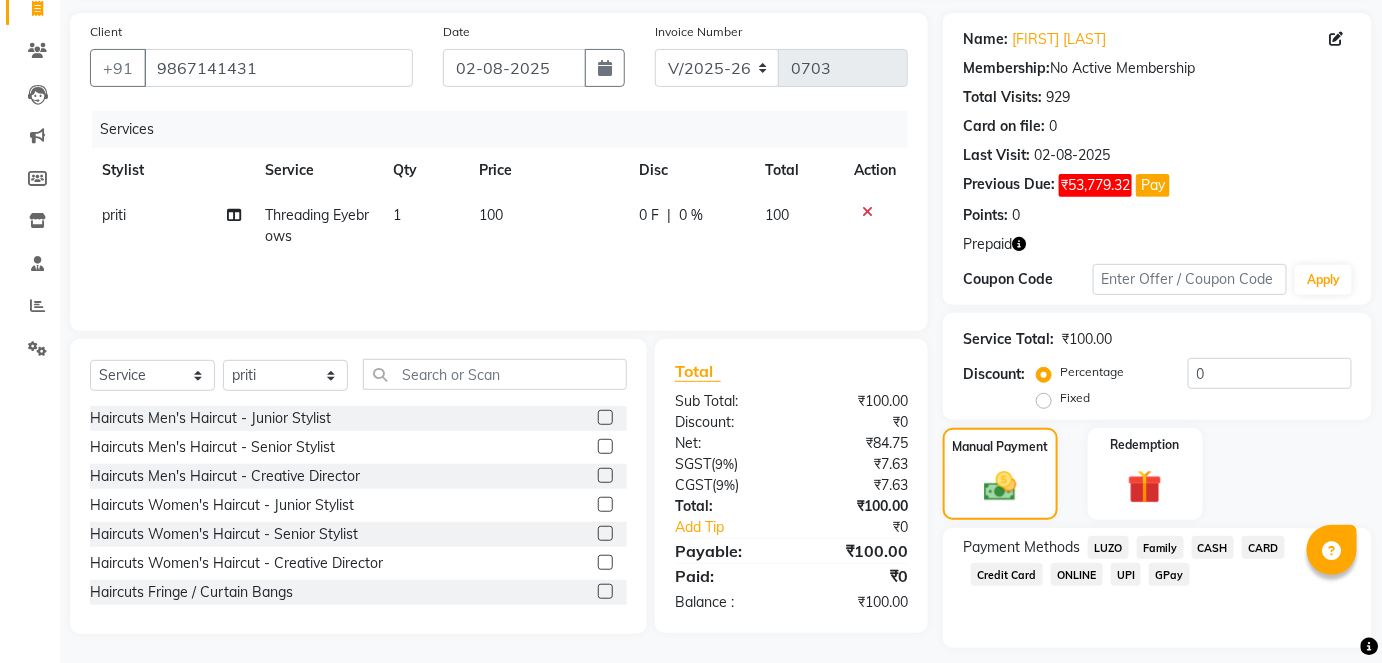 click on "CASH" 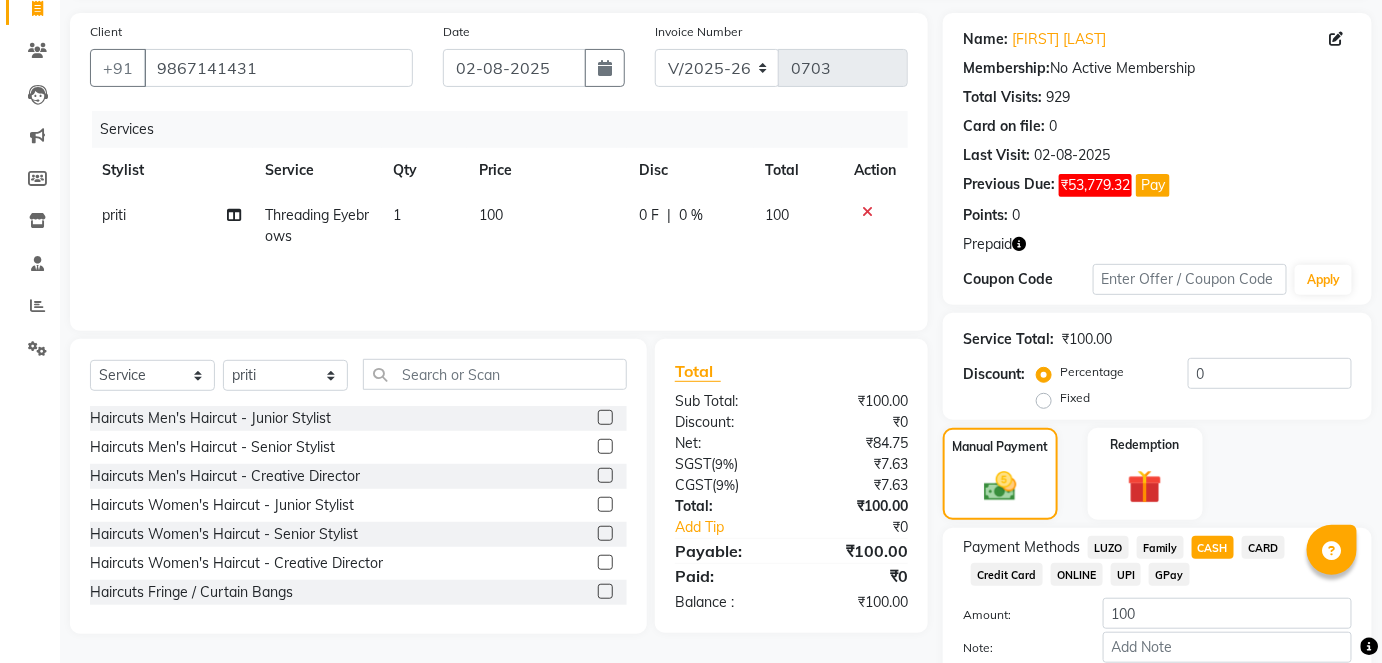 scroll, scrollTop: 248, scrollLeft: 0, axis: vertical 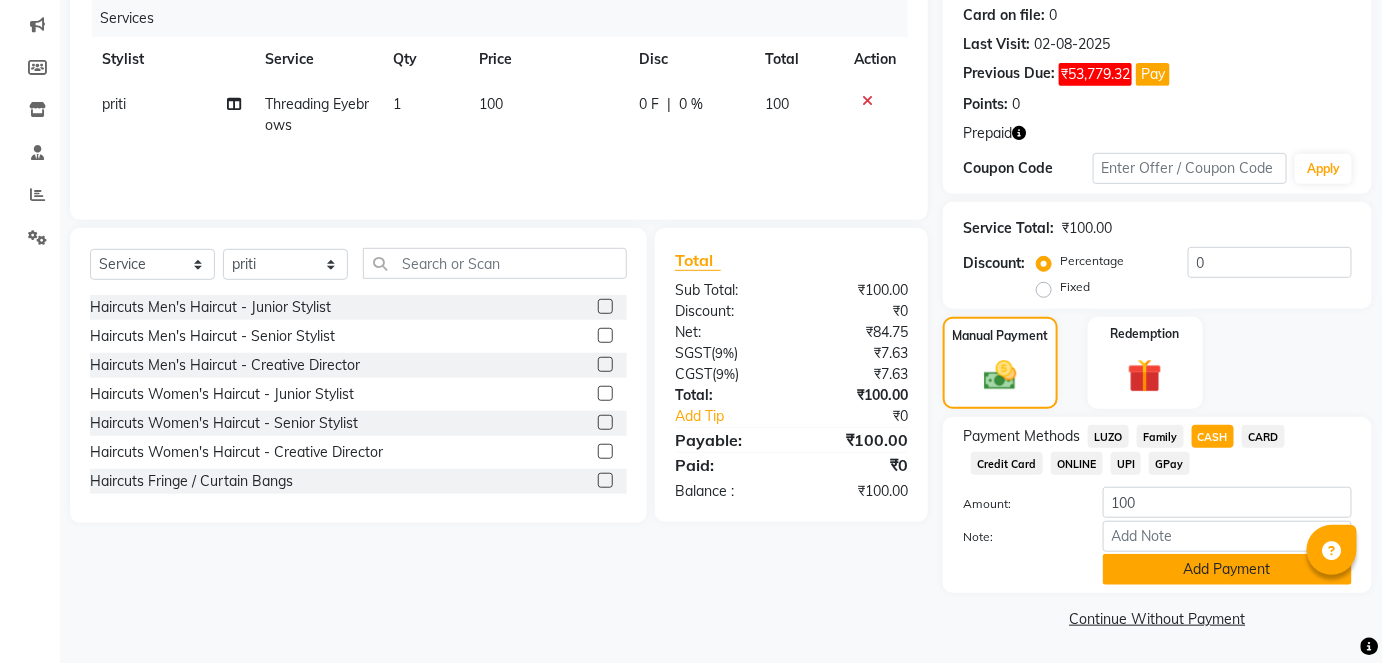 click on "Add Payment" 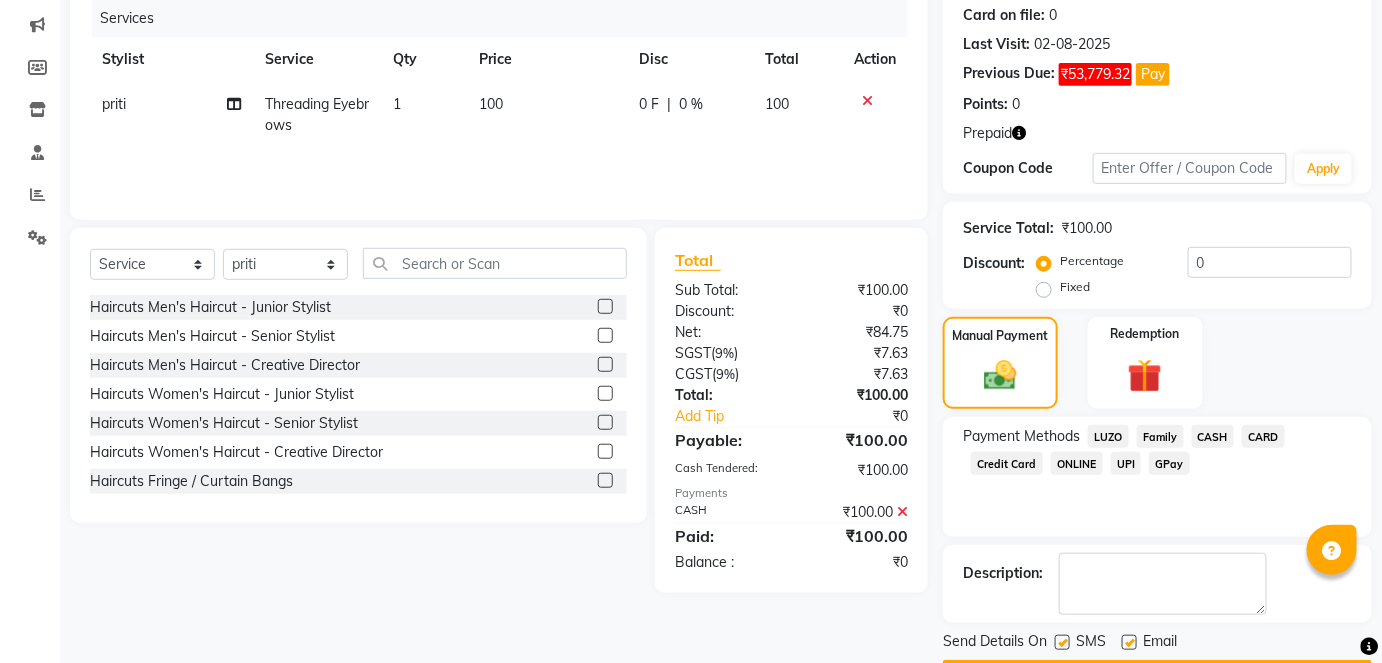 scroll, scrollTop: 304, scrollLeft: 0, axis: vertical 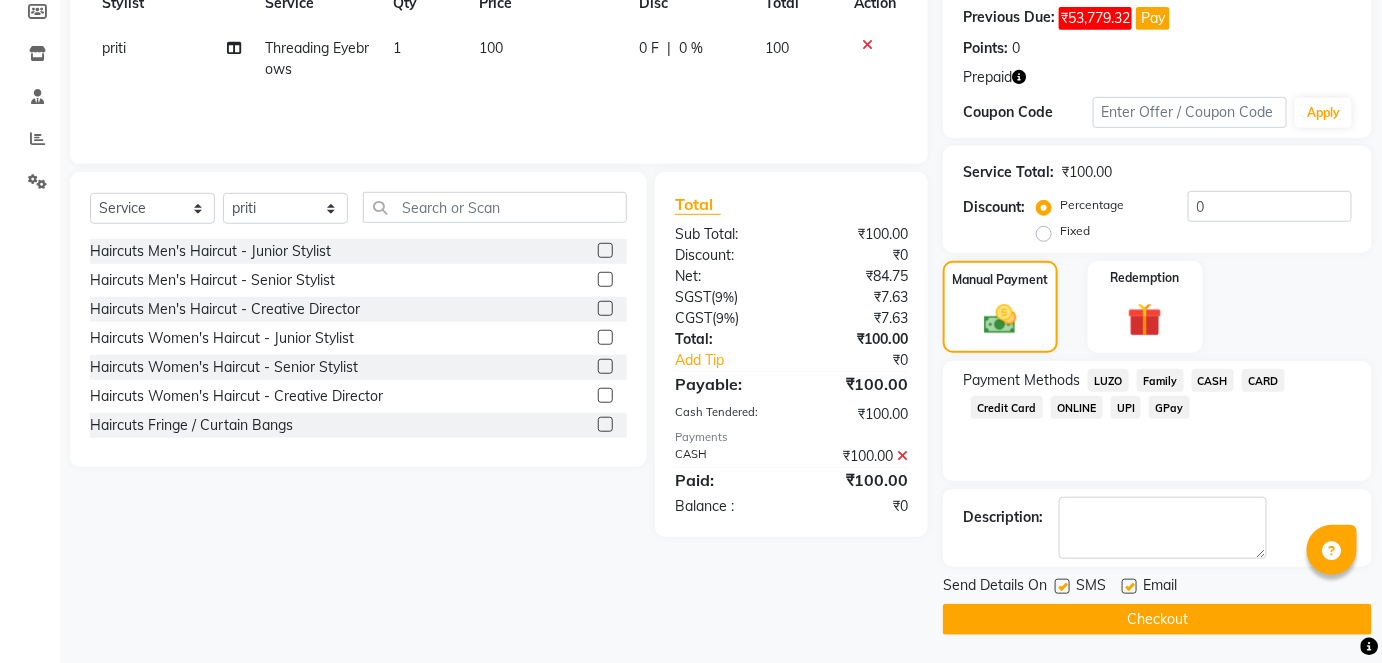 click on "Checkout" 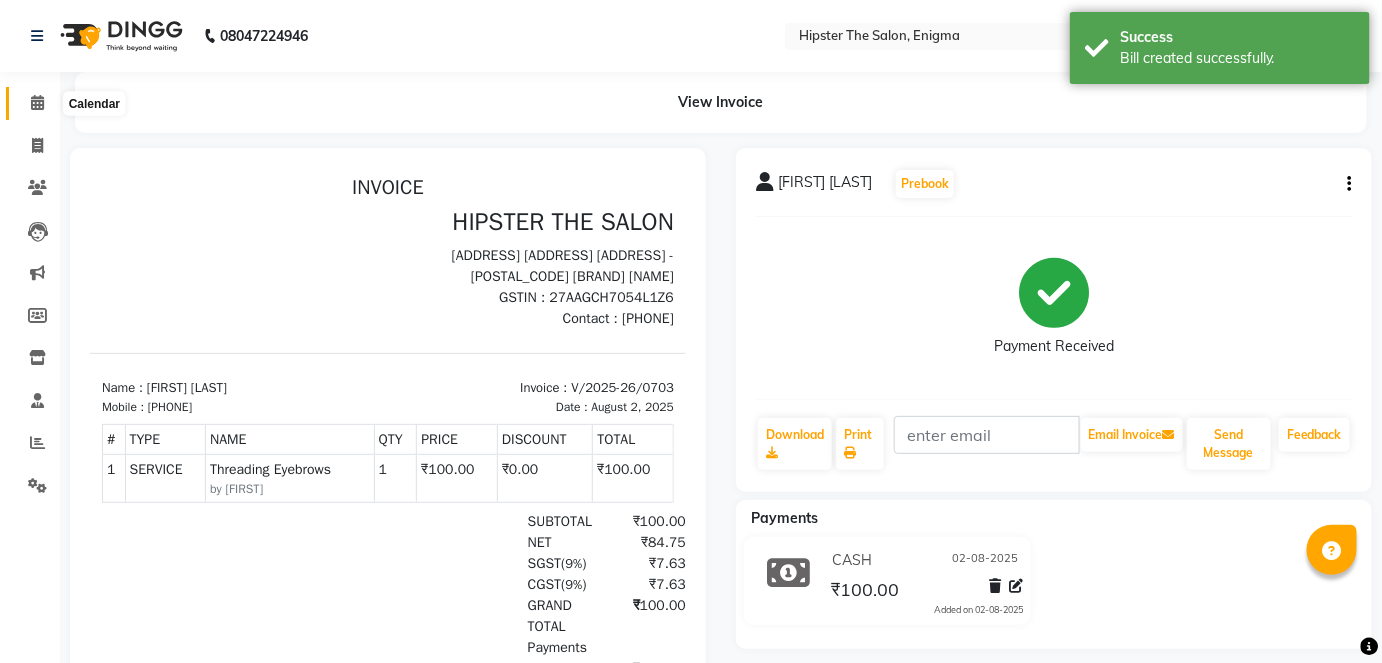 scroll, scrollTop: 0, scrollLeft: 0, axis: both 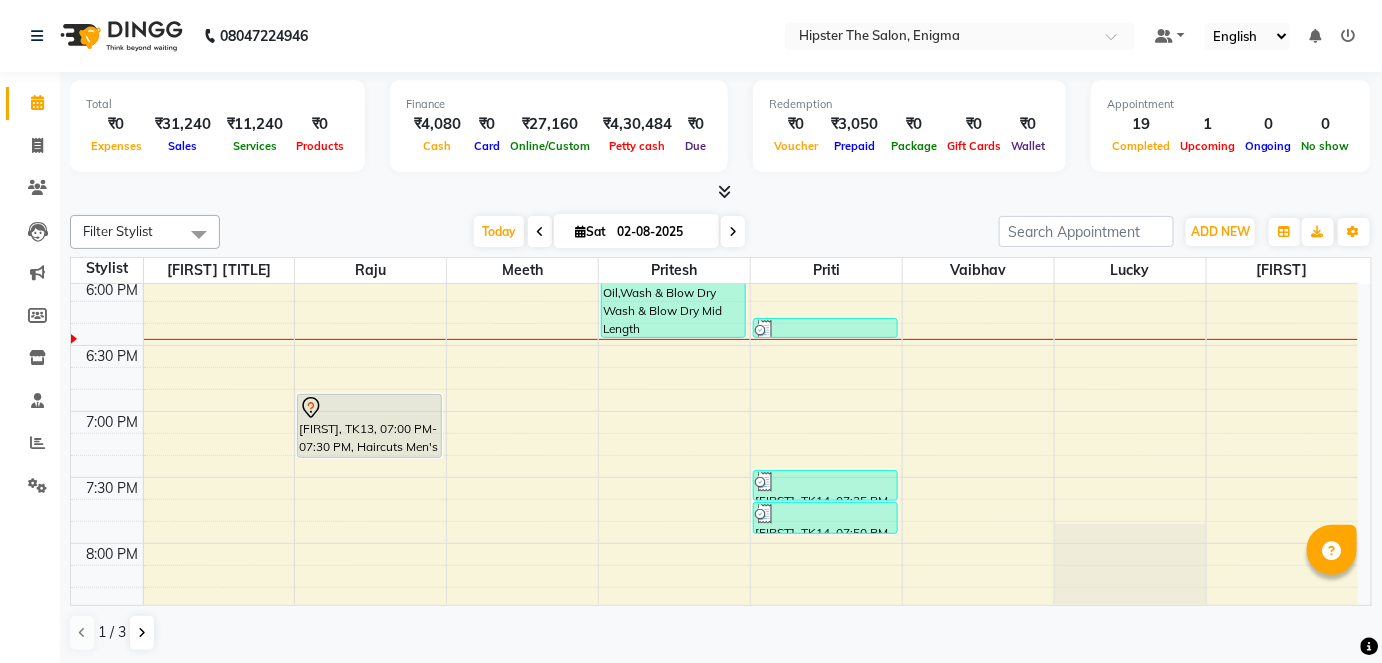 drag, startPoint x: 782, startPoint y: 485, endPoint x: 787, endPoint y: 349, distance: 136.09187 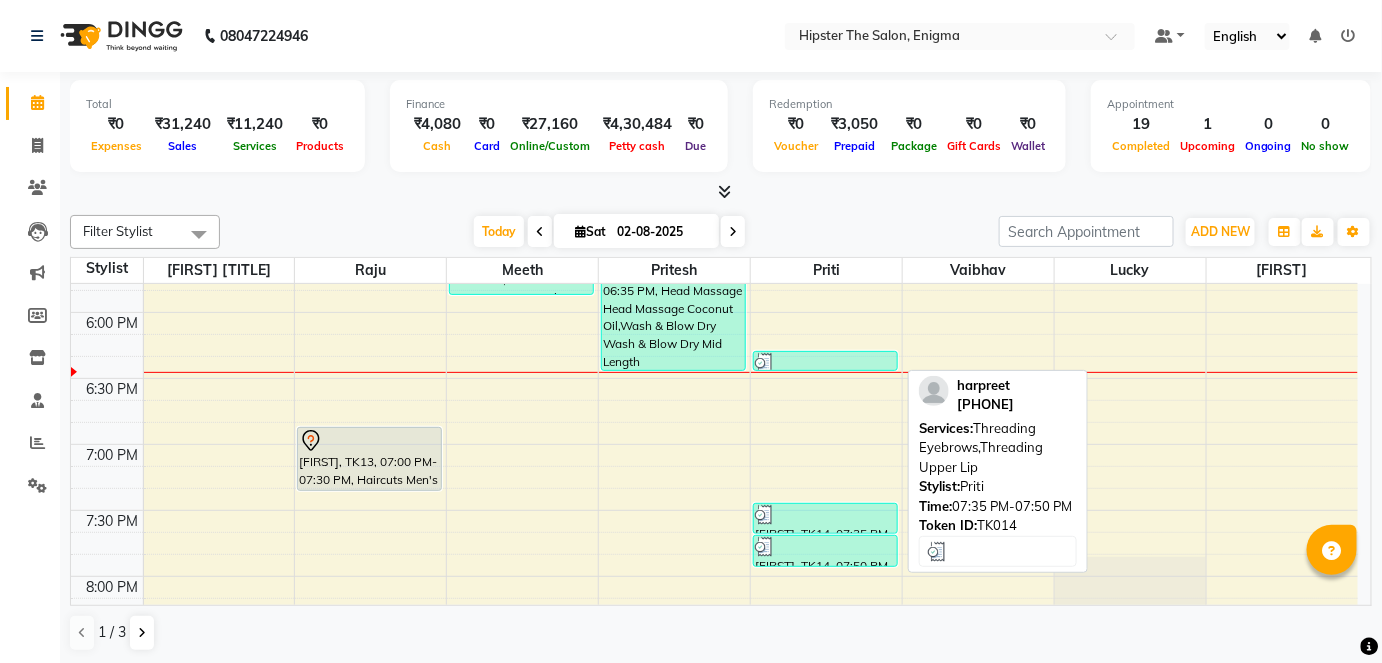 scroll, scrollTop: 1291, scrollLeft: 0, axis: vertical 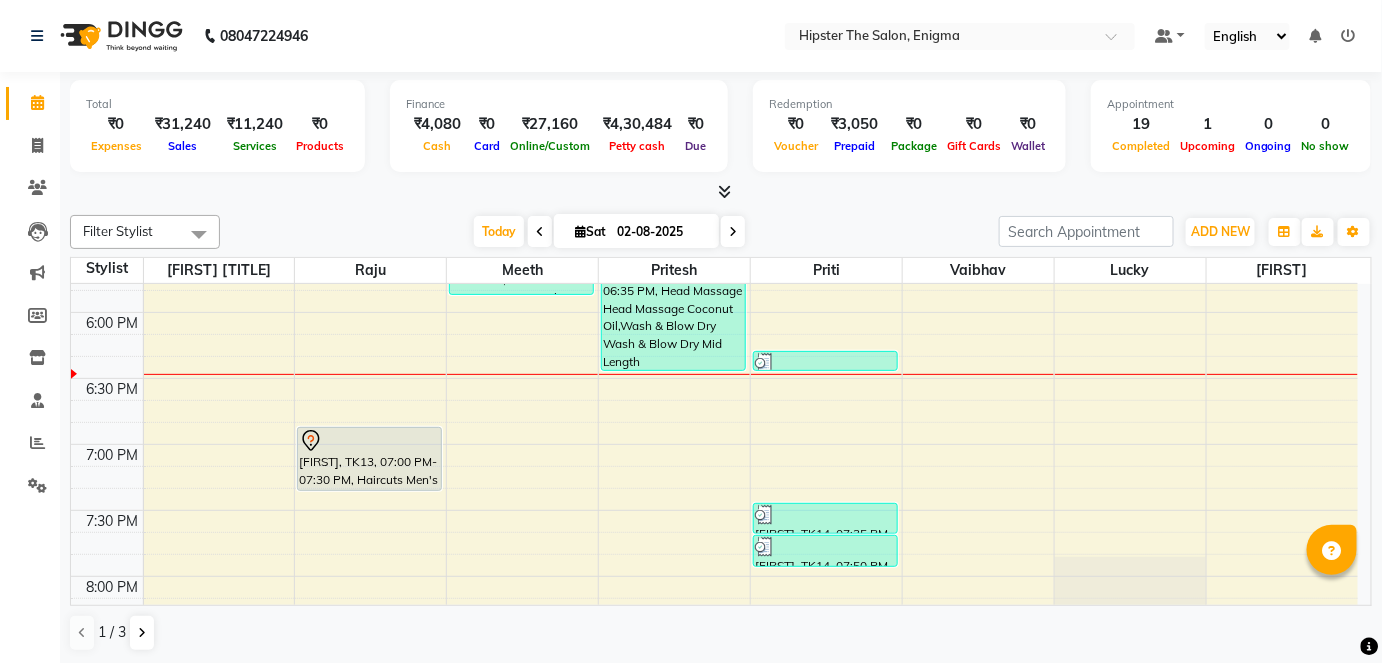 click at bounding box center (733, 232) 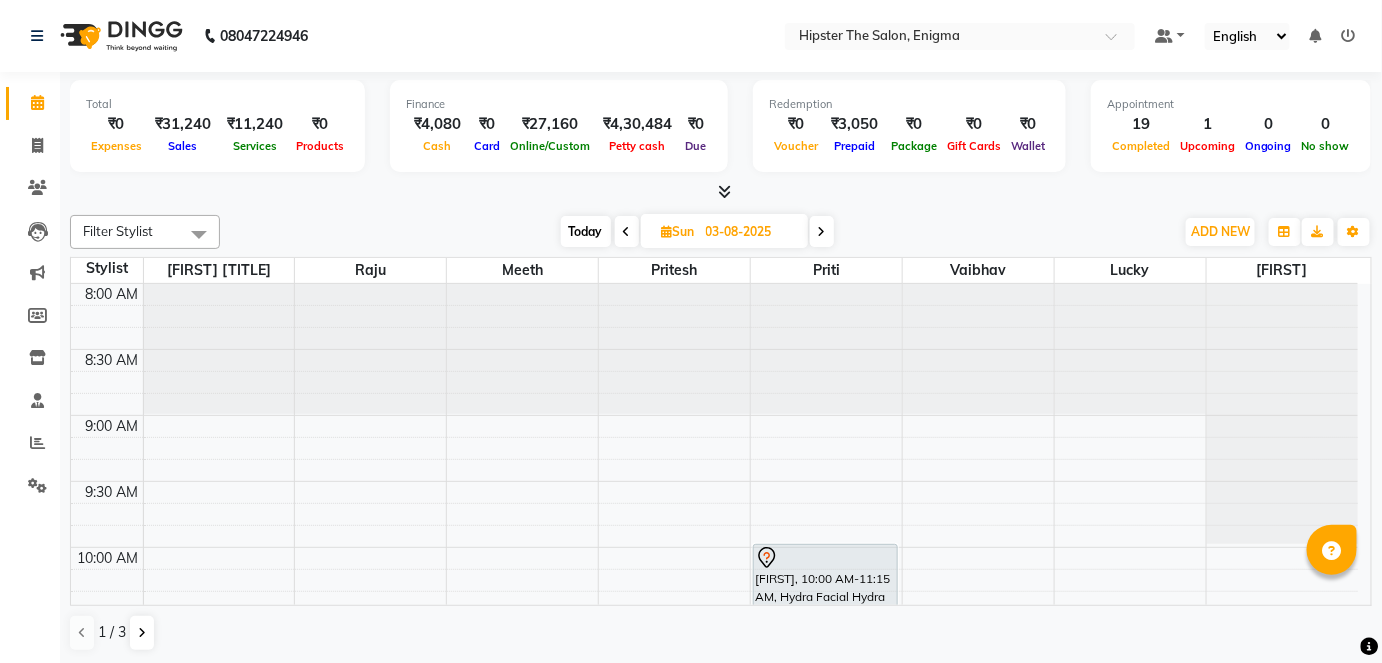 scroll, scrollTop: 80, scrollLeft: 0, axis: vertical 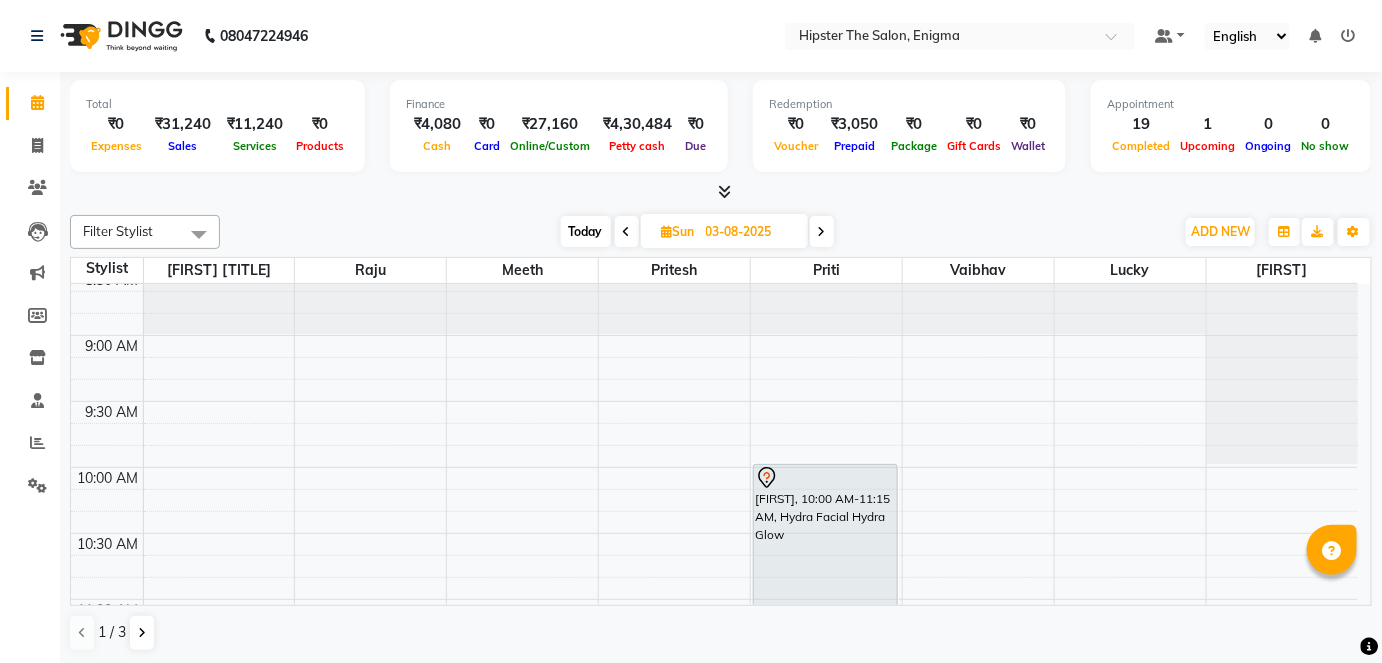 click on "8:00 AM 8:30 AM 9:00 AM 9:30 AM 10:00 AM 10:30 AM 11:00 AM 11:30 AM 12:00 PM 12:30 PM 1:00 PM 1:30 PM 2:00 PM 2:30 PM 3:00 PM 3:30 PM 4:00 PM 4:30 PM 5:00 PM 5:30 PM 6:00 PM 6:30 PM 7:00 PM 7:30 PM 8:00 PM 8:30 PM 9:00 PM 9:30 PM [FIRST], 11:15 AM-12:30 PM, Hair Colour (Inward Pricing) Global Women's (Inward Pricing) [FIRST], 10:00 AM-11:15 AM, Hydra Facial Hydra Glow" at bounding box center [714, 1127] 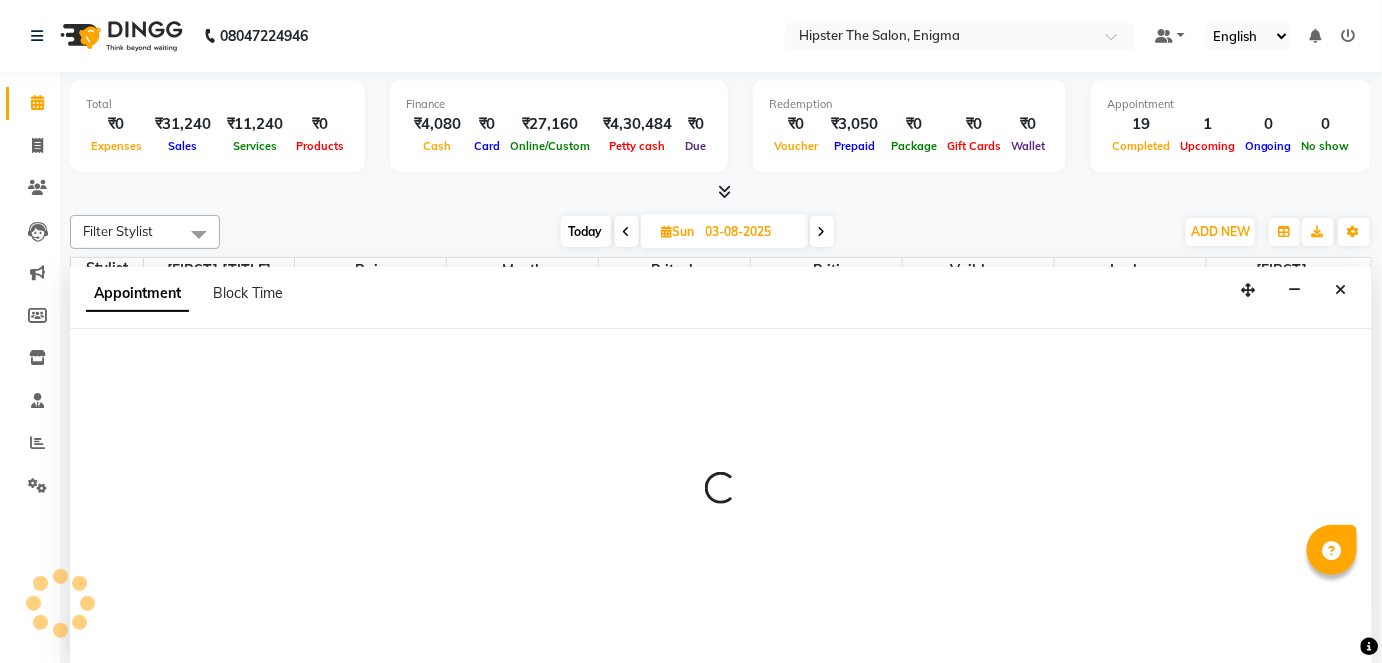 scroll, scrollTop: 0, scrollLeft: 0, axis: both 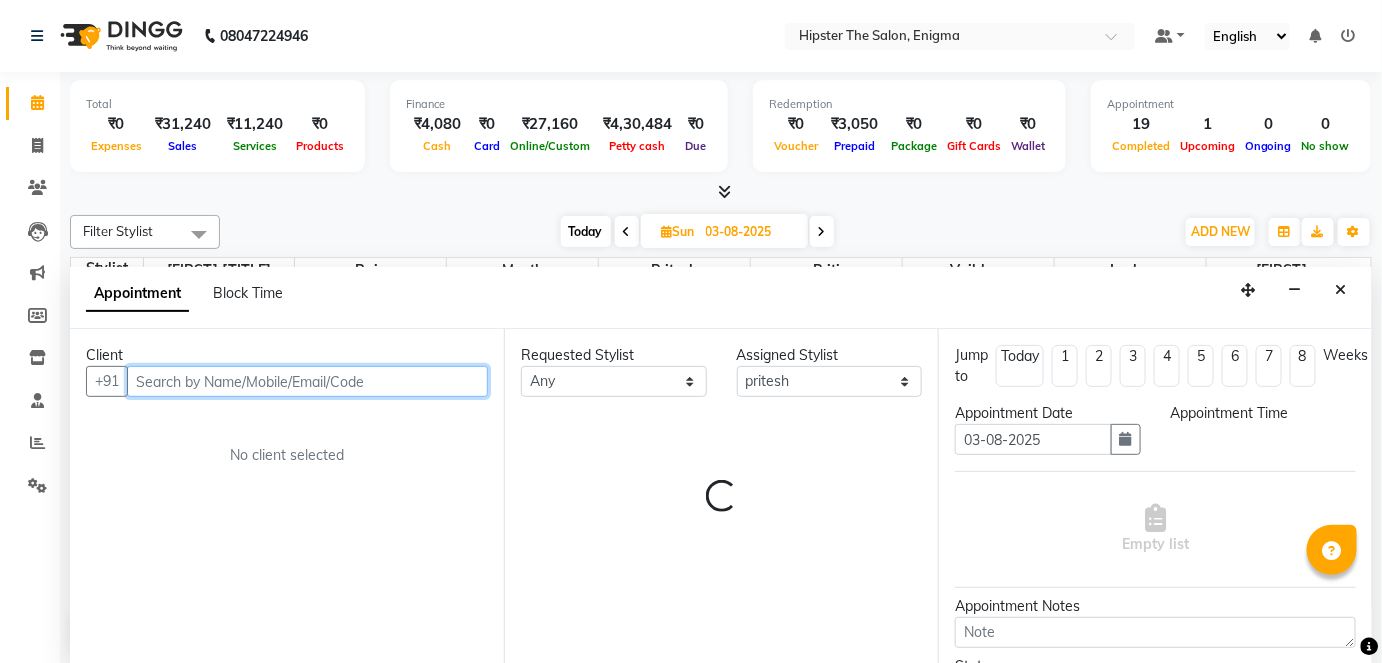 select on "585" 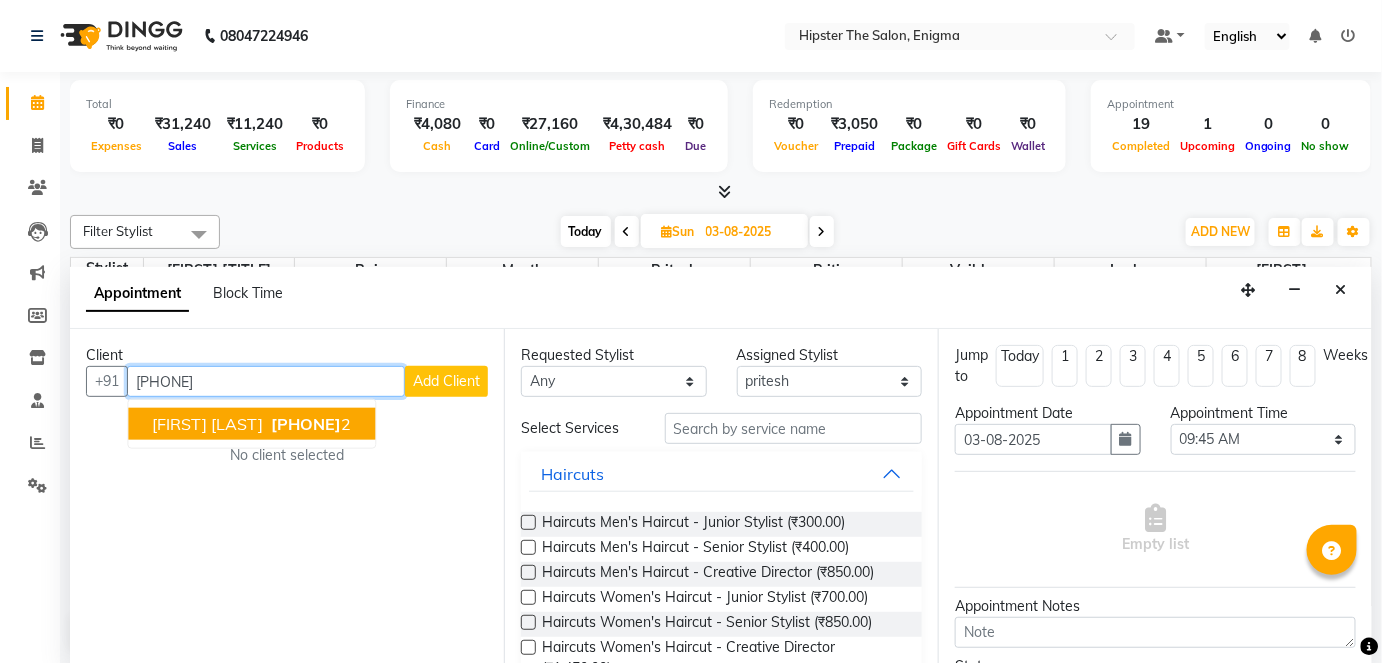click on "[PHONE]" at bounding box center [306, 424] 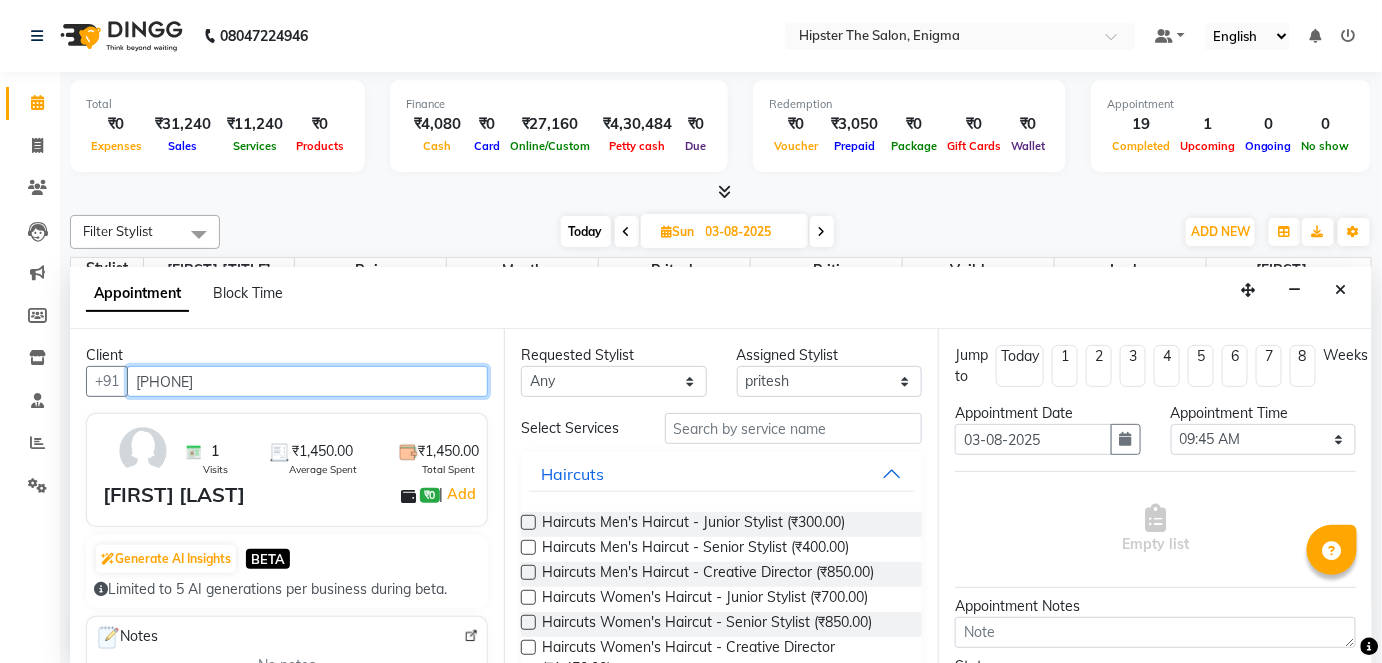 type on "[PHONE]" 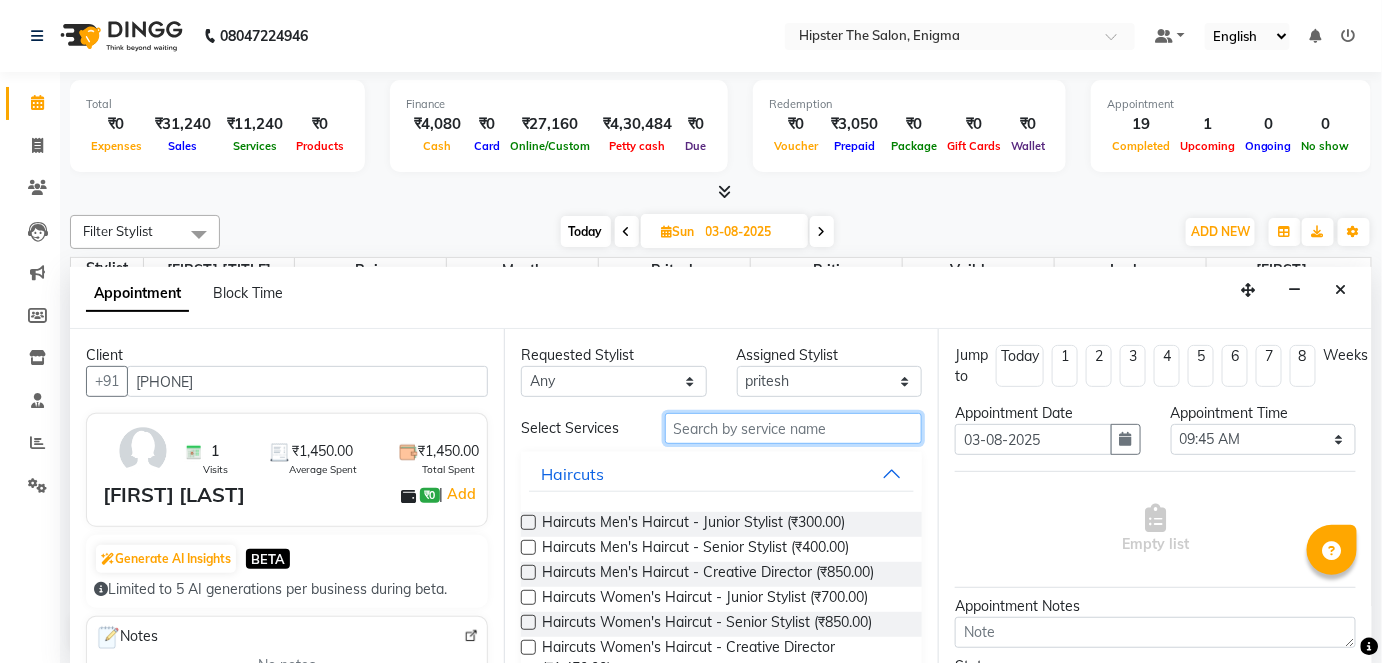 click at bounding box center [793, 428] 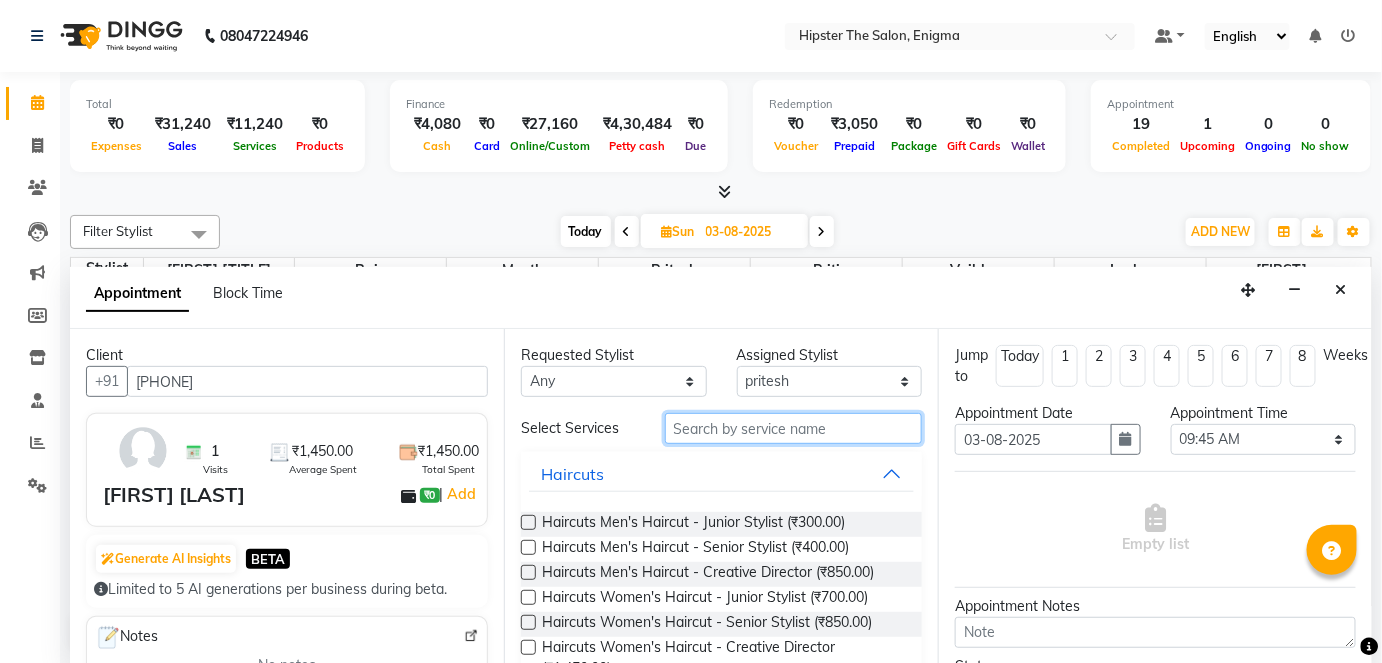 type on "b" 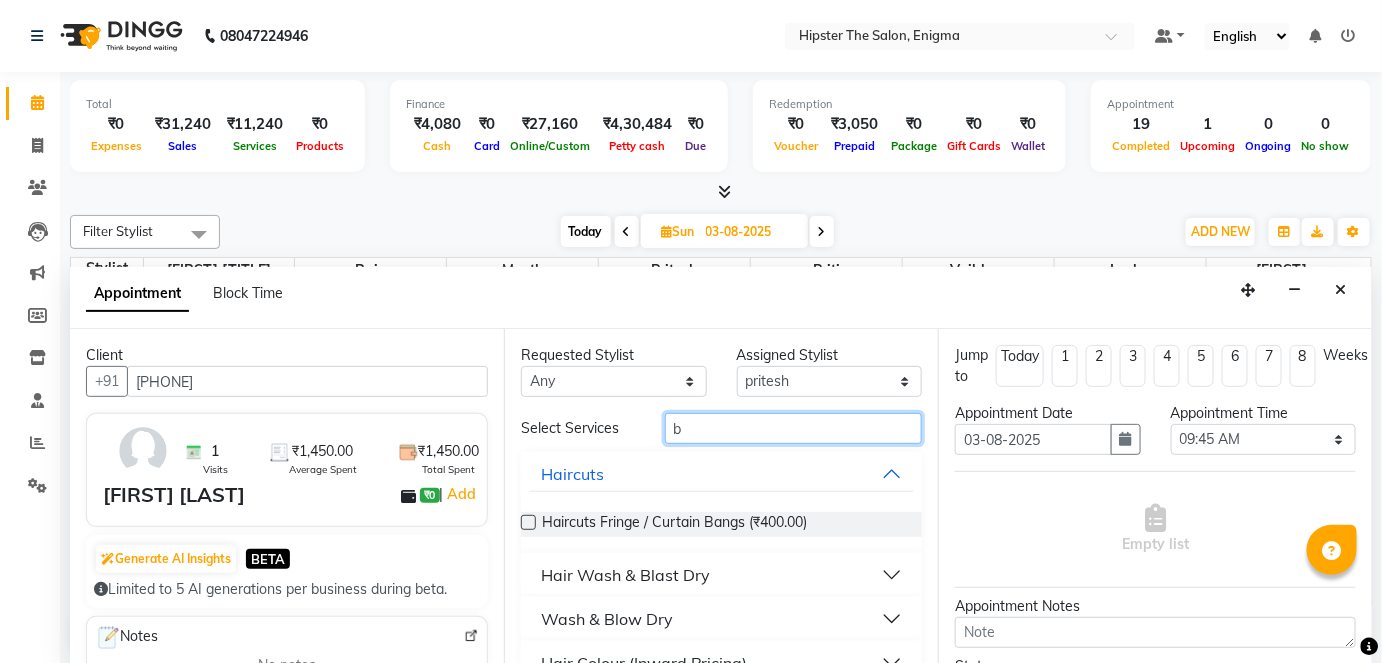 type 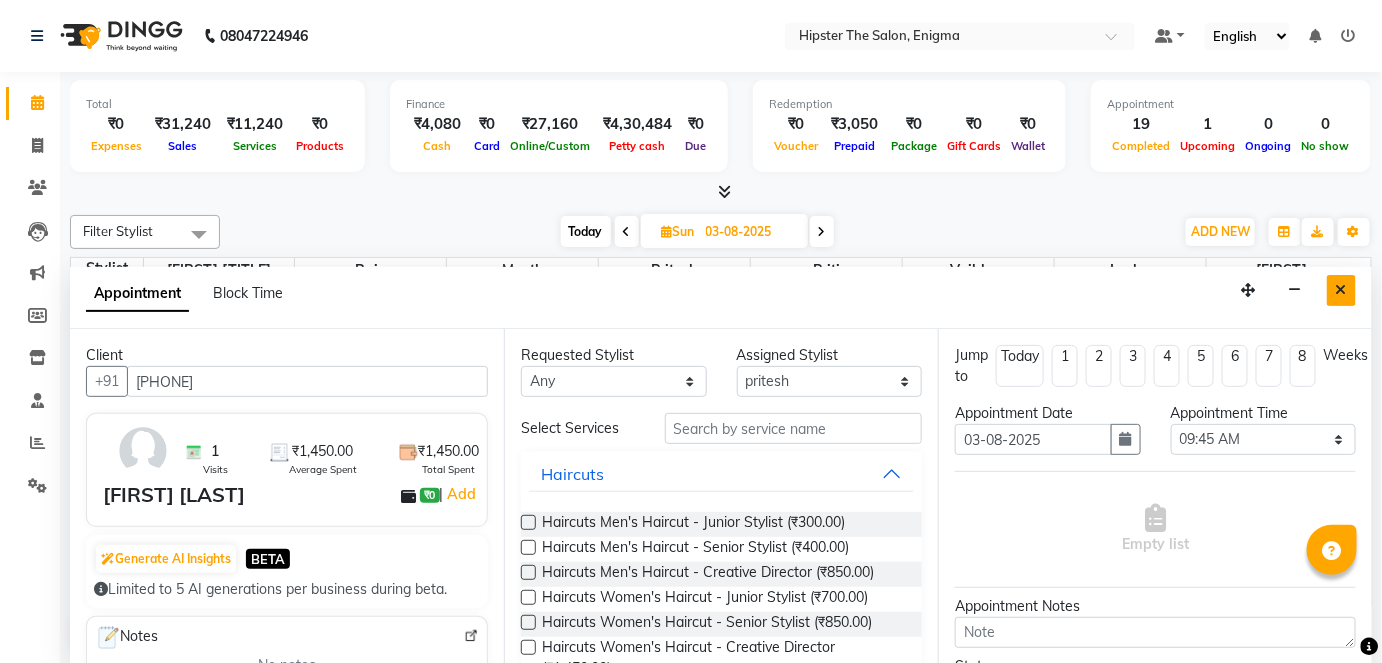 click at bounding box center [1341, 290] 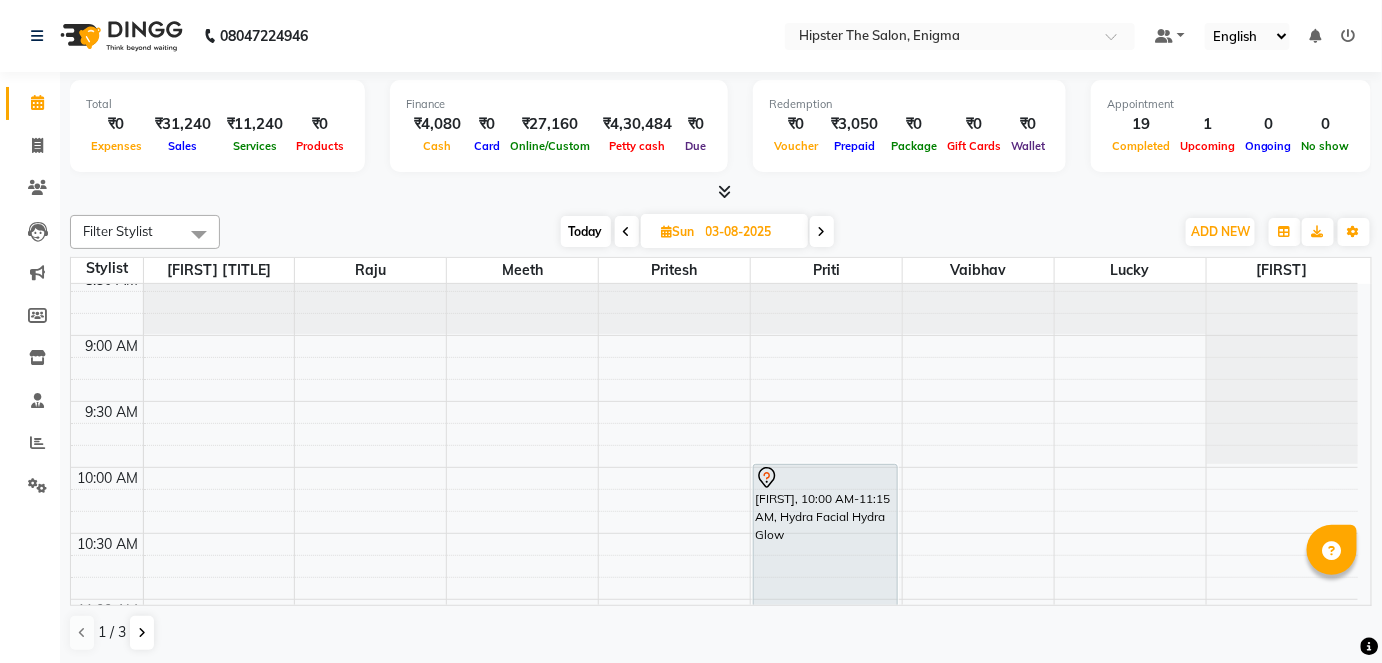 click on "Today" at bounding box center [586, 231] 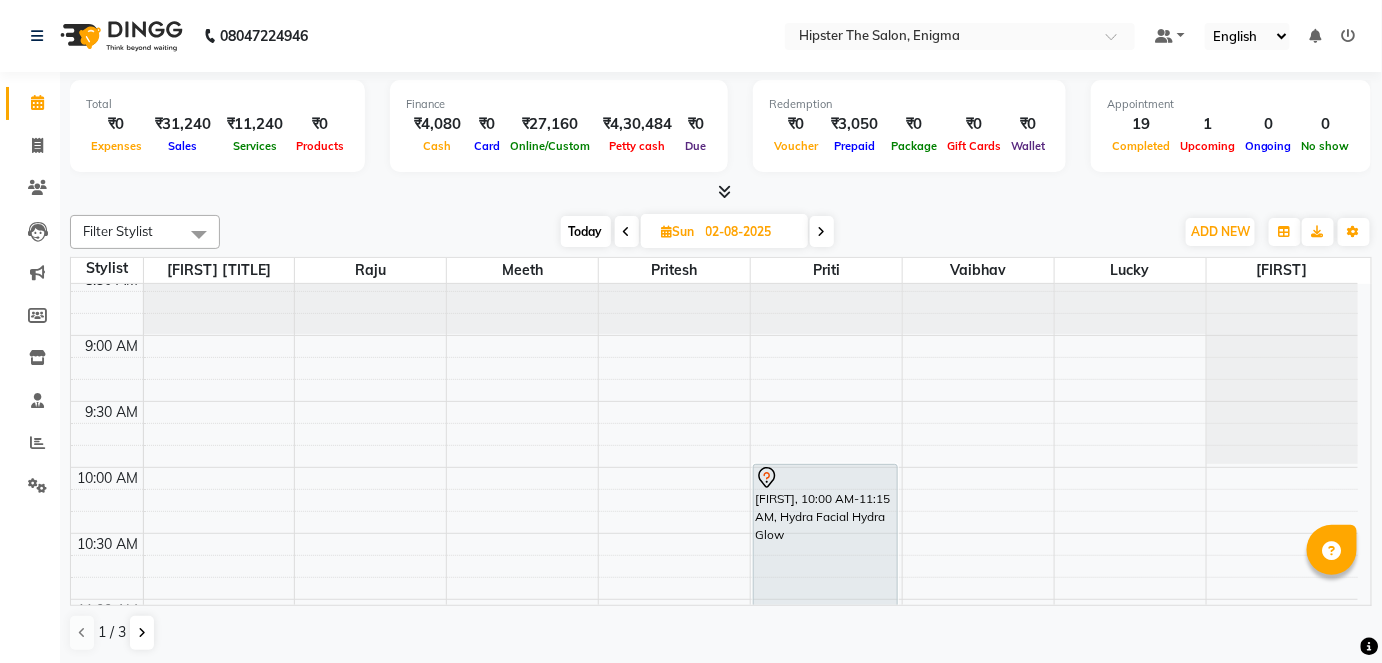 scroll, scrollTop: 1304, scrollLeft: 0, axis: vertical 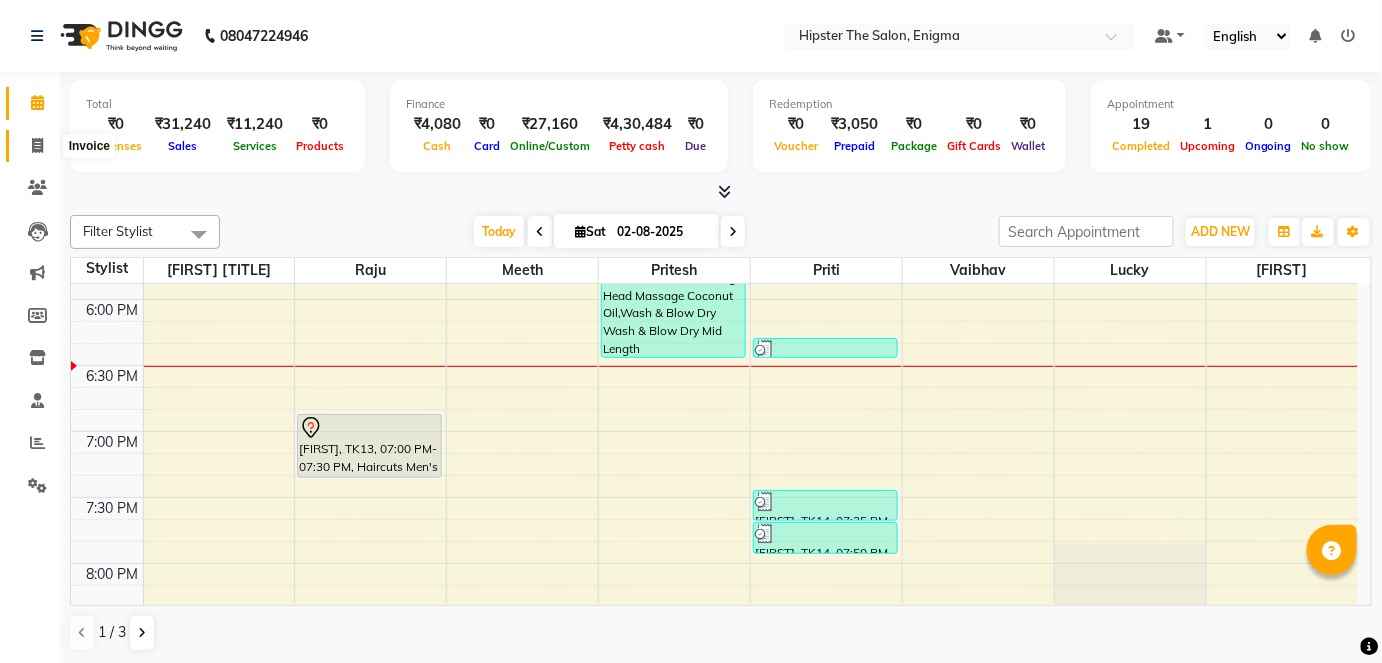 click 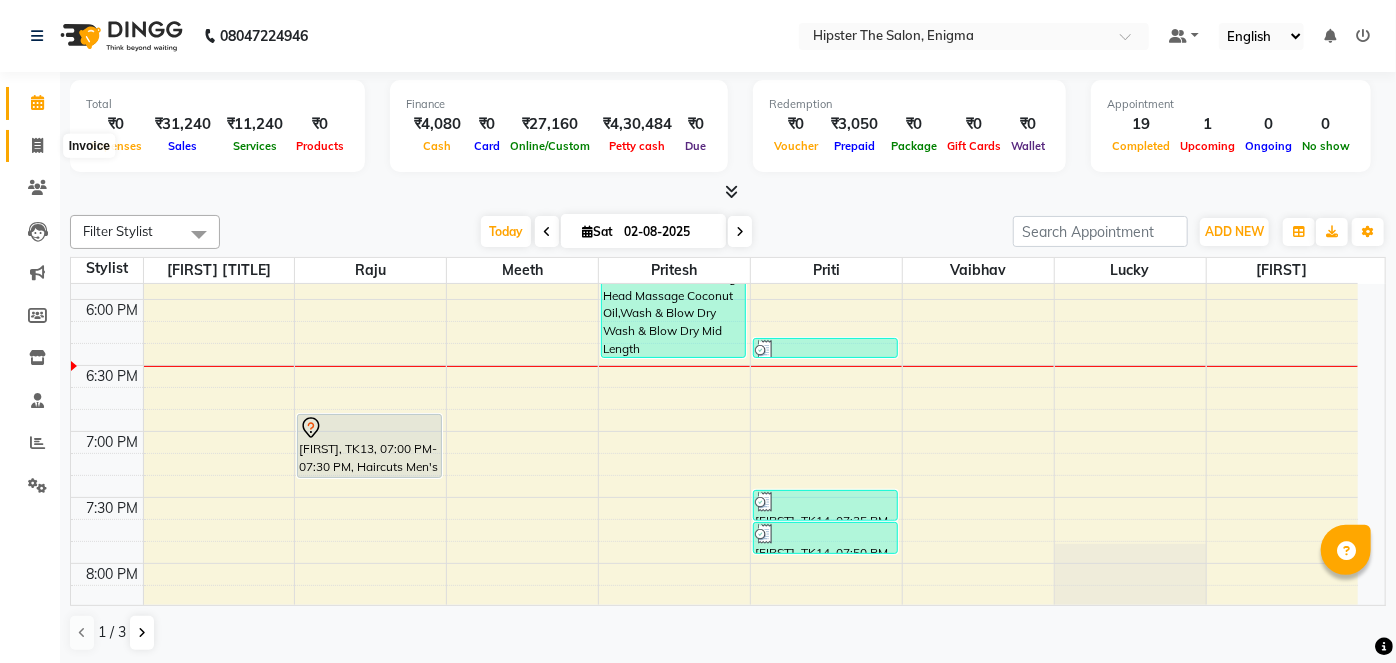 select on "4468" 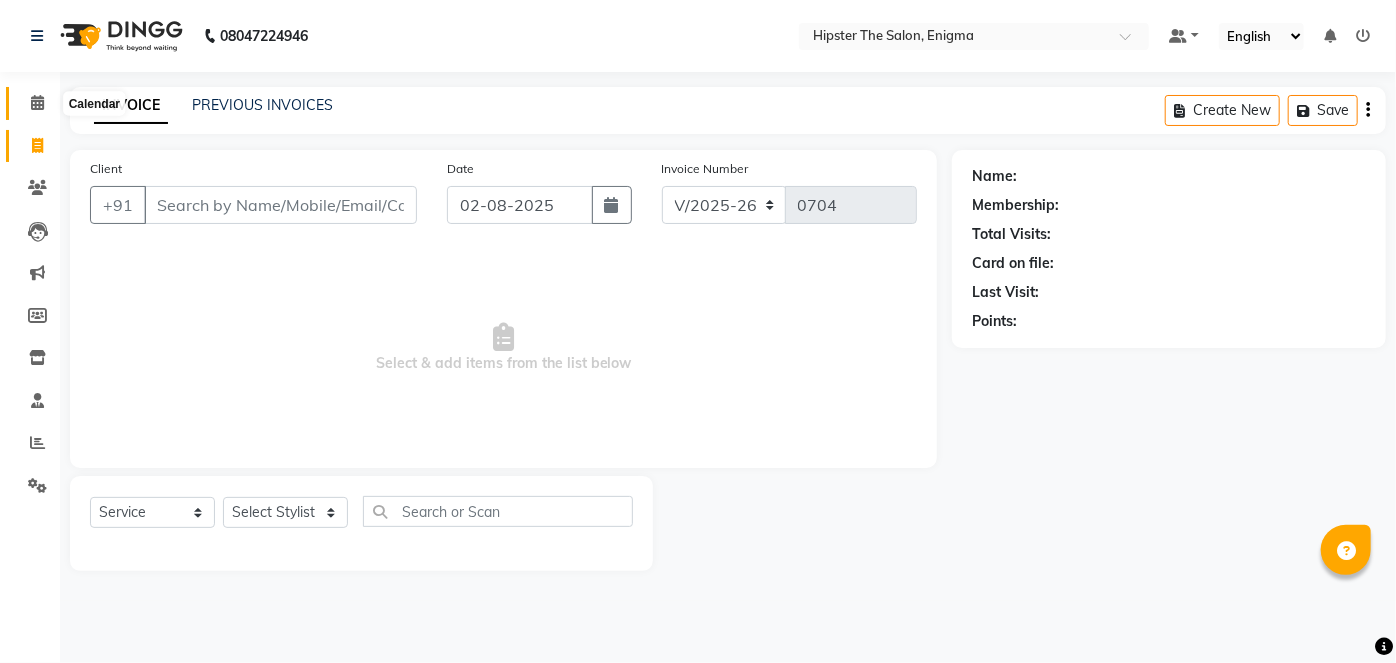 click 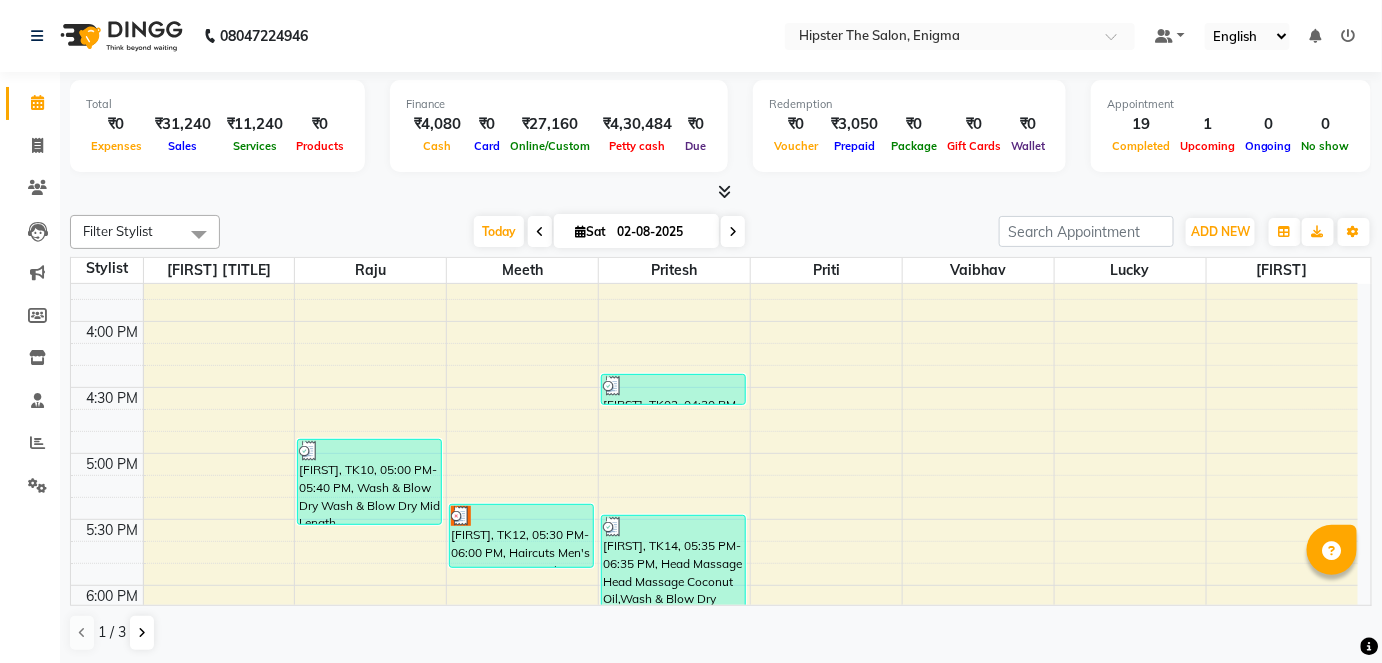 scroll, scrollTop: 1224, scrollLeft: 0, axis: vertical 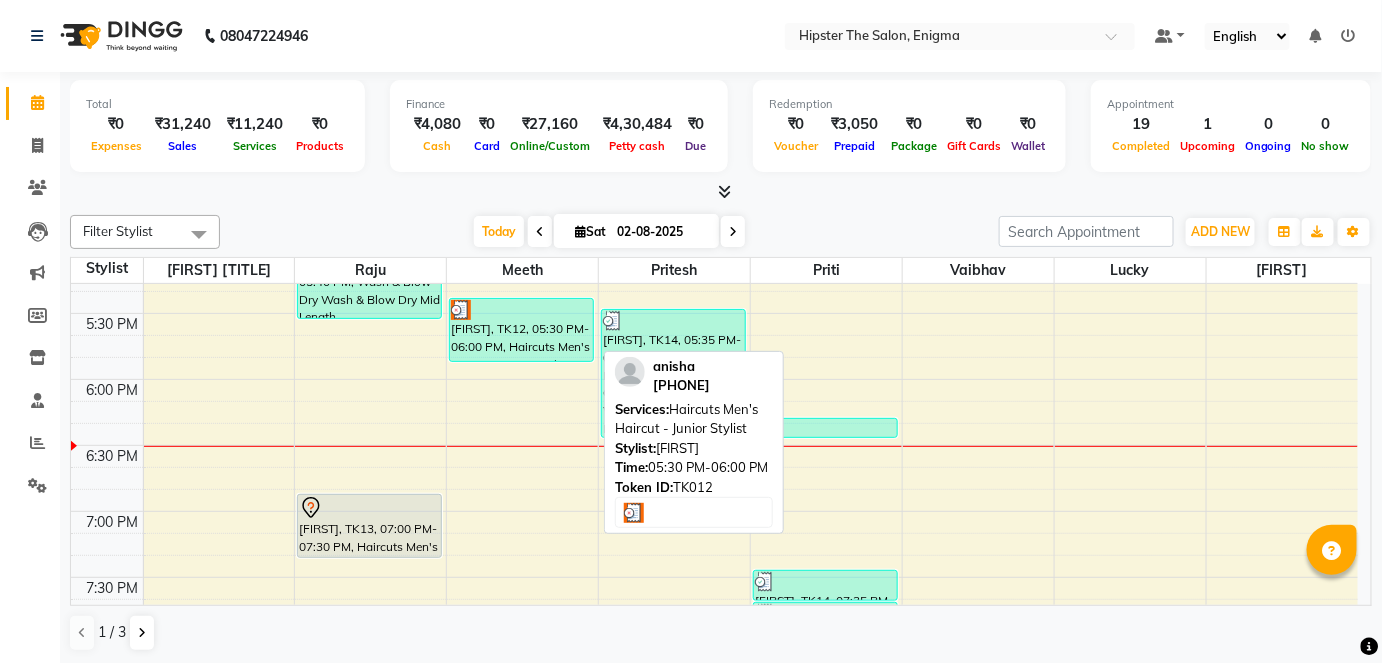 click on "[FIRST], TK12, 05:30 PM-06:00 PM, Haircuts Men's Haircut - Junior Stylist" at bounding box center (521, 330) 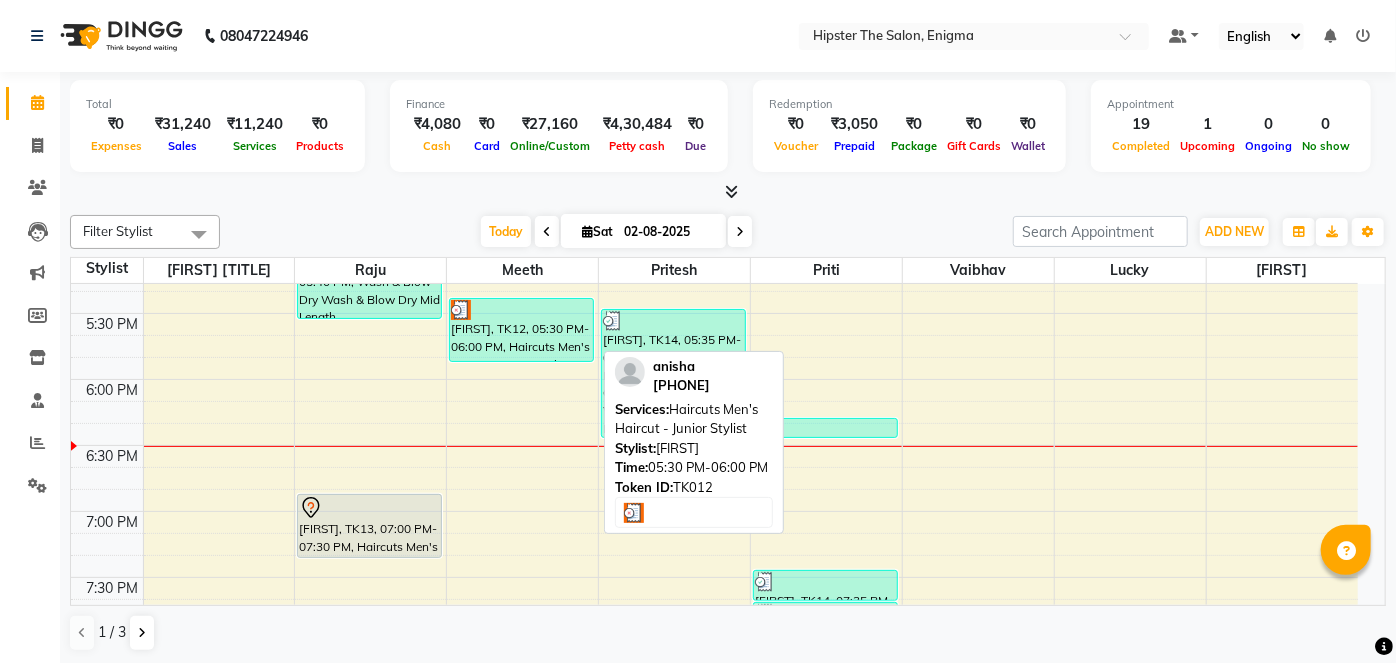 select on "3" 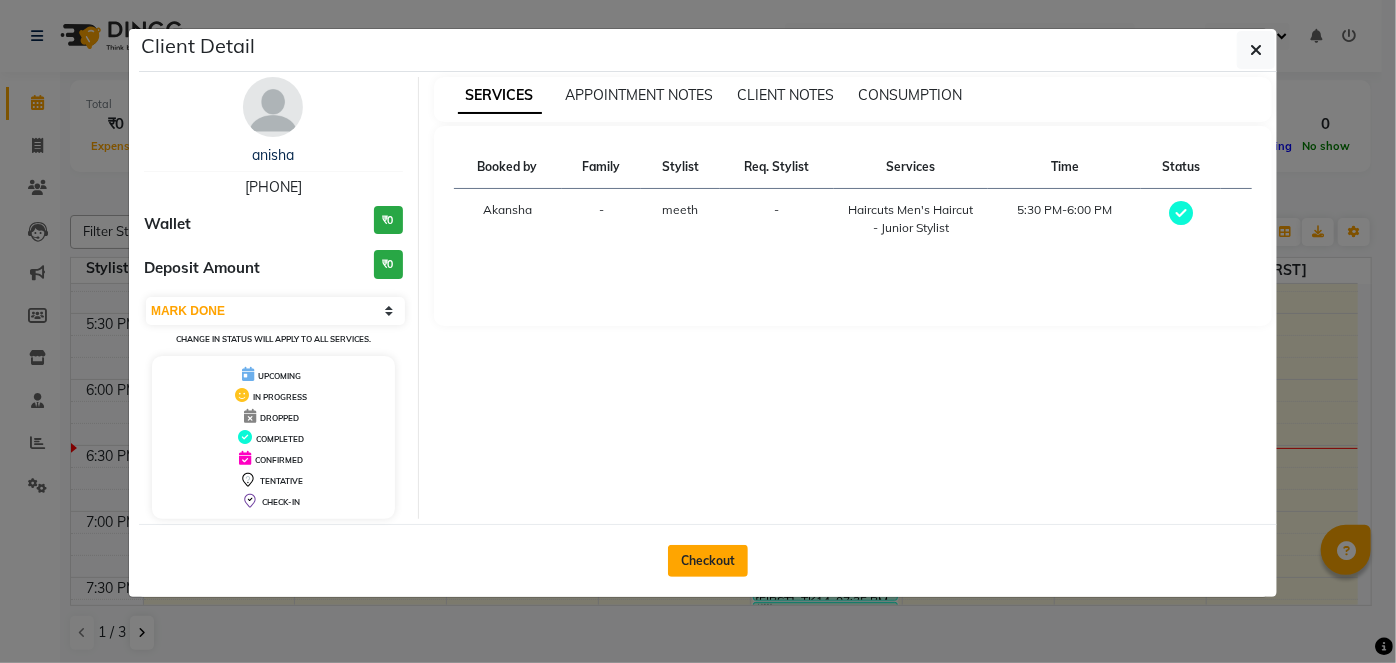 click on "Checkout" 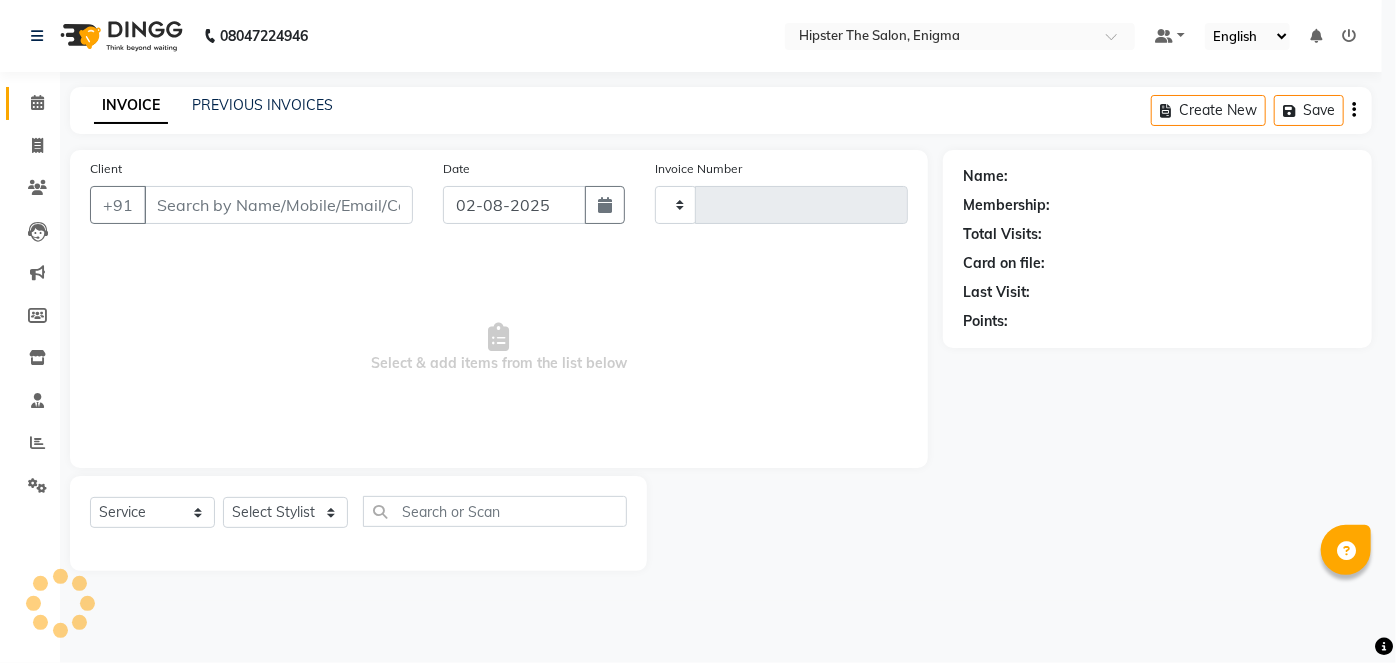 type on "0704" 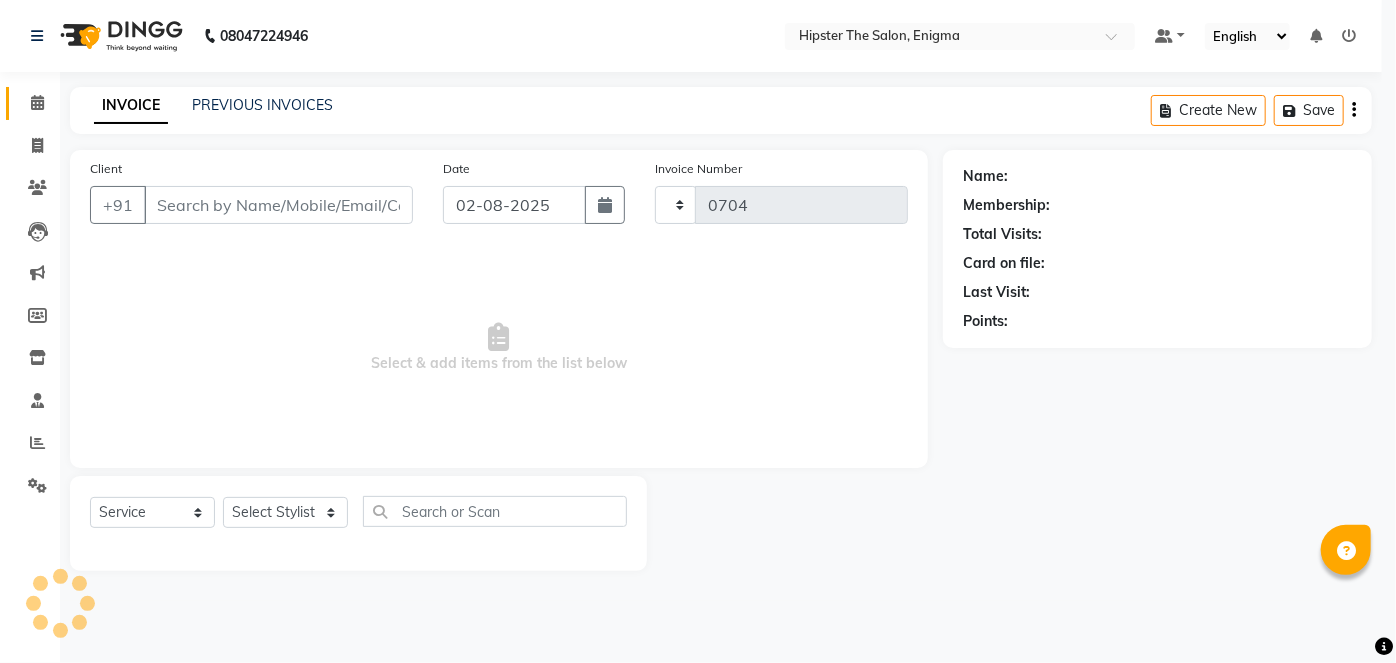 select on "4468" 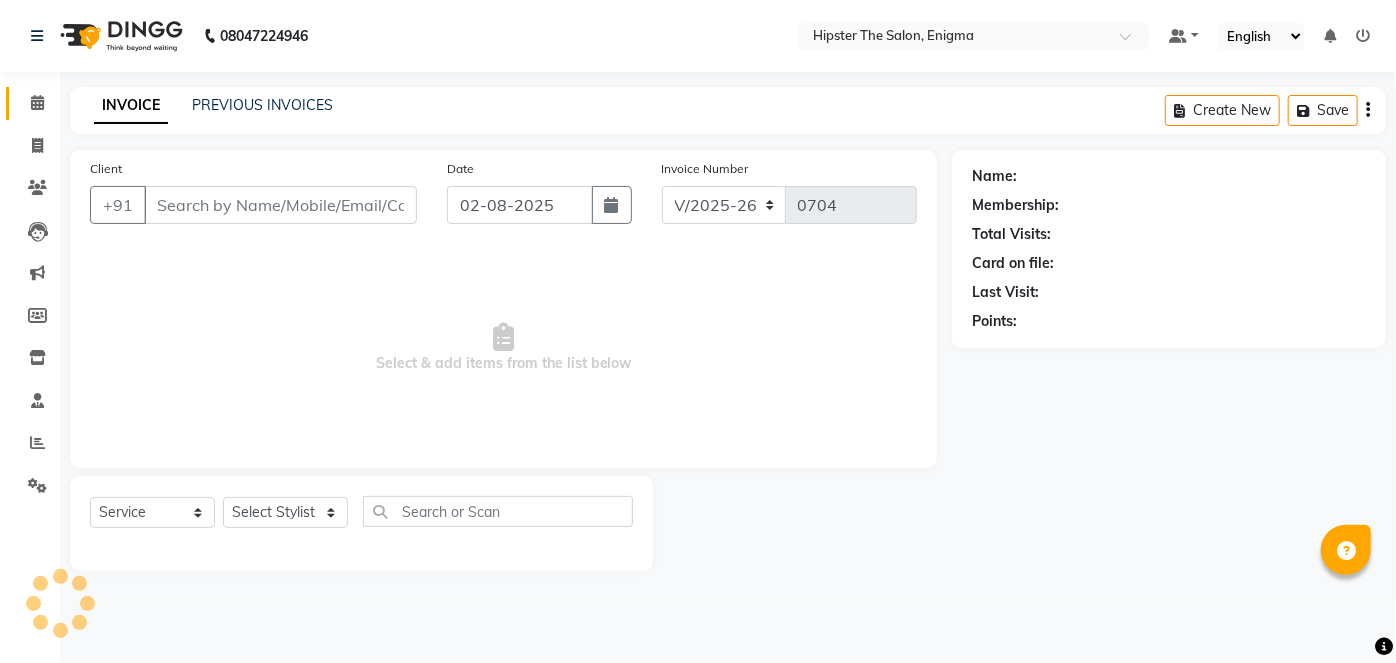type on "[PHONE]" 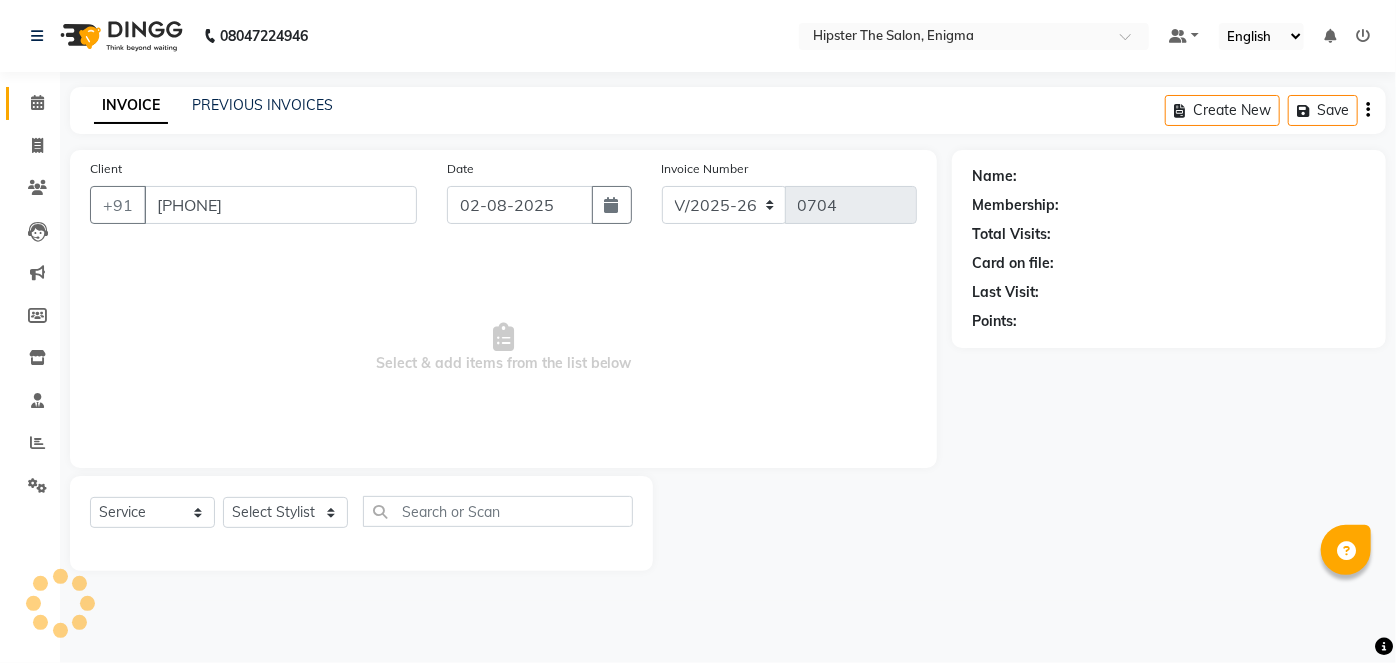select on "85573" 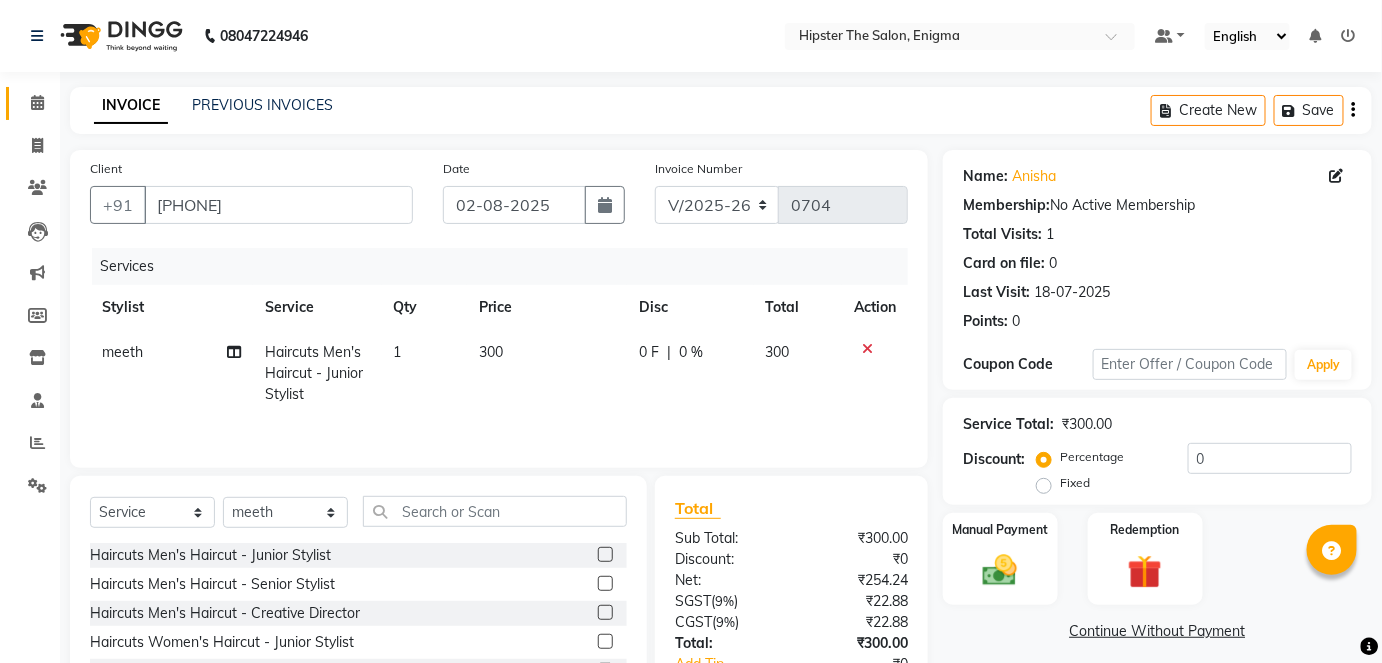 scroll, scrollTop: 137, scrollLeft: 0, axis: vertical 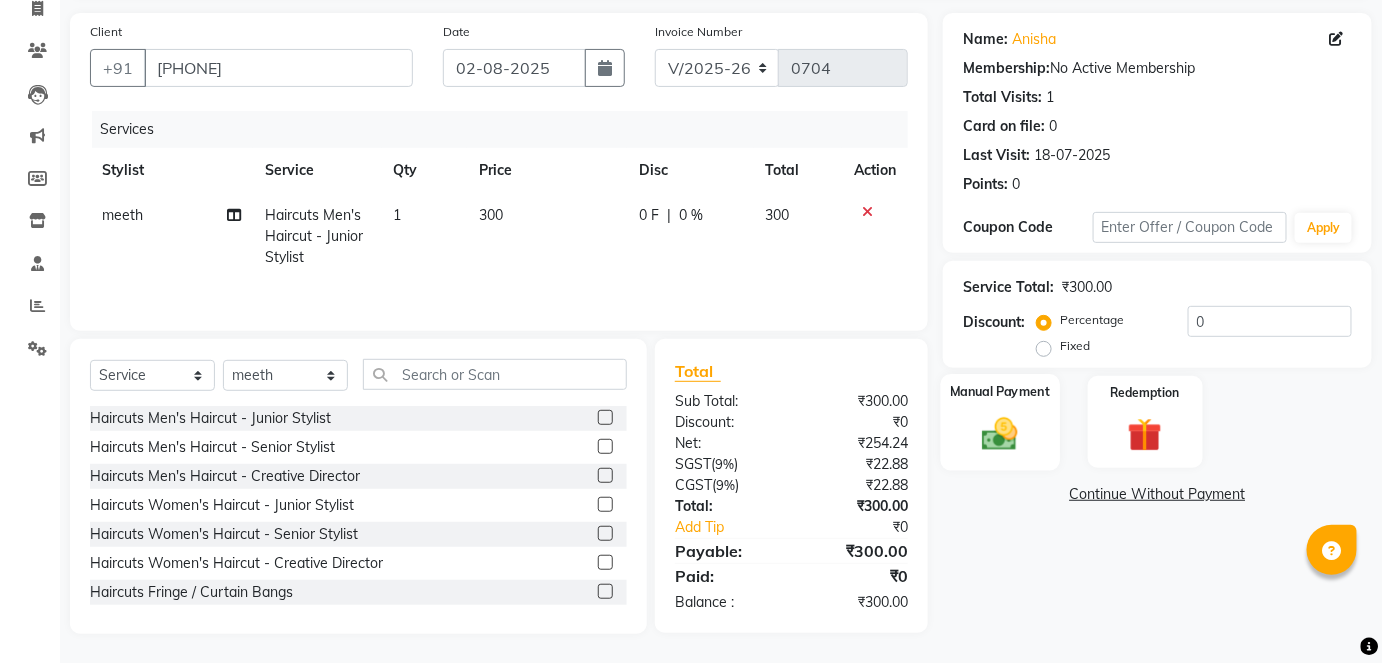 click 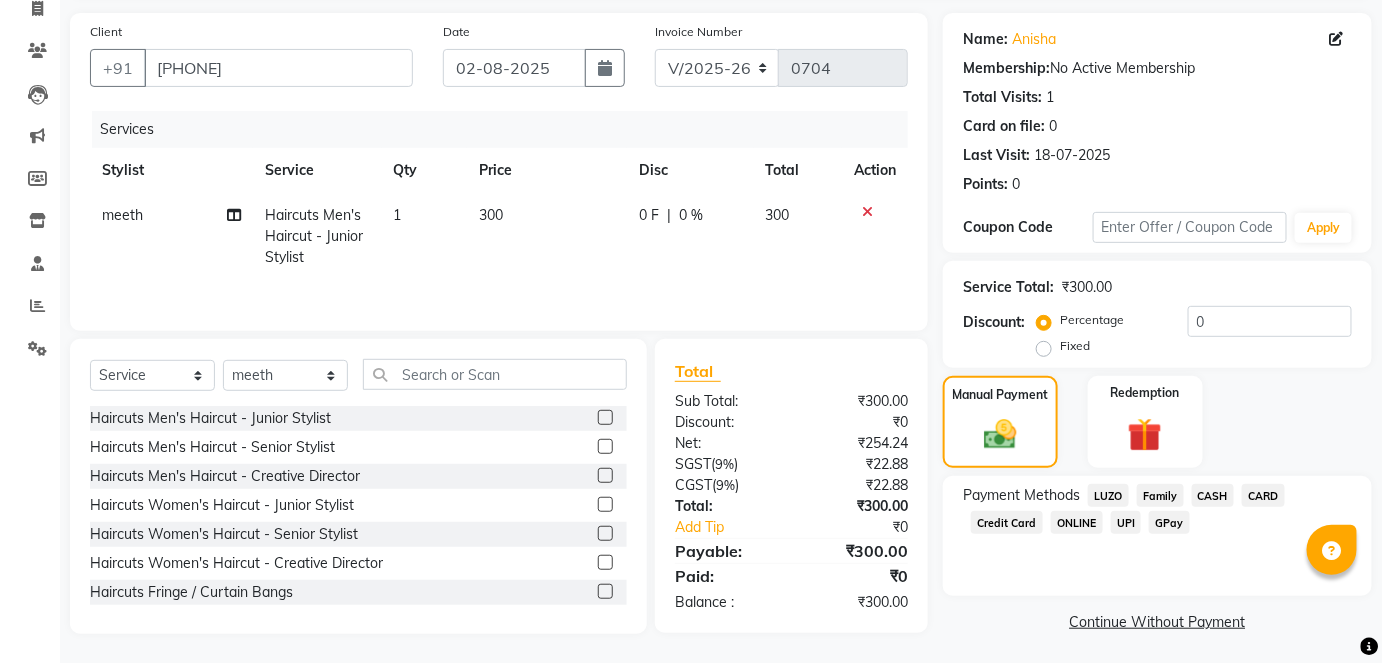 click on "CASH" 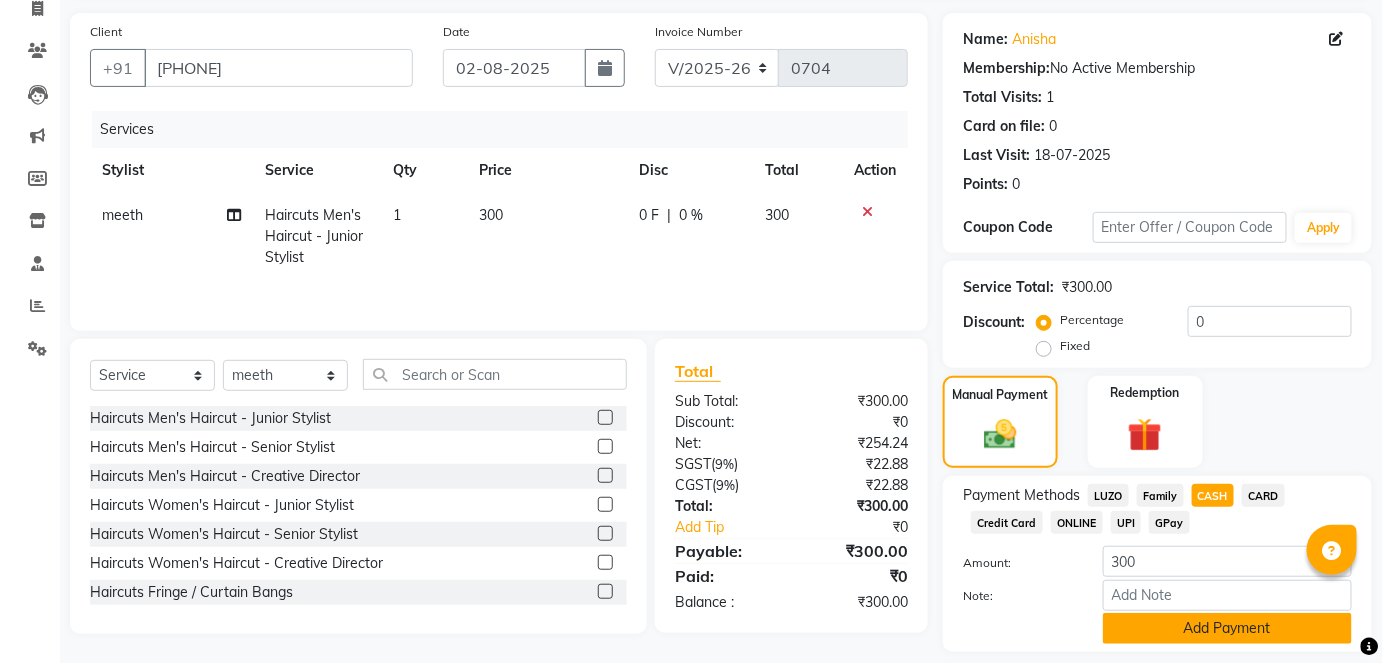 click on "Add Payment" 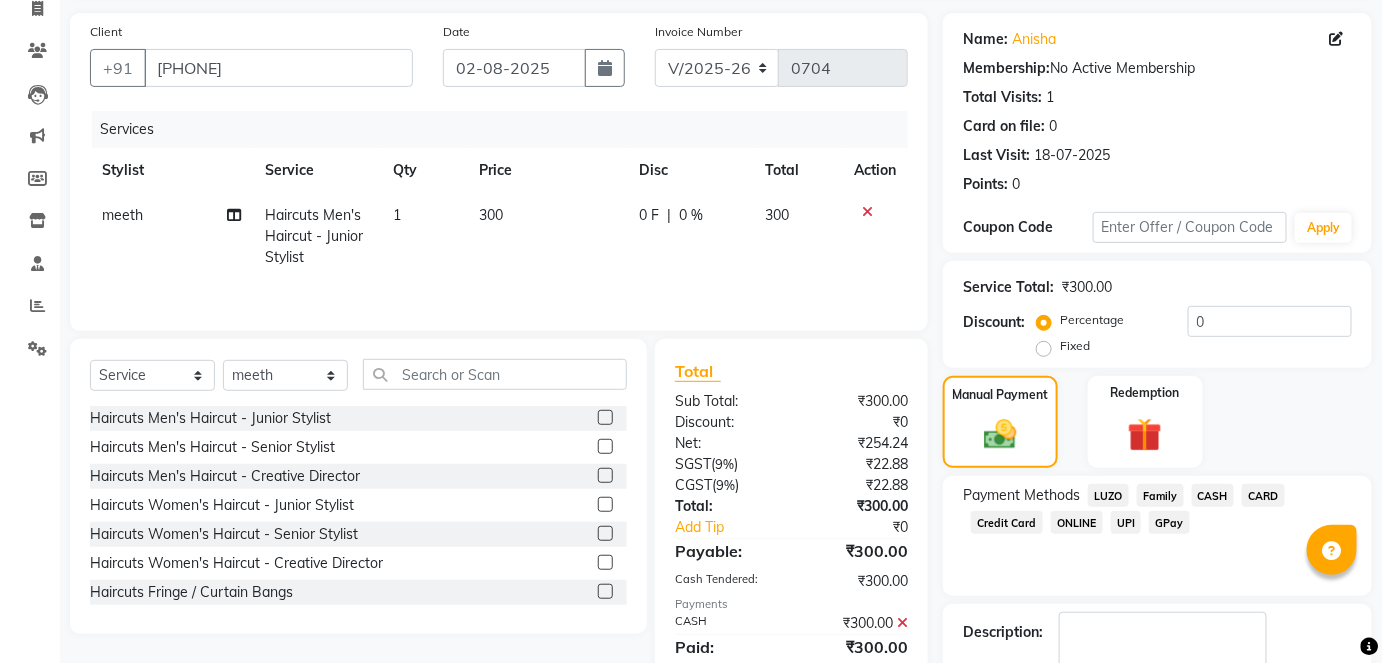 scroll, scrollTop: 252, scrollLeft: 0, axis: vertical 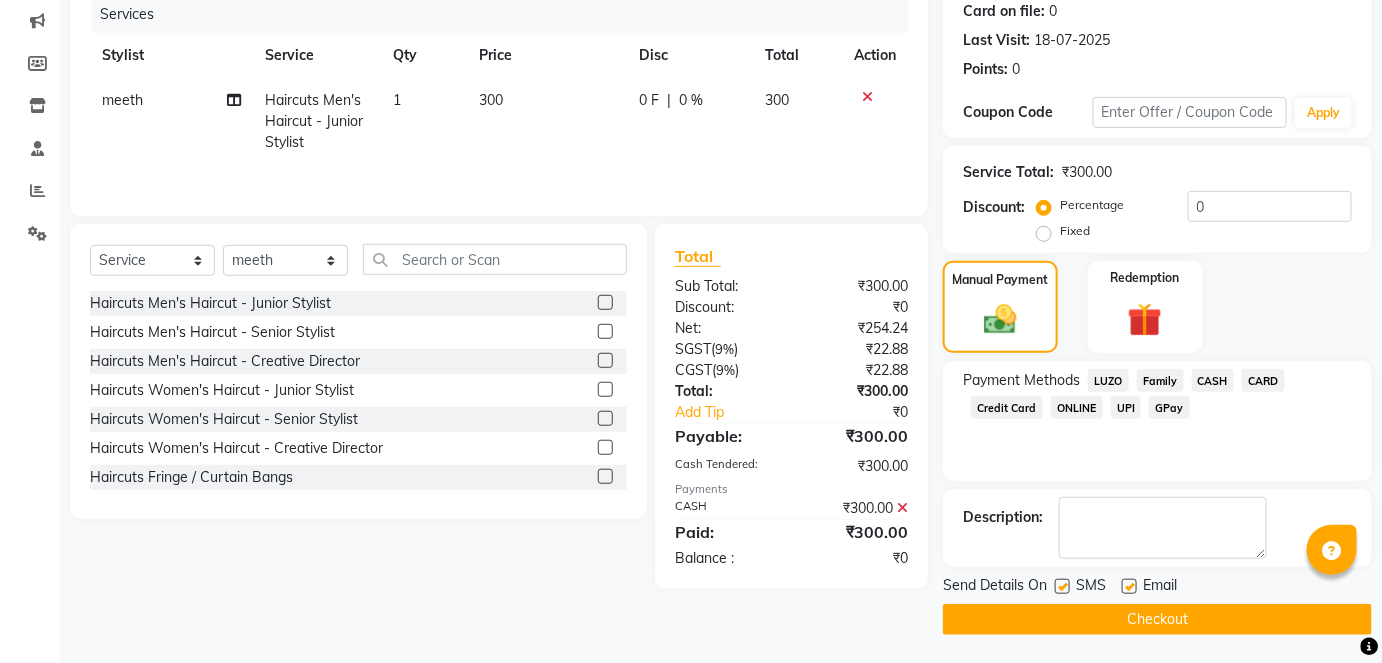 click on "Checkout" 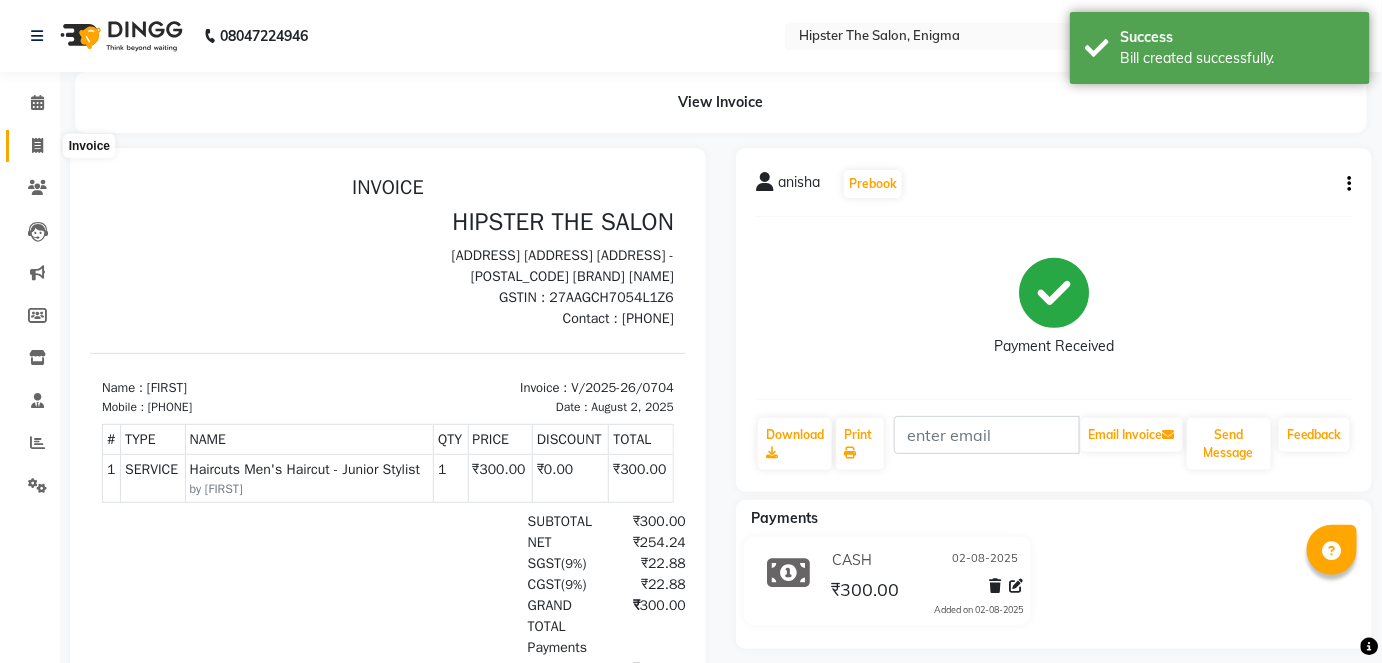 scroll, scrollTop: 0, scrollLeft: 0, axis: both 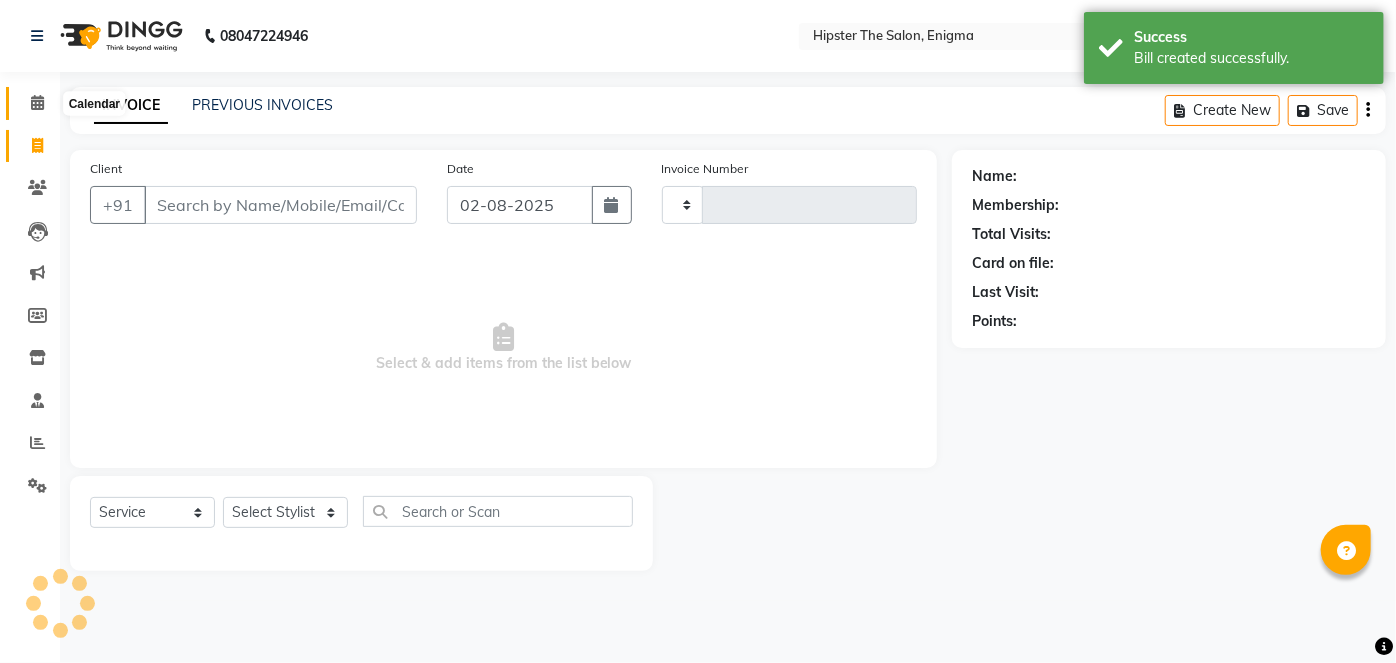 type on "0705" 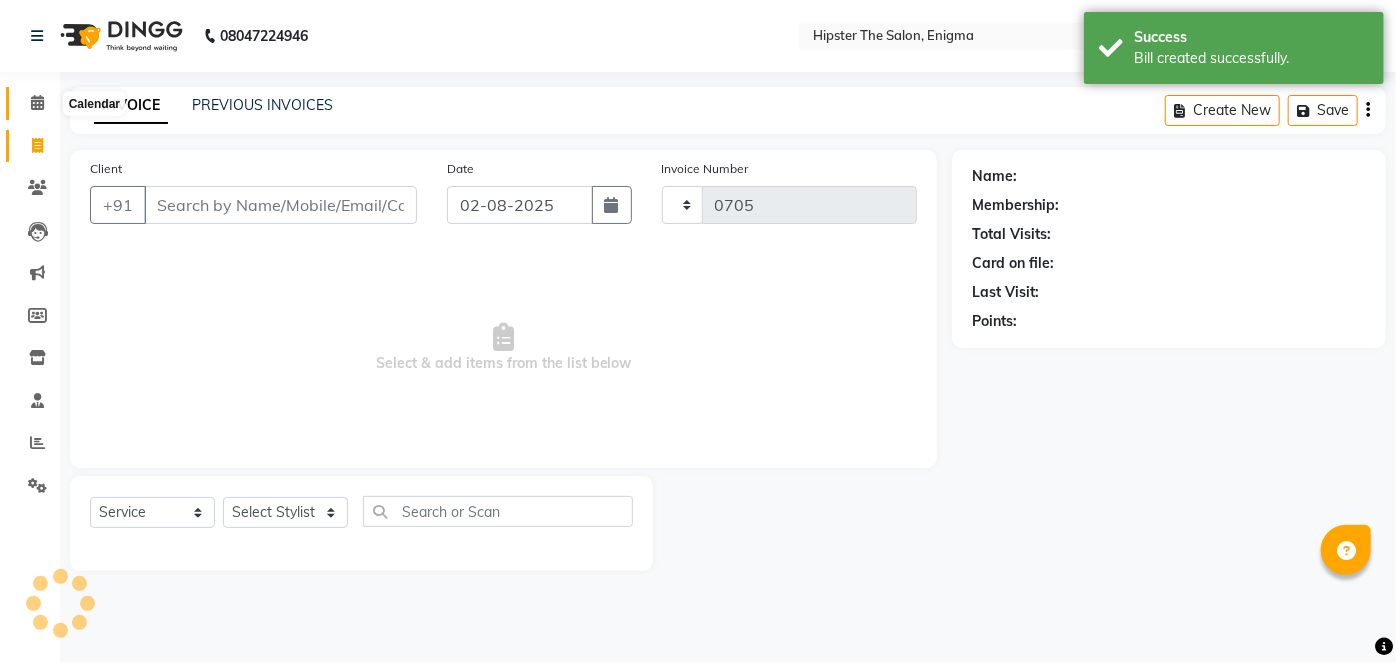 select on "4468" 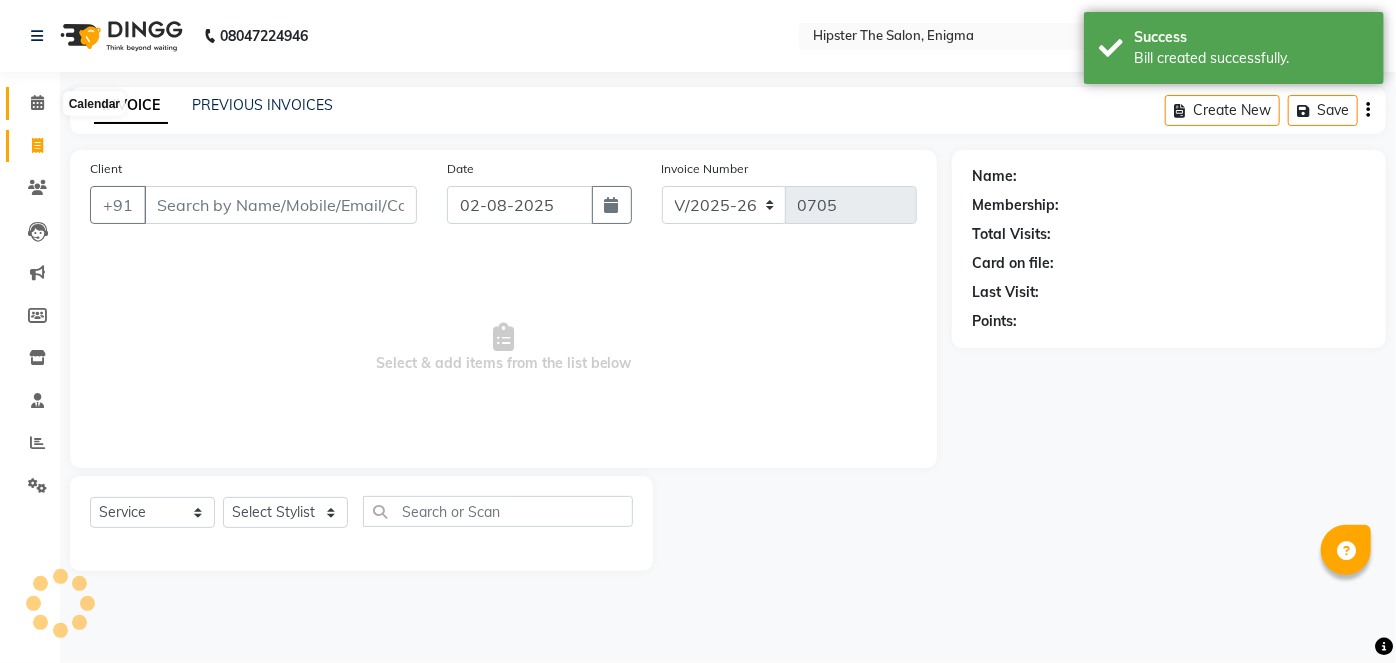click 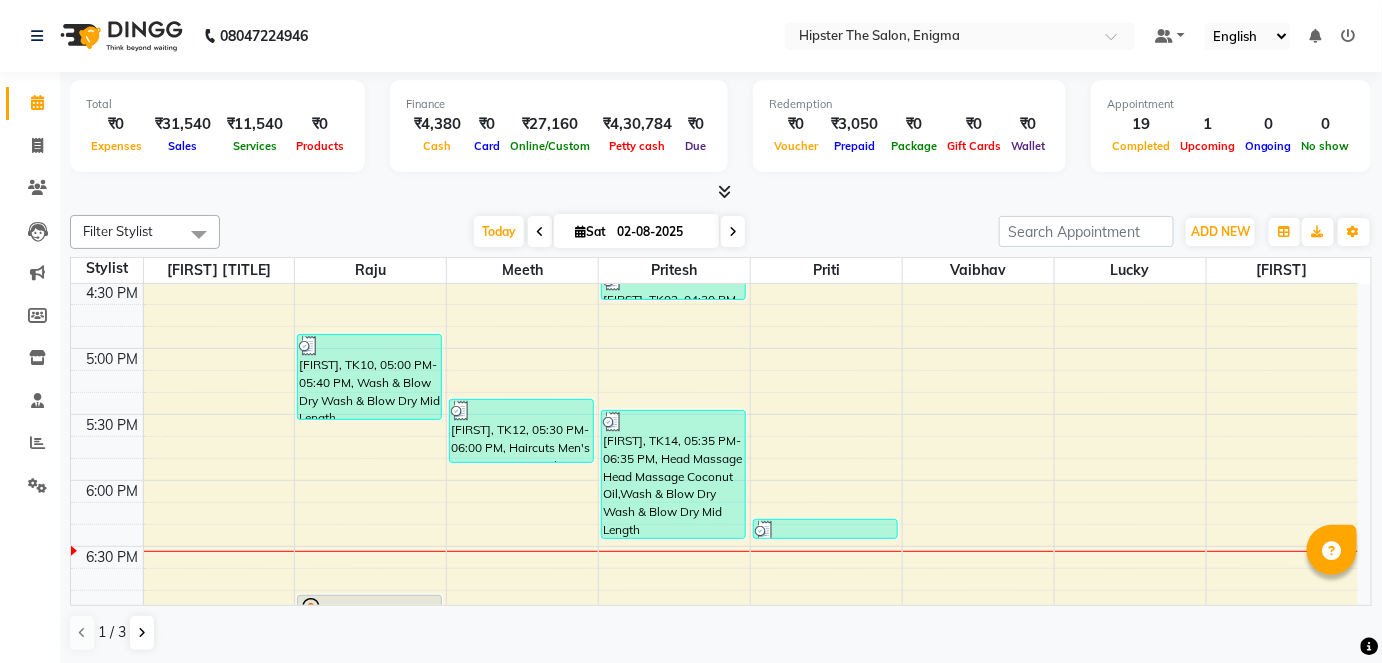 scroll, scrollTop: 1120, scrollLeft: 0, axis: vertical 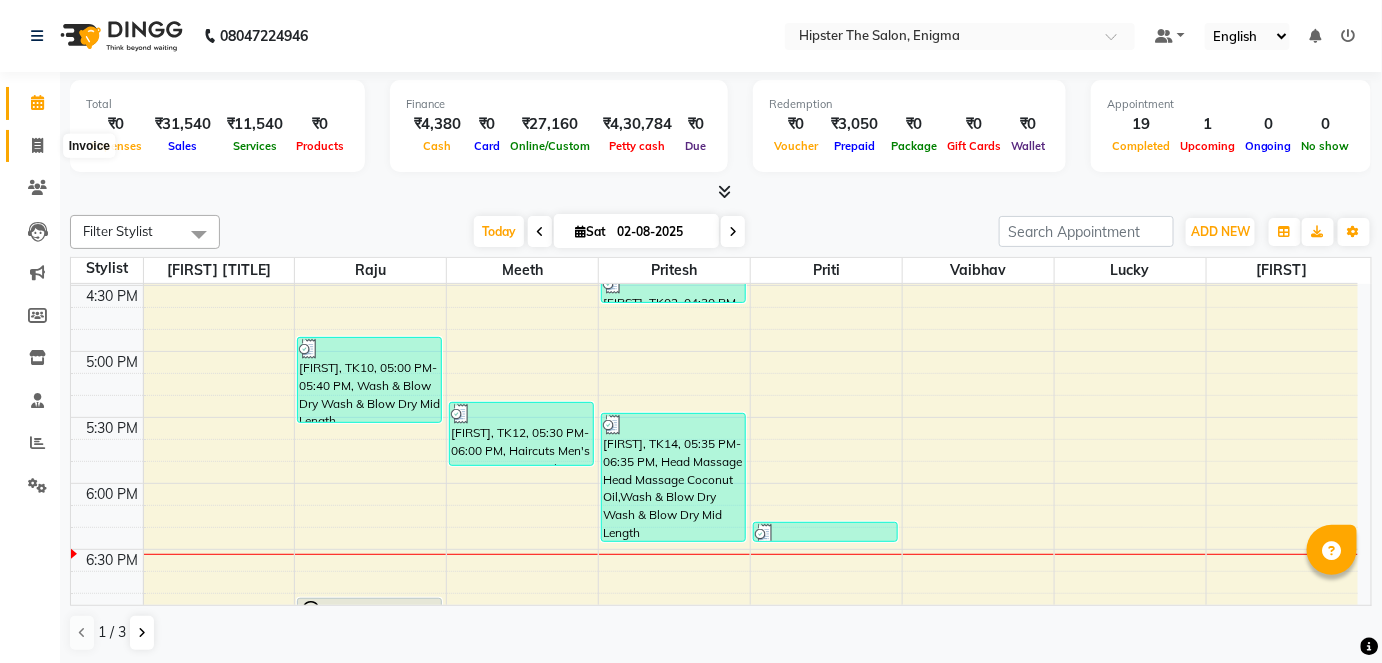 click 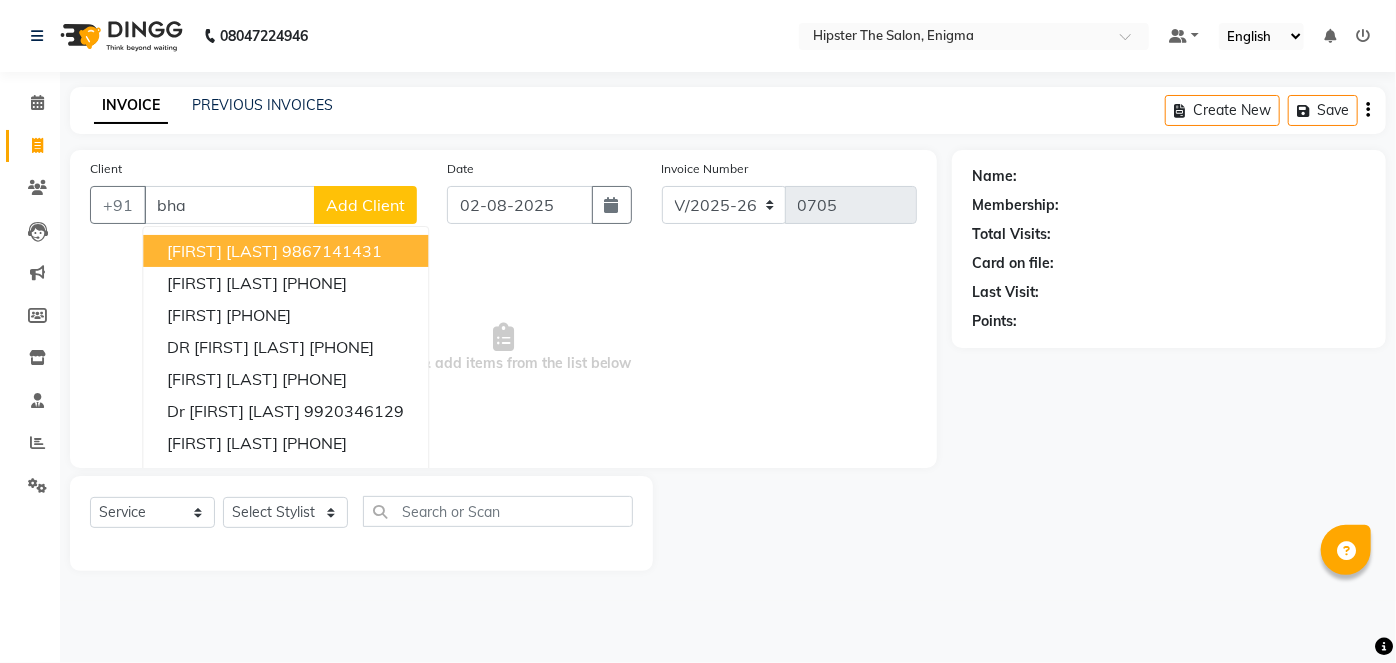 click on "[FIRST] [LAST]" at bounding box center [222, 251] 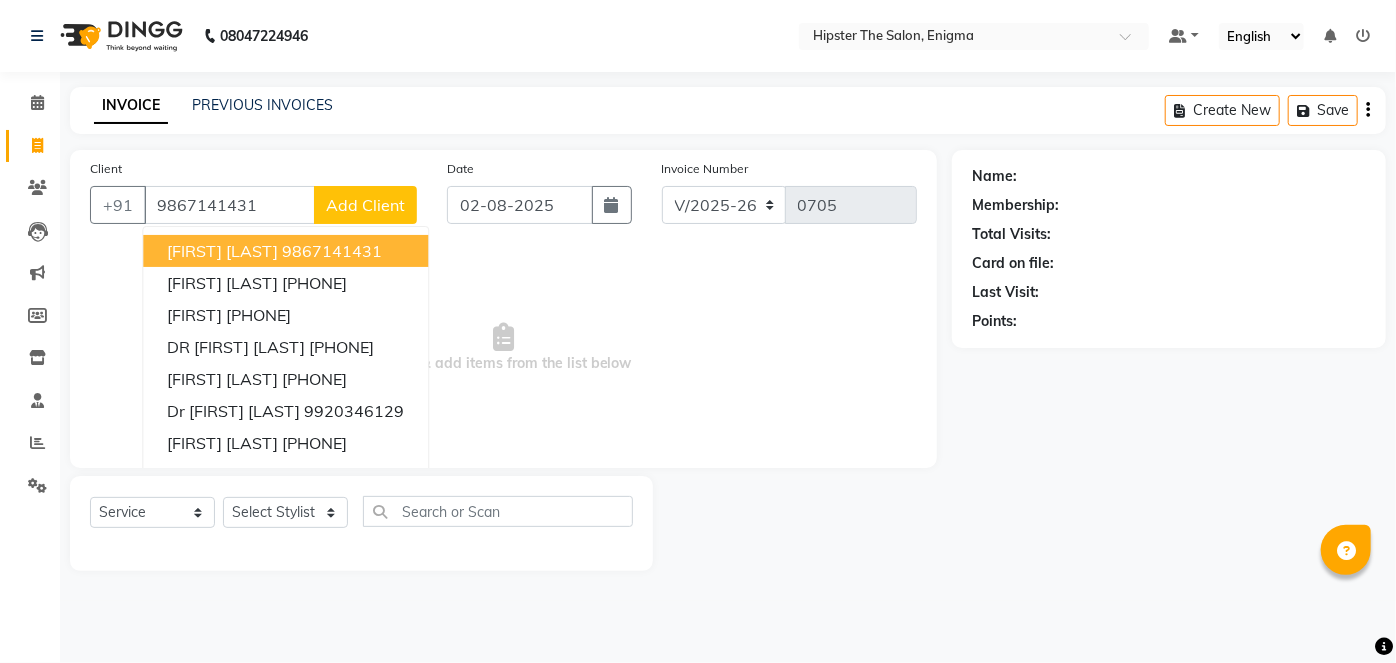 type on "9867141431" 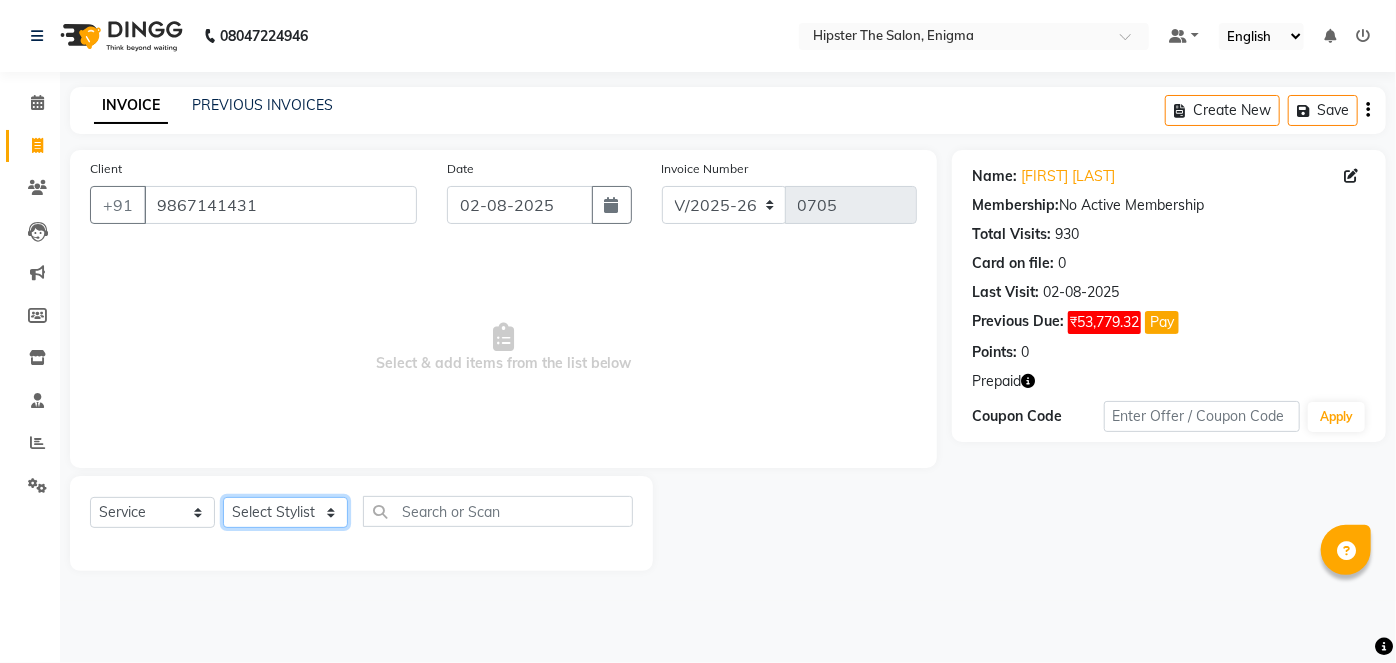 click on "Select Stylist [FIRST] [FIRST] [FIRST] [FIRST] [FIRST] [FIRST] [FIRST] [FIRST] [FIRST] [FIRST] [FIRST] [FIRST] [FIRST] [FIRST] [FIRST] [FIRST] [FIRST] [FIRST] [FIRST] [FIRST] [FIRST] [FIRST] [FIRST] [FIRST] [FIRST] [FIRST]" 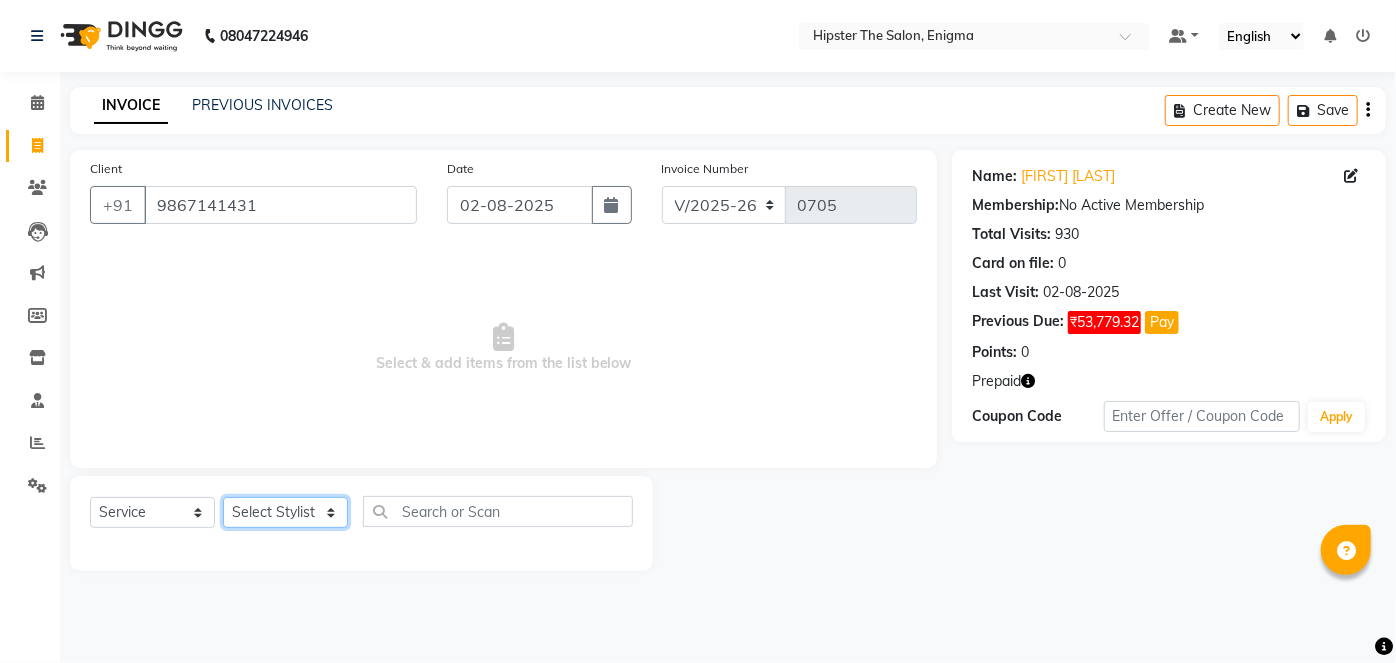 select on "27612" 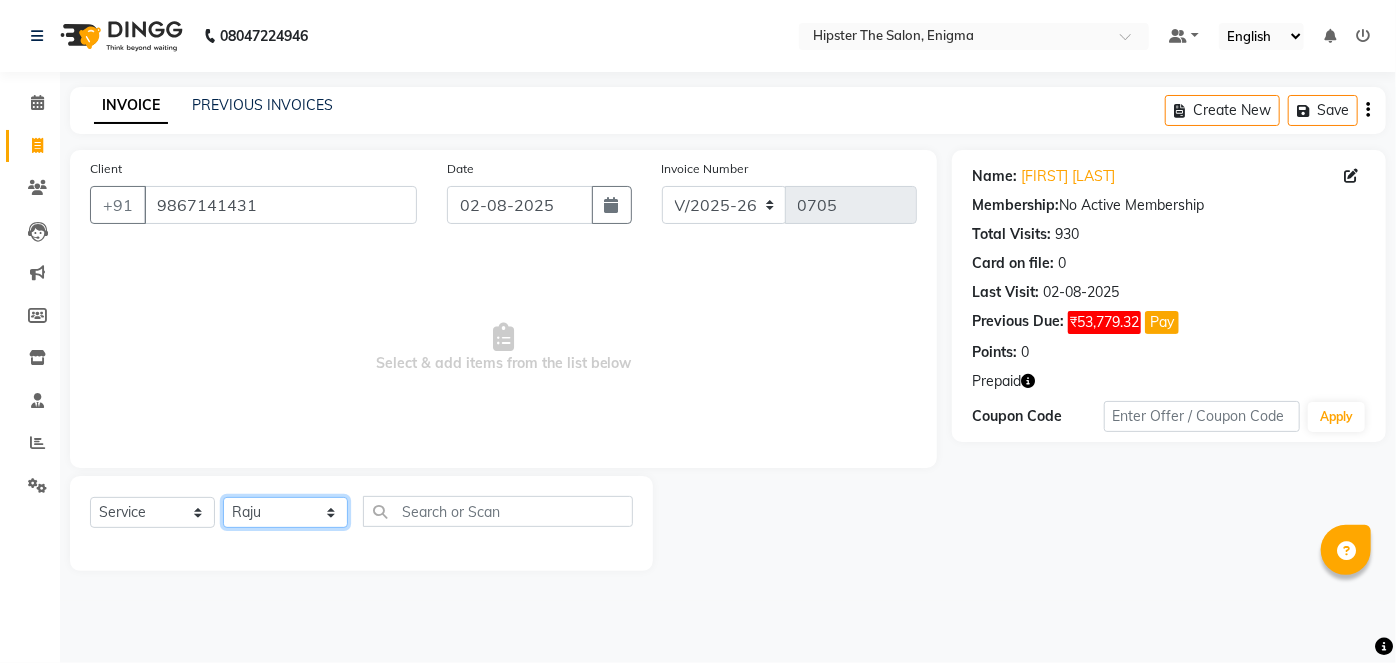 click on "Select Stylist [FIRST] [FIRST] [FIRST] [FIRST] [FIRST] [FIRST] [FIRST] [FIRST] [FIRST] [FIRST] [FIRST] [FIRST] [FIRST] [FIRST] [FIRST] [FIRST] [FIRST] [FIRST] [FIRST] [FIRST] [FIRST] [FIRST] [FIRST] [FIRST] [FIRST] [FIRST]" 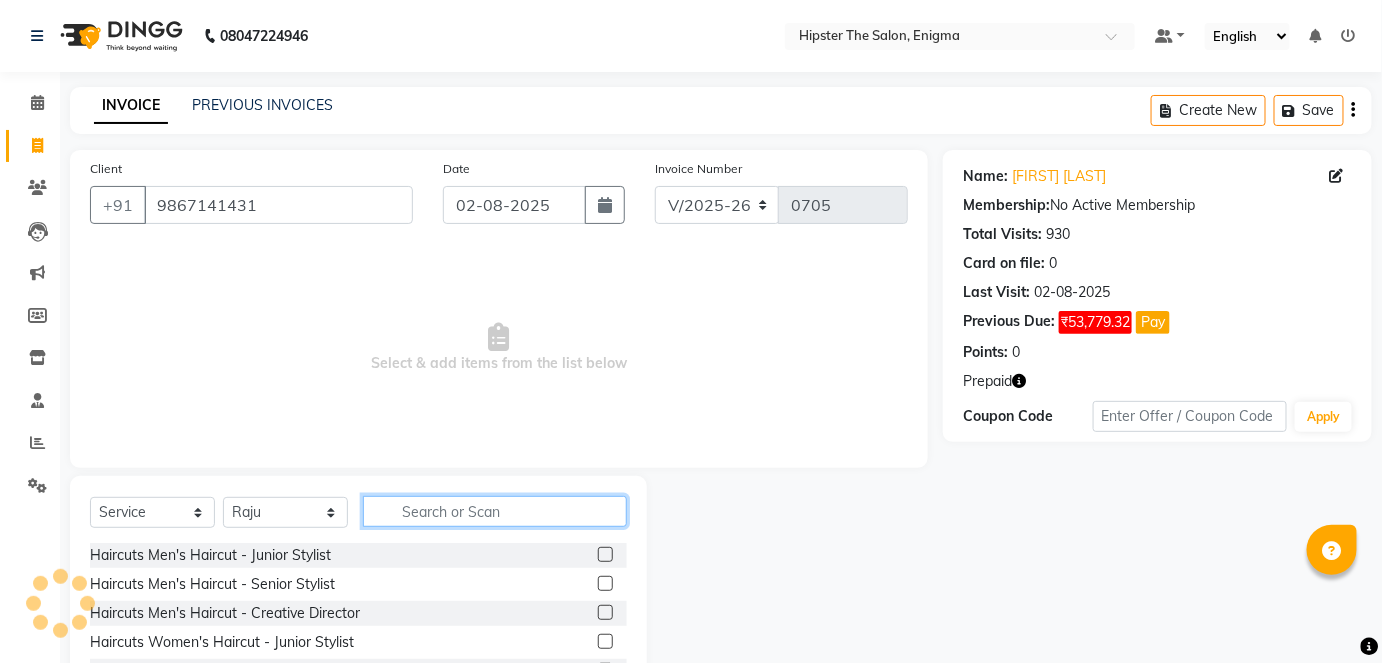 click 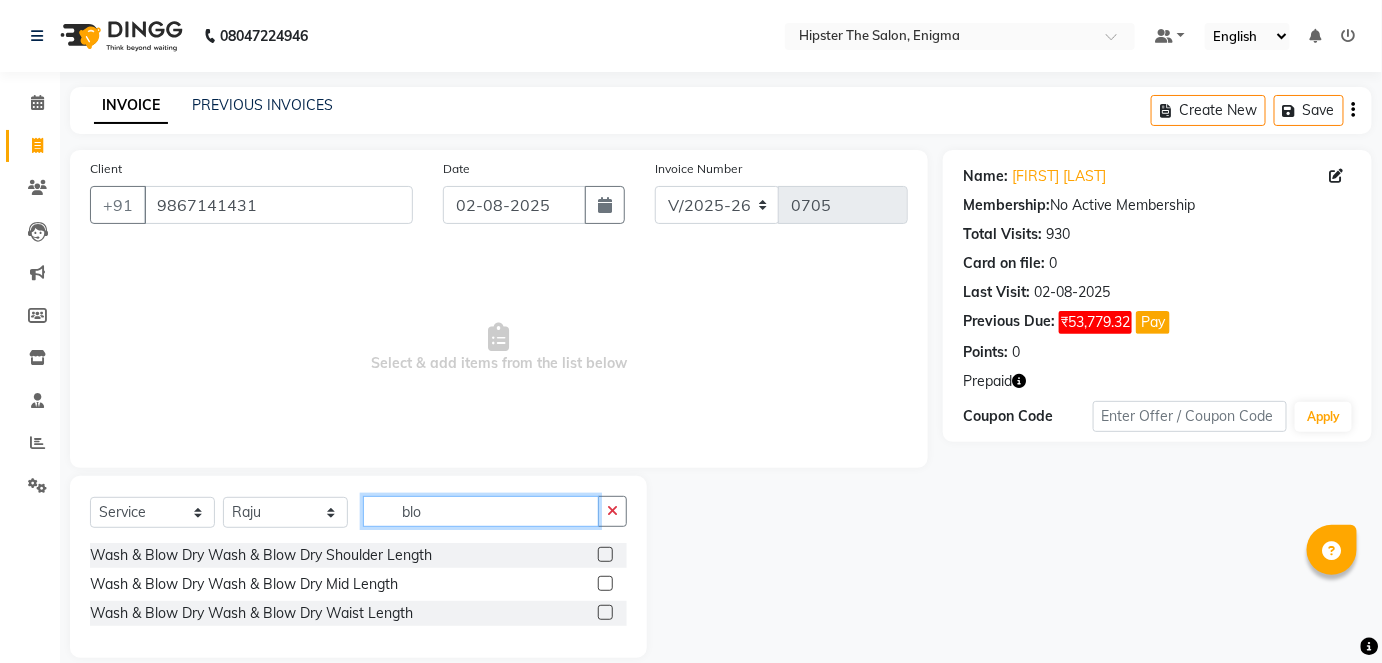 type on "blo" 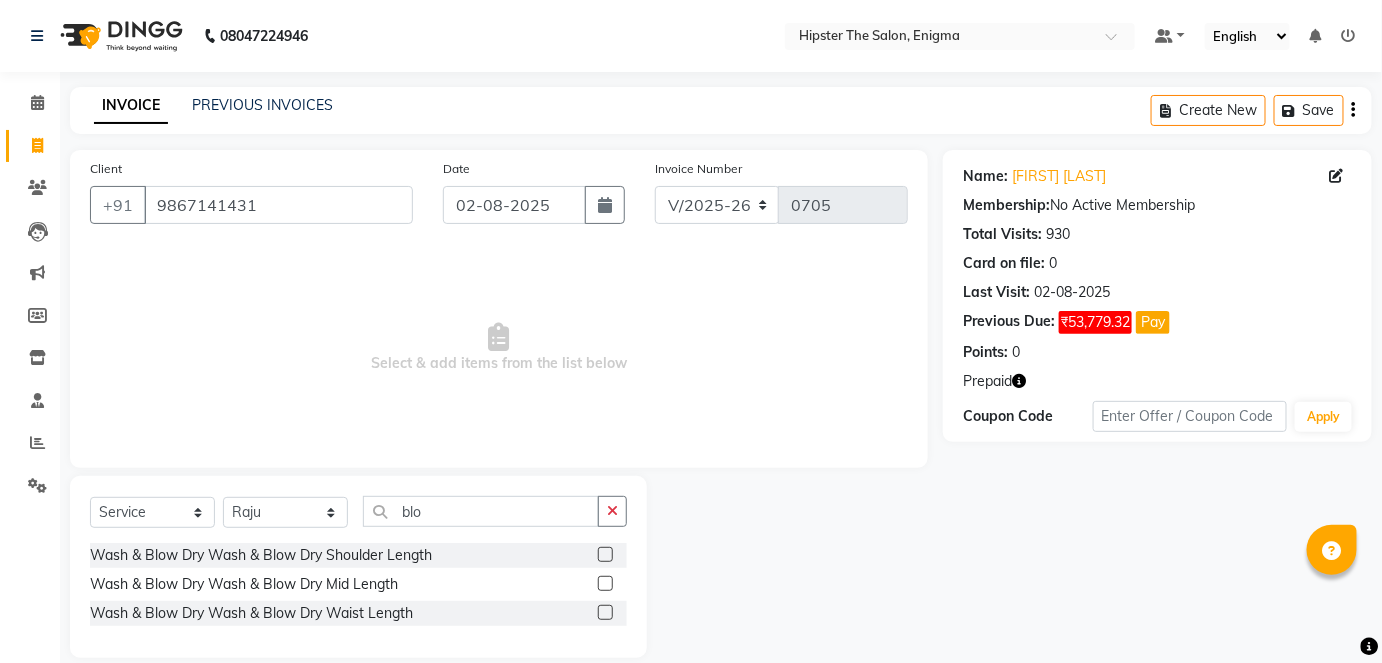 click 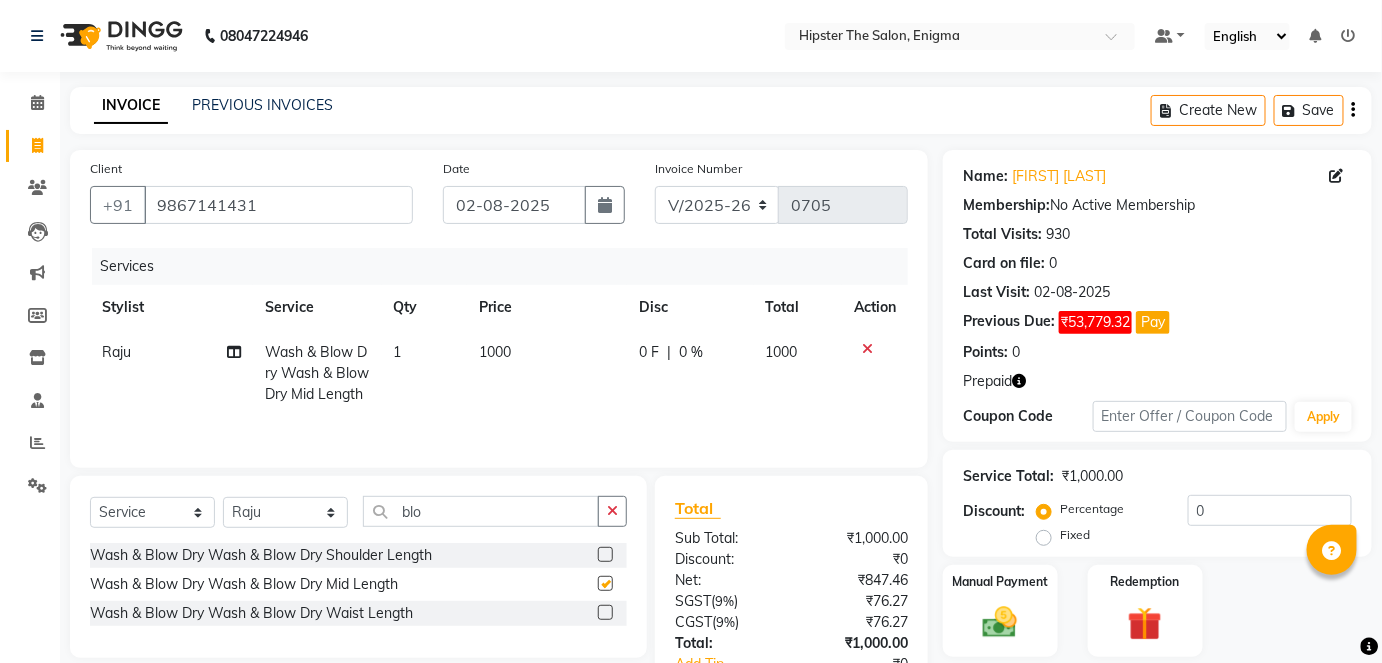 checkbox on "false" 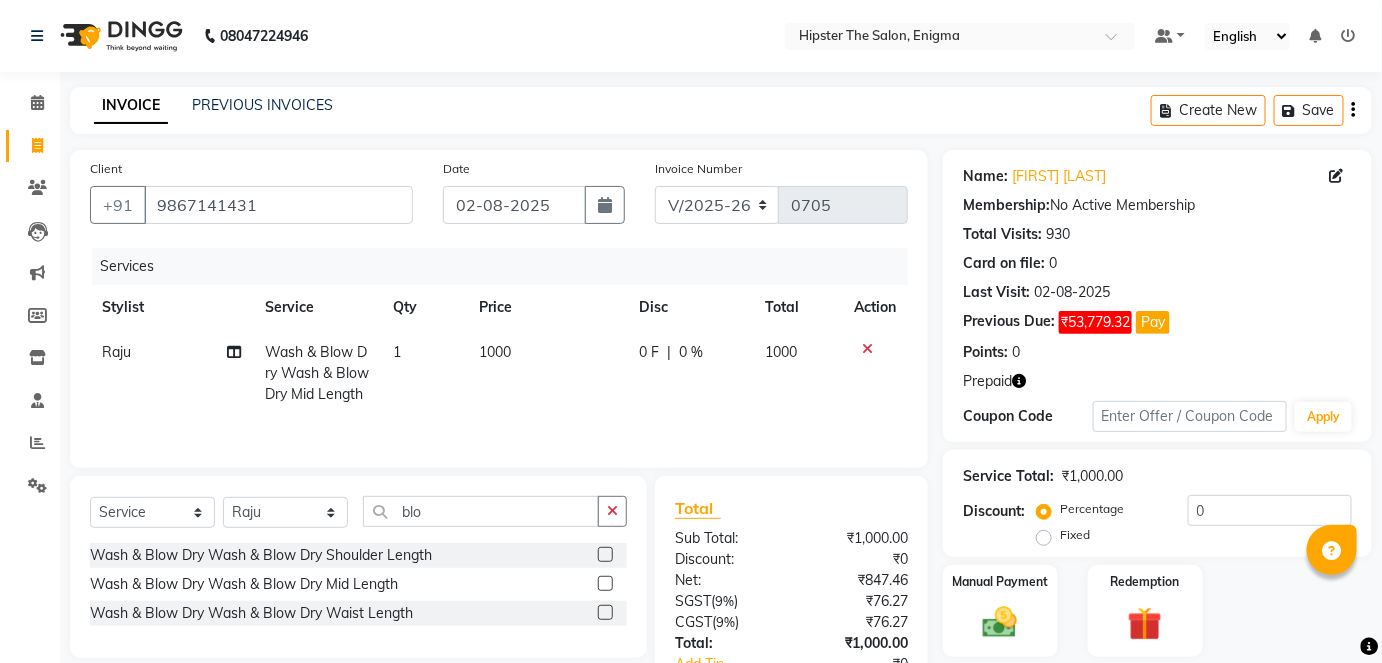 scroll, scrollTop: 155, scrollLeft: 0, axis: vertical 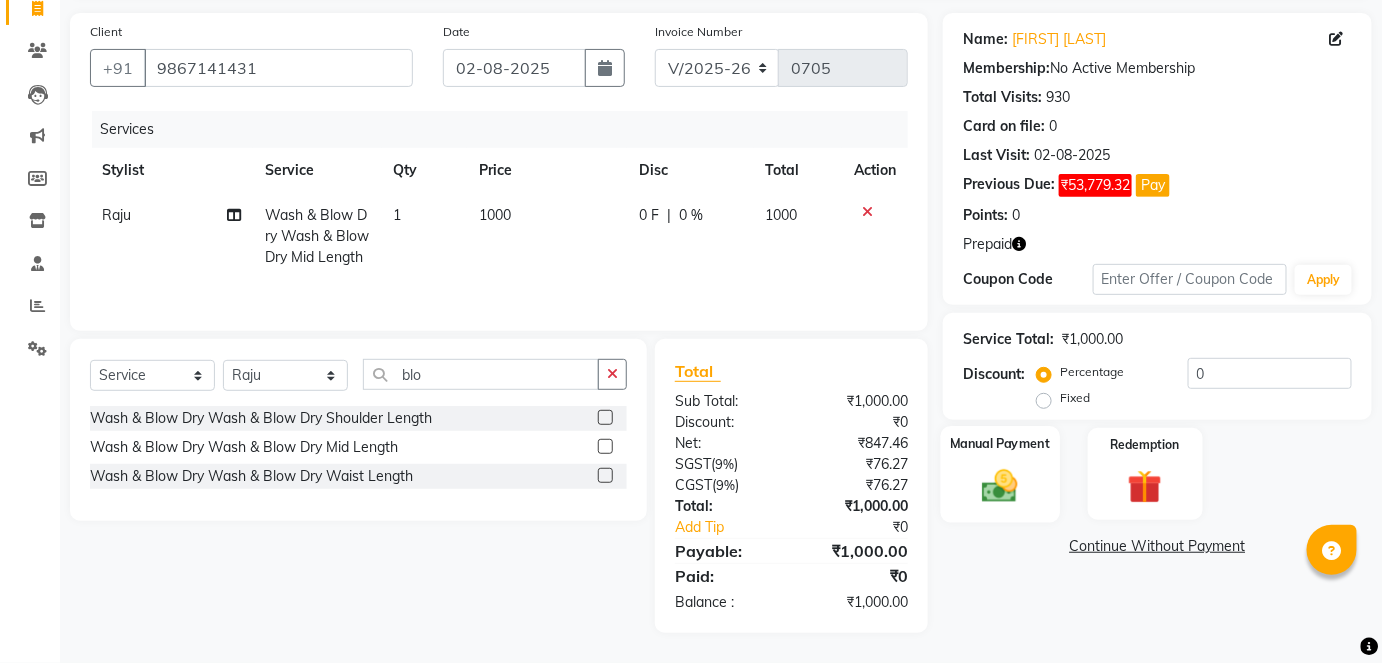 click on "Manual Payment" 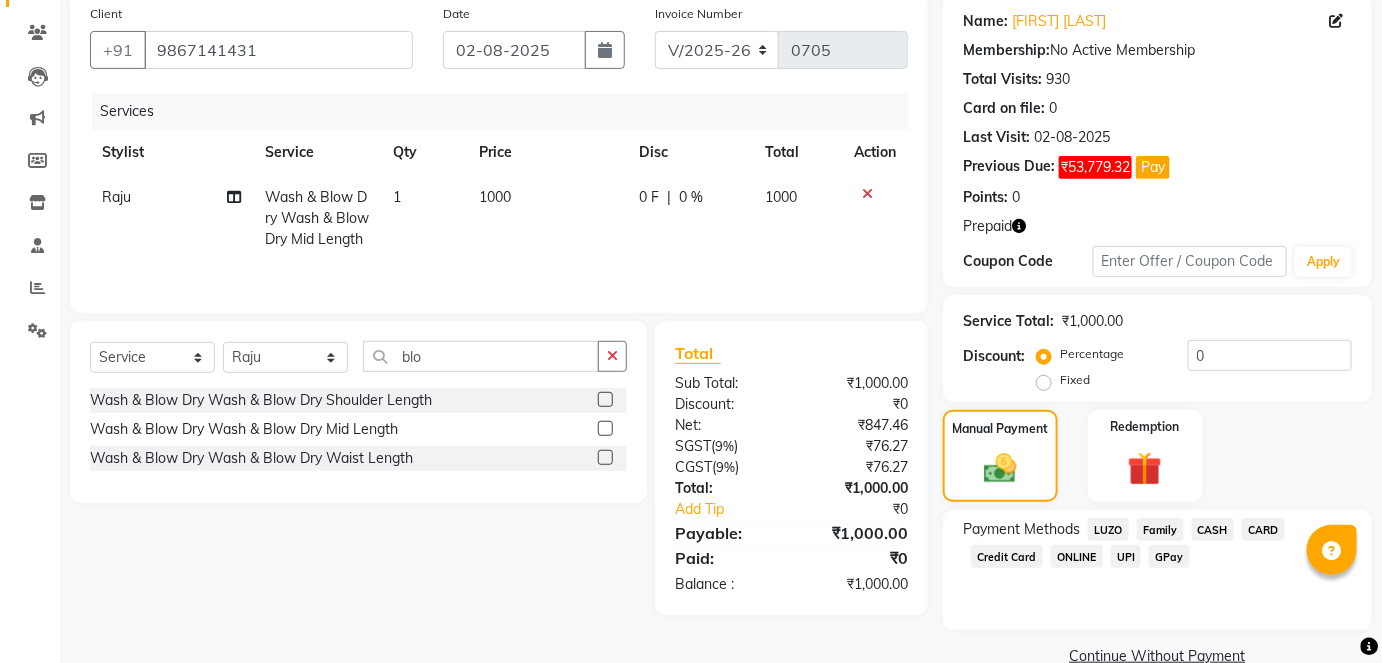 click on "CASH" 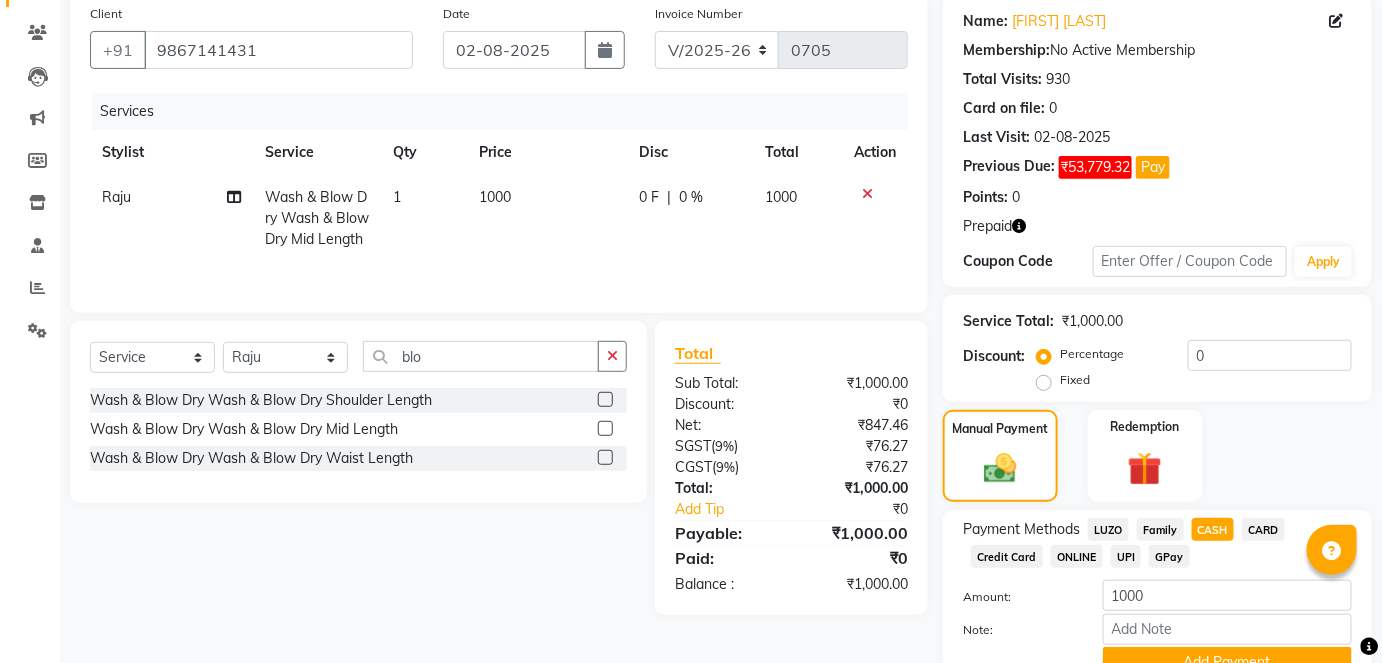 scroll, scrollTop: 248, scrollLeft: 0, axis: vertical 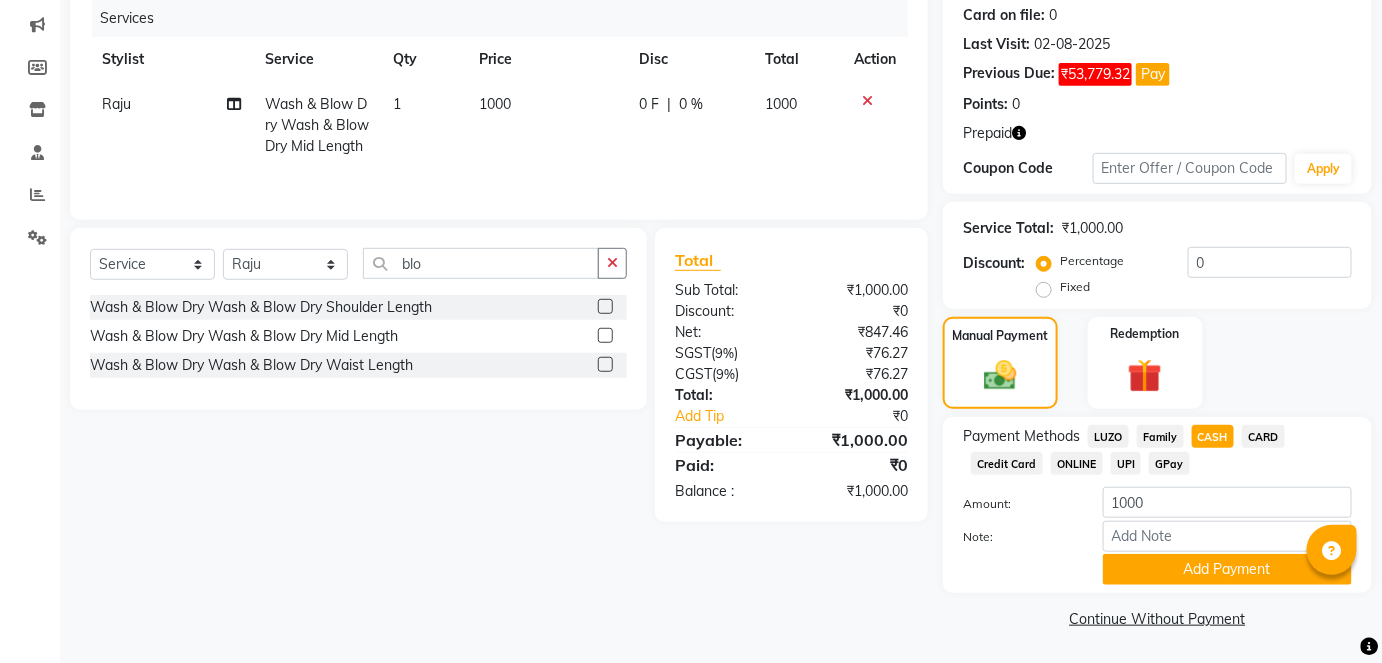 click on "GPay" 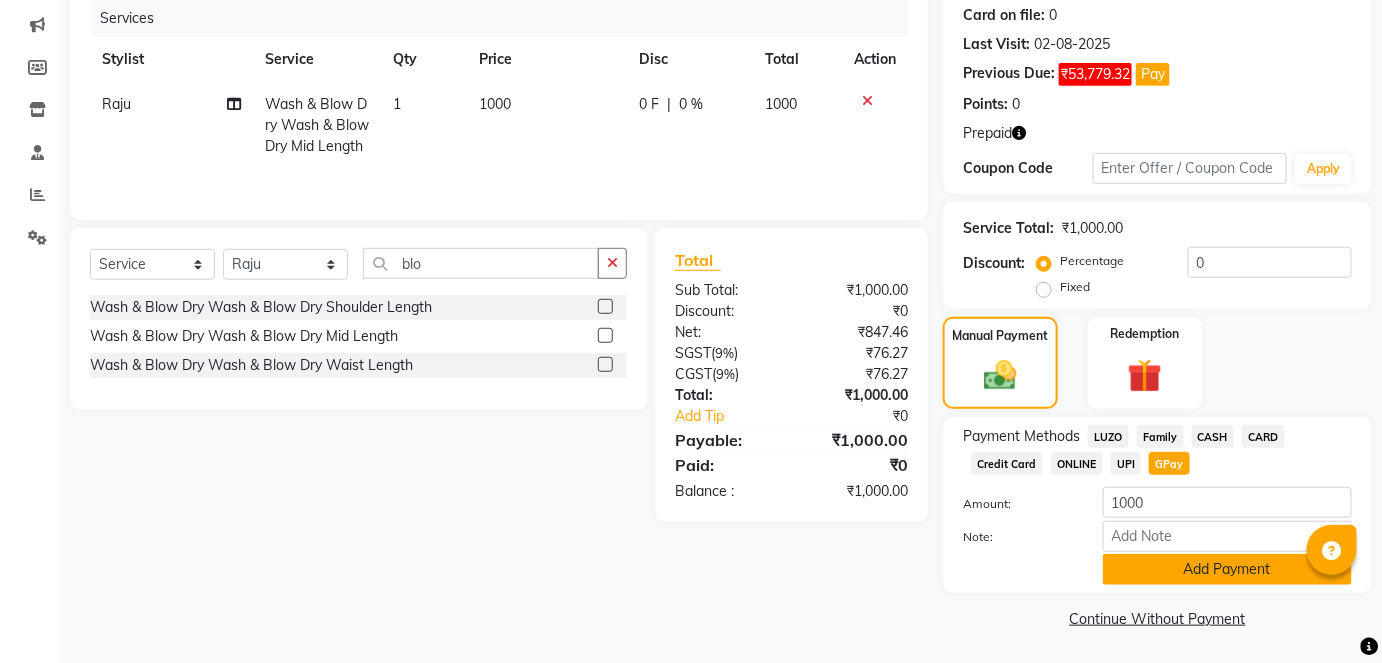 click on "Add Payment" 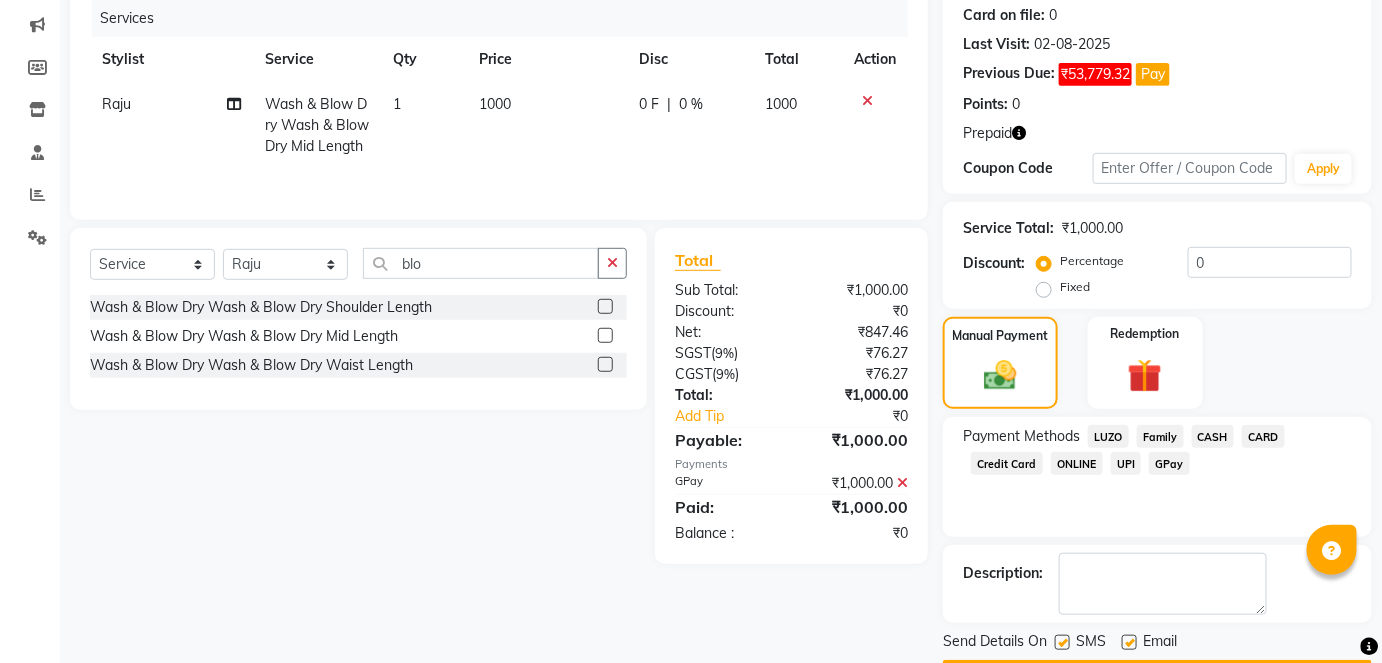 scroll, scrollTop: 304, scrollLeft: 0, axis: vertical 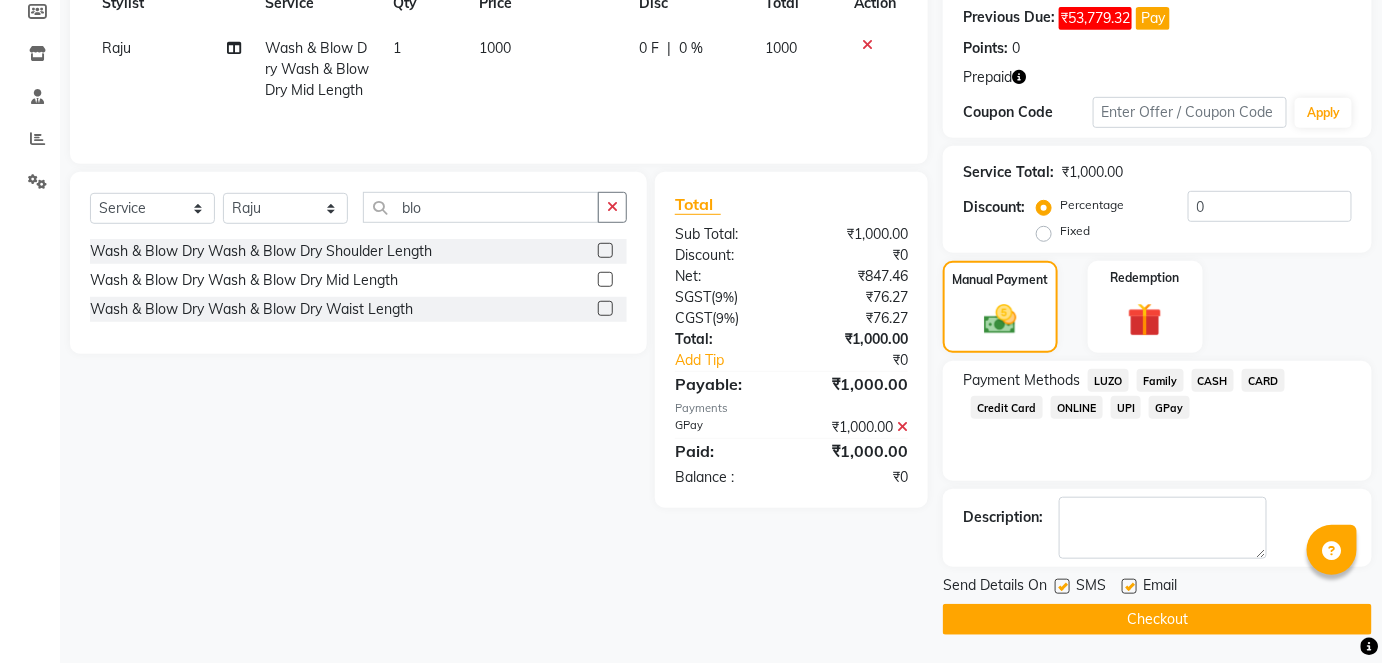click 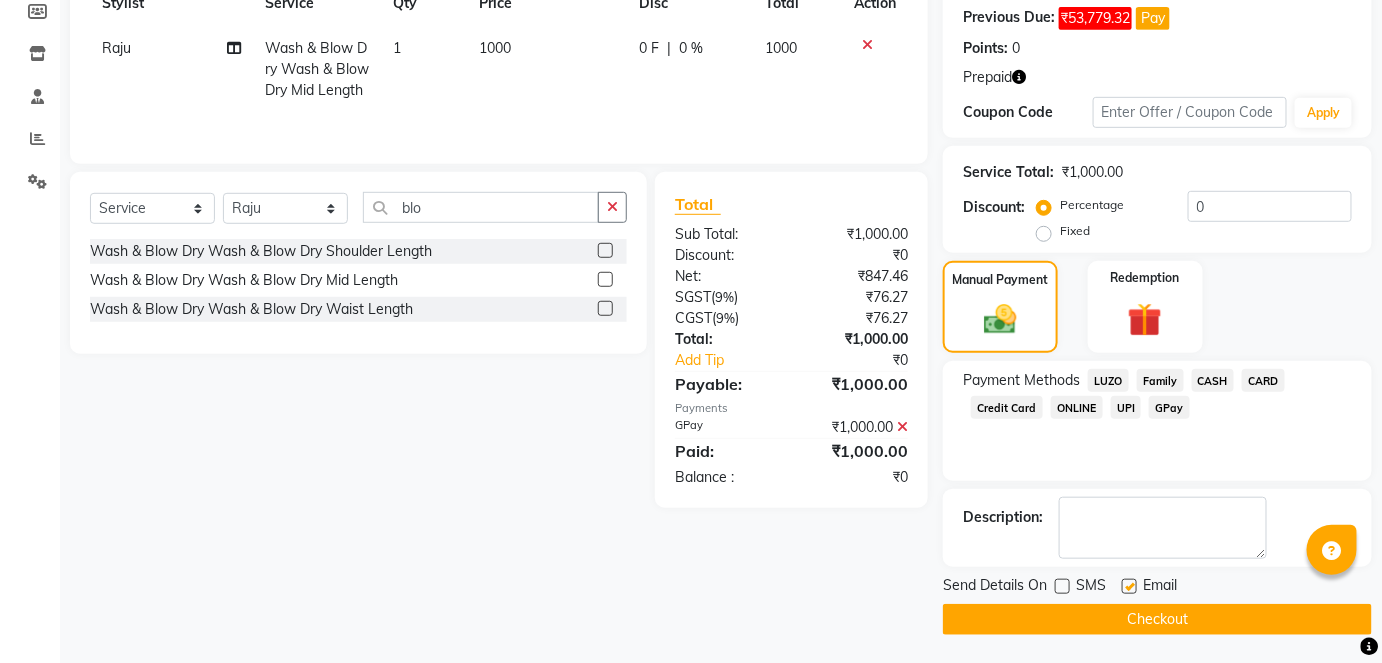 click 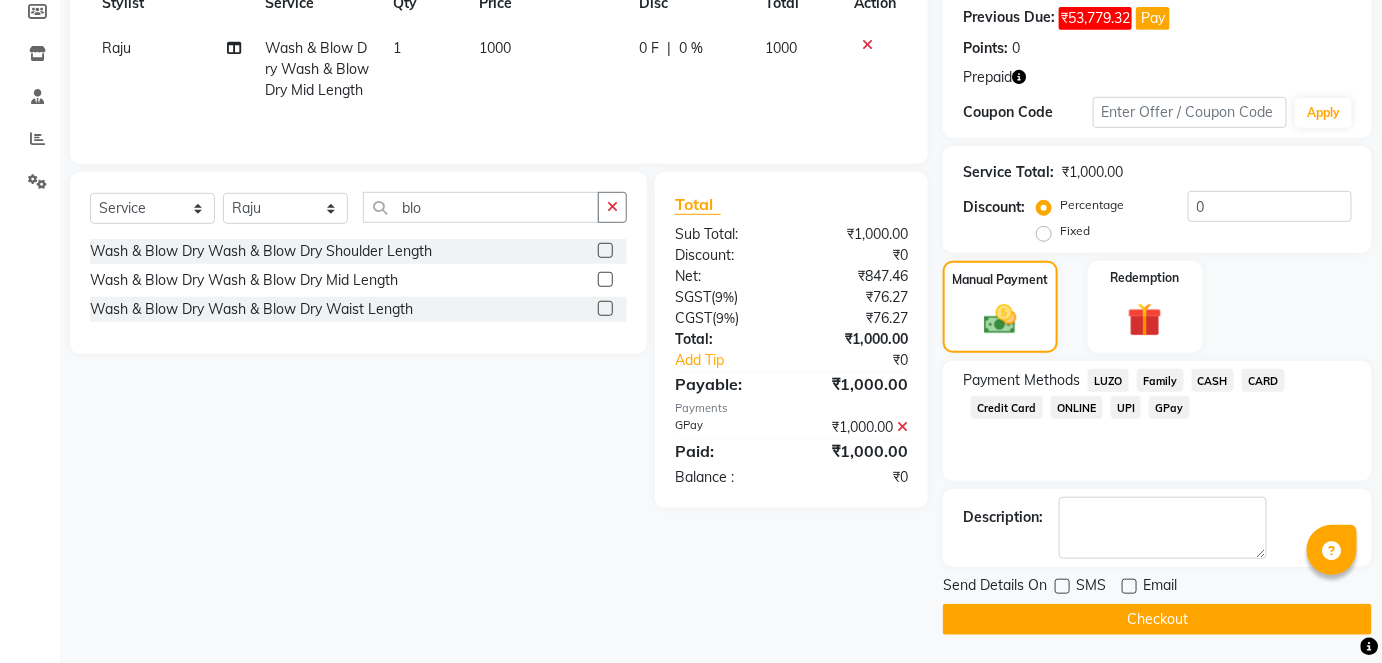click on "Checkout" 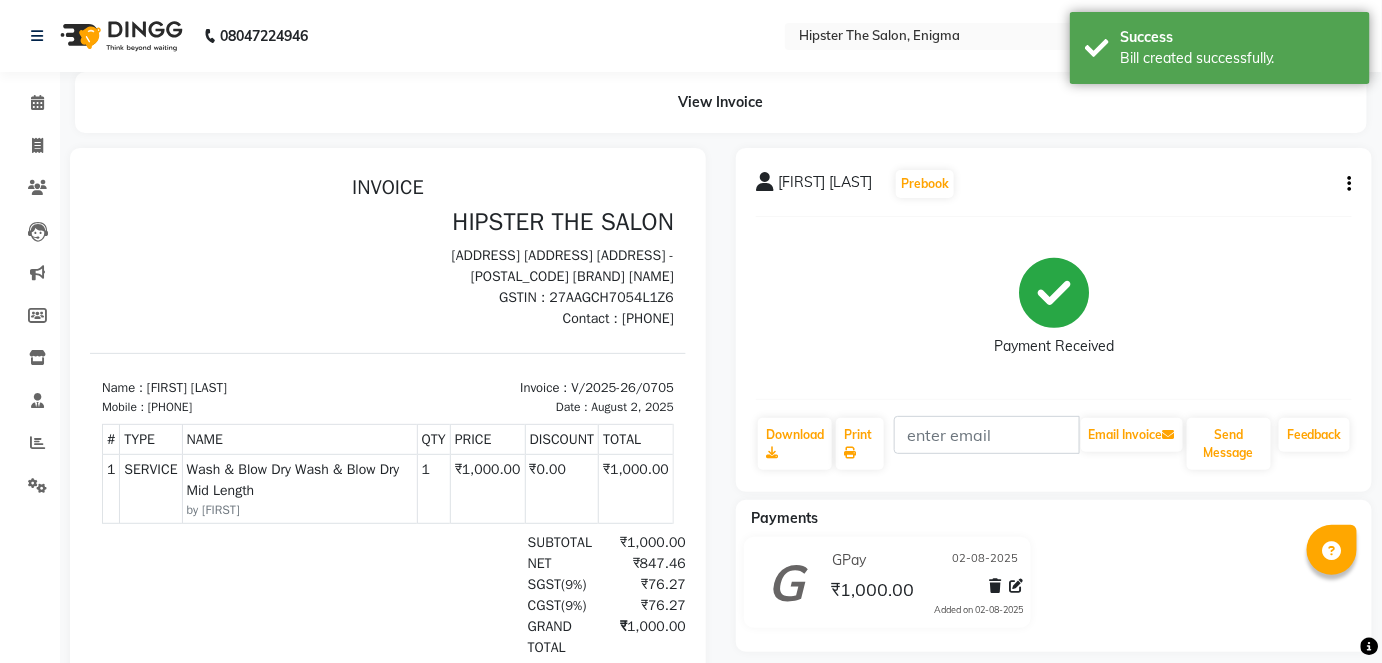 scroll, scrollTop: 0, scrollLeft: 0, axis: both 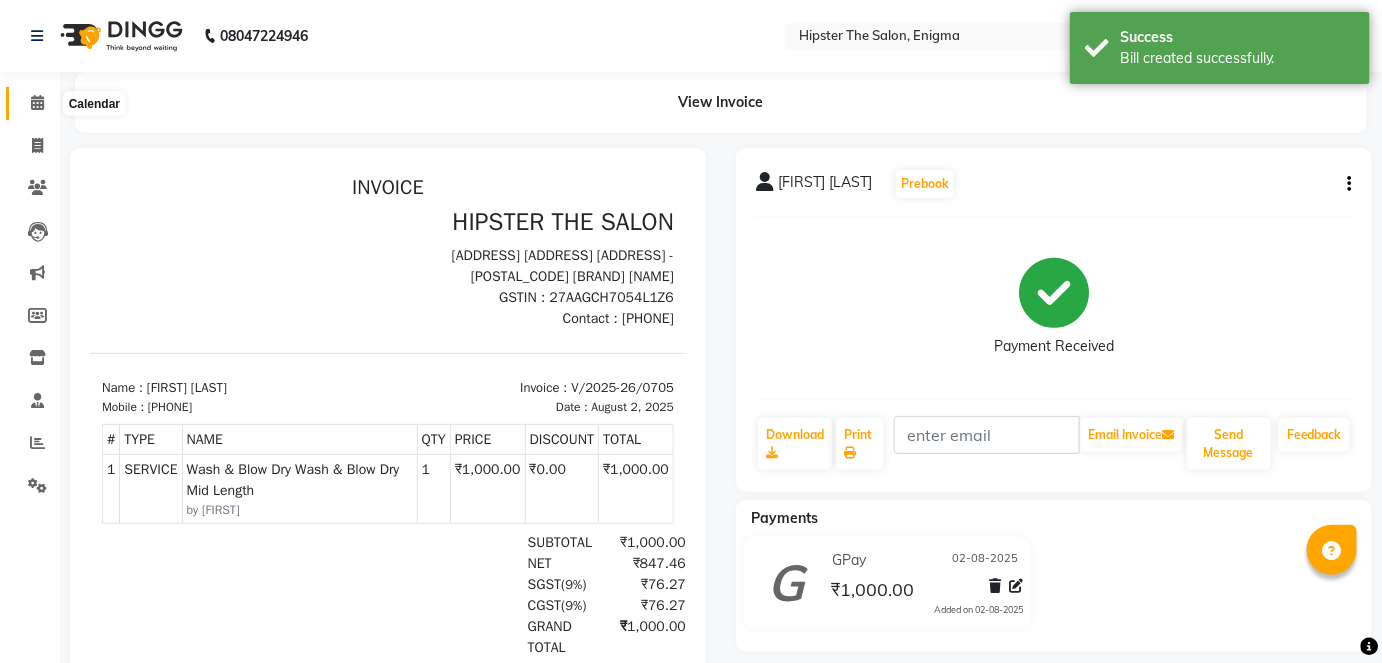 click 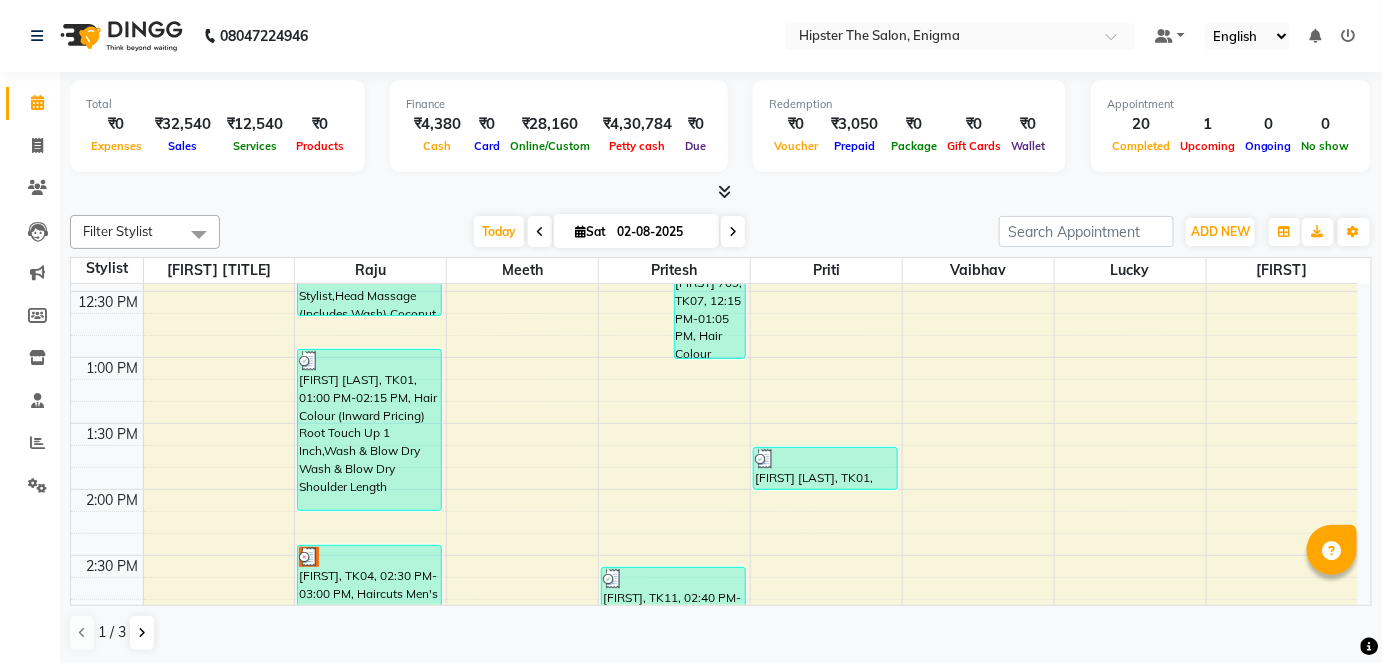 scroll, scrollTop: 586, scrollLeft: 0, axis: vertical 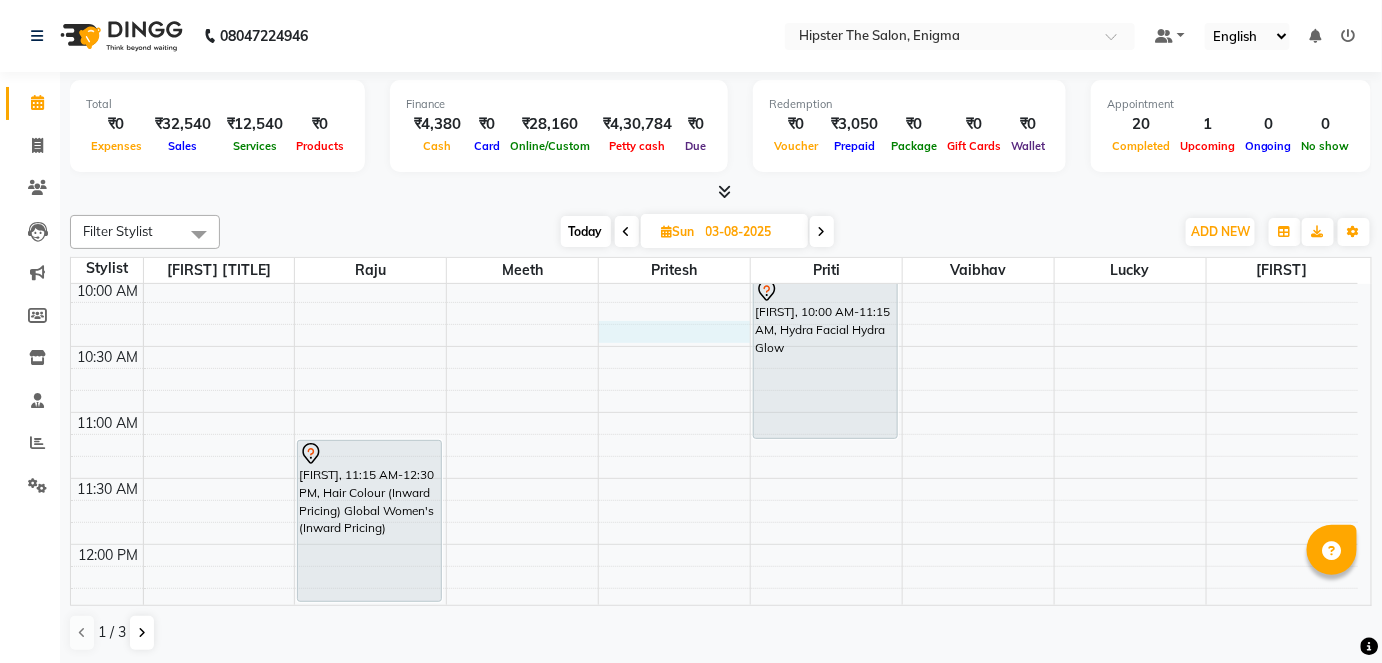 click on "8:00 AM 8:30 AM 9:00 AM 9:30 AM 10:00 AM 10:30 AM 11:00 AM 11:30 AM 12:00 PM 12:30 PM 1:00 PM 1:30 PM 2:00 PM 2:30 PM 3:00 PM 3:30 PM 4:00 PM 4:30 PM 5:00 PM 5:30 PM 6:00 PM 6:30 PM 7:00 PM 7:30 PM 8:00 PM 8:30 PM 9:00 PM 9:30 PM [FIRST], 11:15 AM-12:30 PM, Hair Colour (Inward Pricing) Global Women's (Inward Pricing) [FIRST], 10:00 AM-11:15 AM, Hydra Facial Hydra Glow" at bounding box center [714, 940] 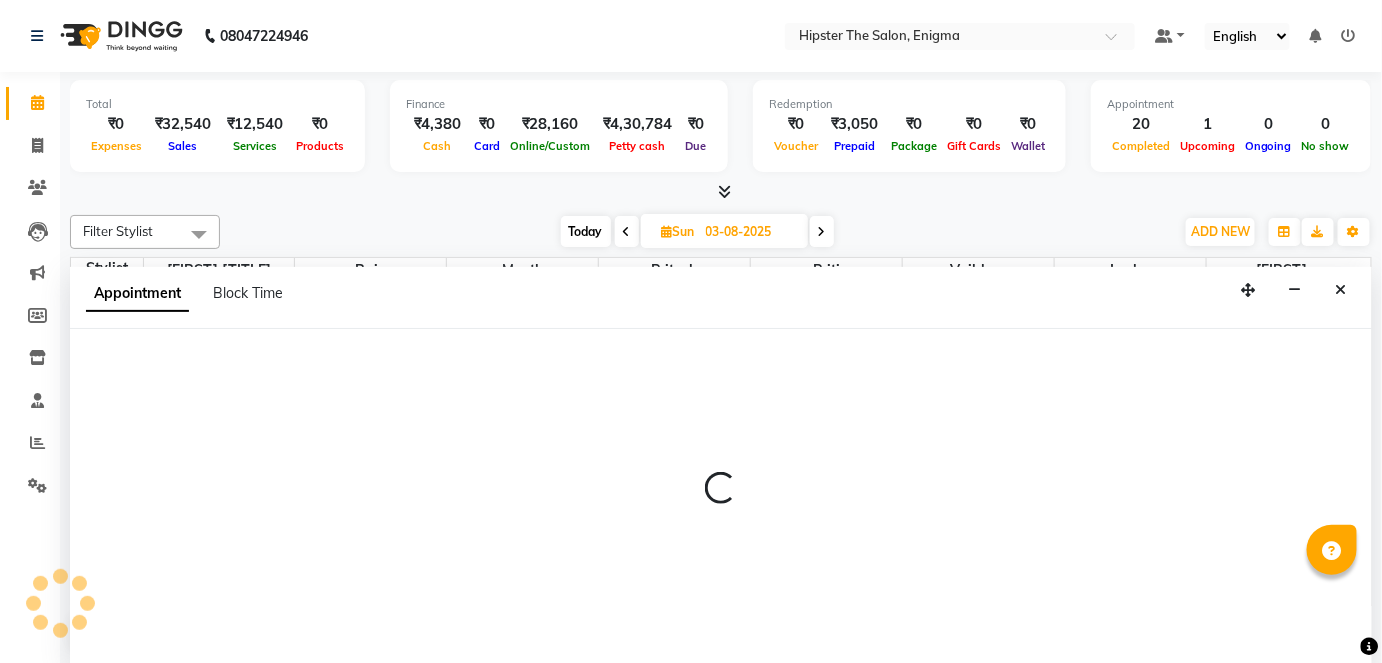 scroll, scrollTop: 0, scrollLeft: 0, axis: both 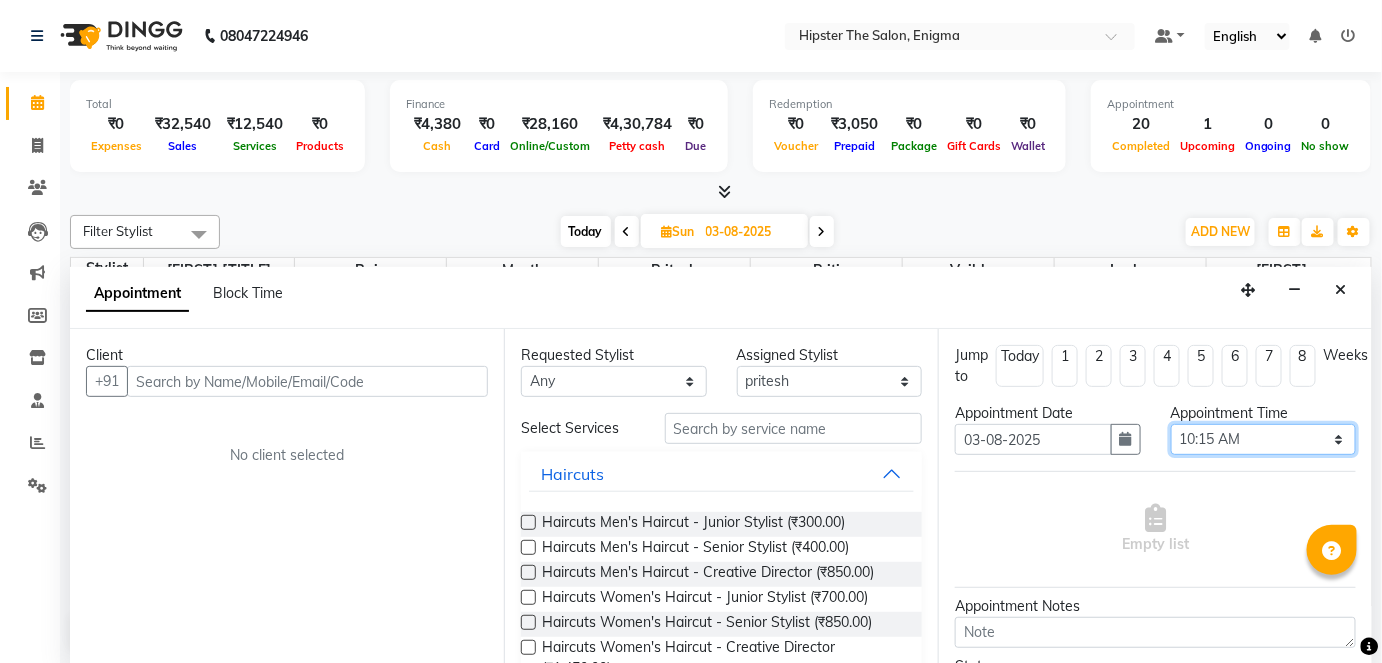 click on "Select 09:00 AM 09:15 AM 09:30 AM 09:45 AM 10:00 AM 10:15 AM 10:30 AM 10:45 AM 11:00 AM 11:15 AM 11:30 AM 11:45 AM 12:00 PM 12:15 PM 12:30 PM 12:45 PM 01:00 PM 01:15 PM 01:30 PM 01:45 PM 02:00 PM 02:15 PM 02:30 PM 02:45 PM 03:00 PM 03:15 PM 03:30 PM 03:45 PM 04:00 PM 04:15 PM 04:30 PM 04:45 PM 05:00 PM 05:15 PM 05:30 PM 05:45 PM 06:00 PM 06:15 PM 06:30 PM 06:45 PM 07:00 PM 07:15 PM 07:30 PM 07:45 PM 08:00 PM 08:15 PM 08:30 PM 08:45 PM 09:00 PM" at bounding box center (1264, 439) 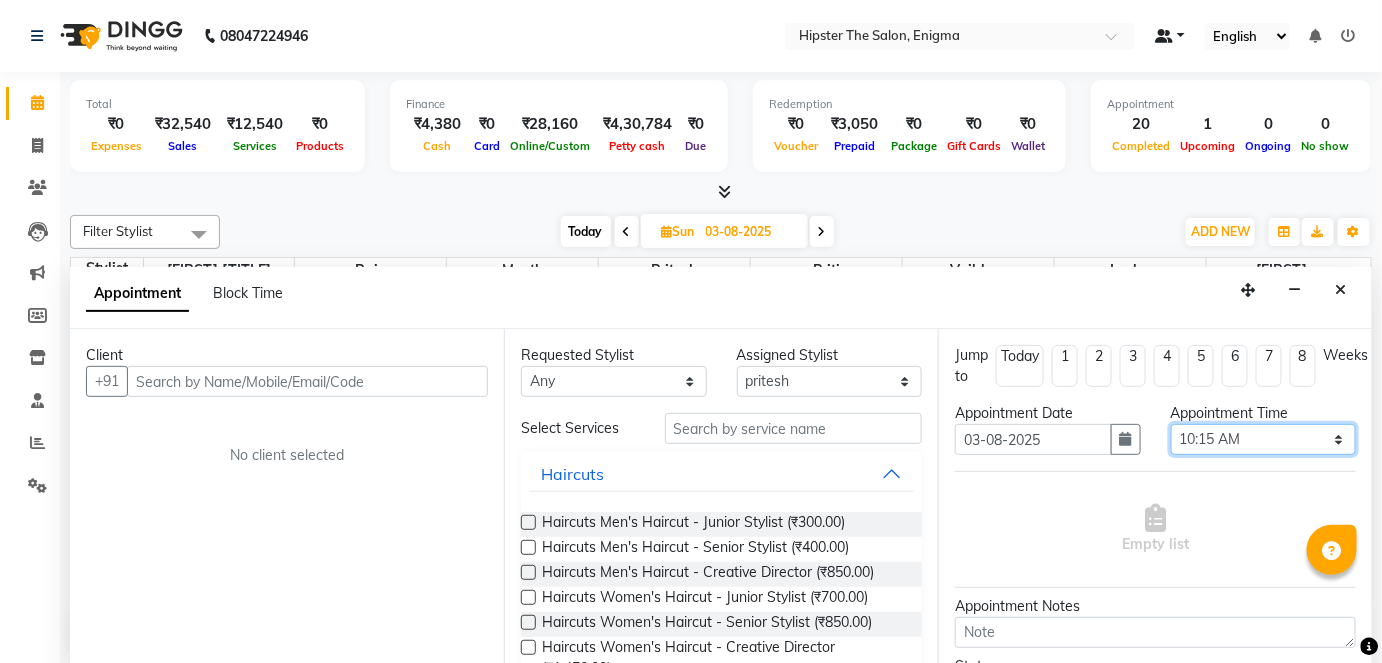 select on "585" 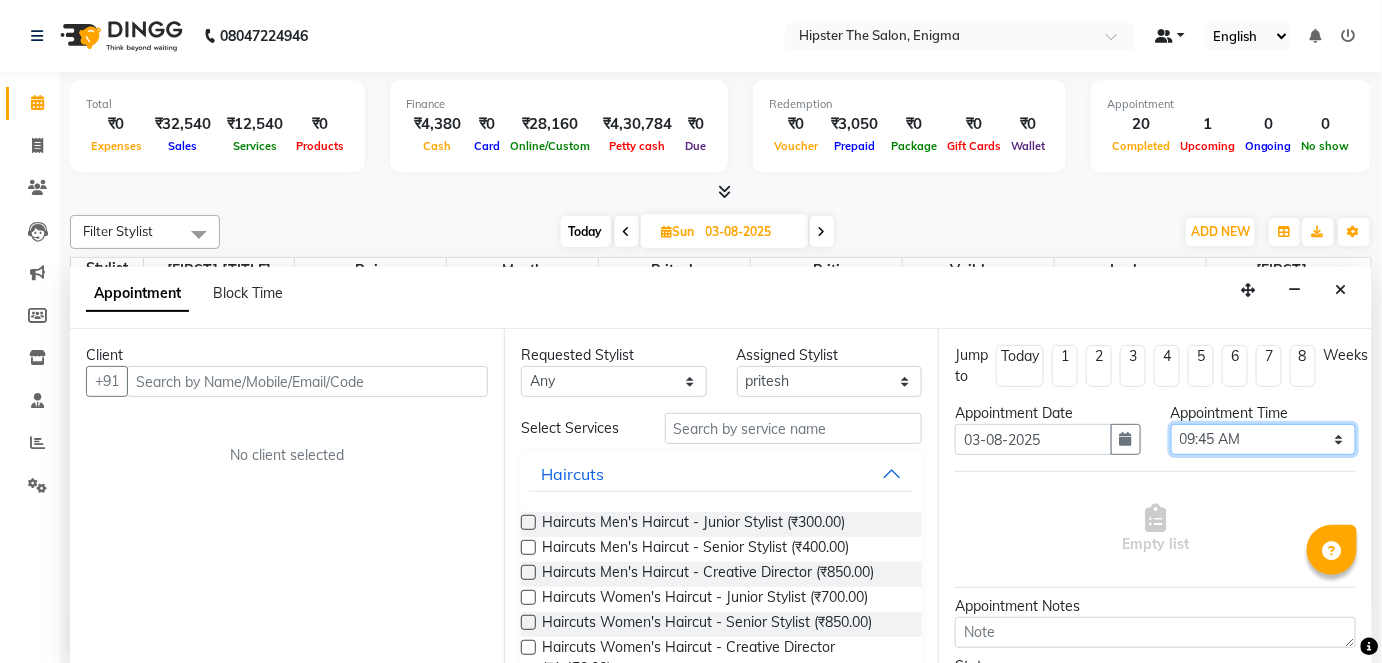 click on "Select 09:00 AM 09:15 AM 09:30 AM 09:45 AM 10:00 AM 10:15 AM 10:30 AM 10:45 AM 11:00 AM 11:15 AM 11:30 AM 11:45 AM 12:00 PM 12:15 PM 12:30 PM 12:45 PM 01:00 PM 01:15 PM 01:30 PM 01:45 PM 02:00 PM 02:15 PM 02:30 PM 02:45 PM 03:00 PM 03:15 PM 03:30 PM 03:45 PM 04:00 PM 04:15 PM 04:30 PM 04:45 PM 05:00 PM 05:15 PM 05:30 PM 05:45 PM 06:00 PM 06:15 PM 06:30 PM 06:45 PM 07:00 PM 07:15 PM 07:30 PM 07:45 PM 08:00 PM 08:15 PM 08:30 PM 08:45 PM 09:00 PM" at bounding box center (1264, 439) 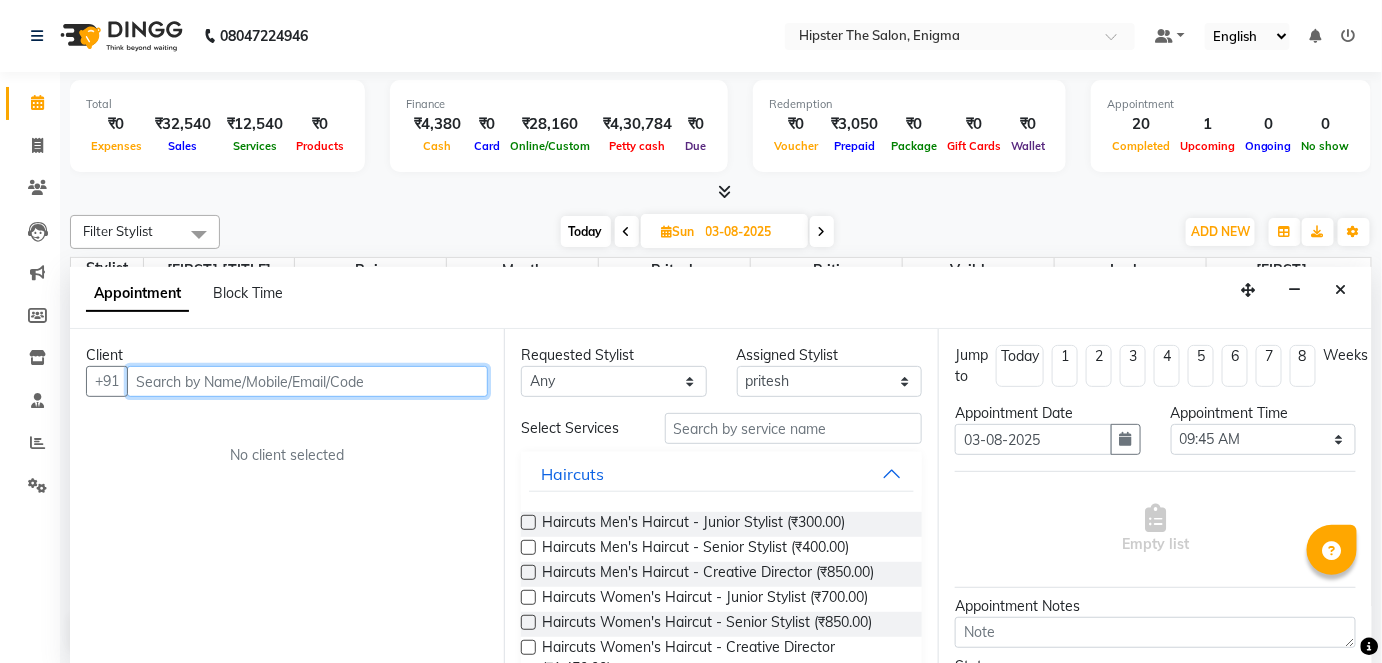 click at bounding box center (307, 381) 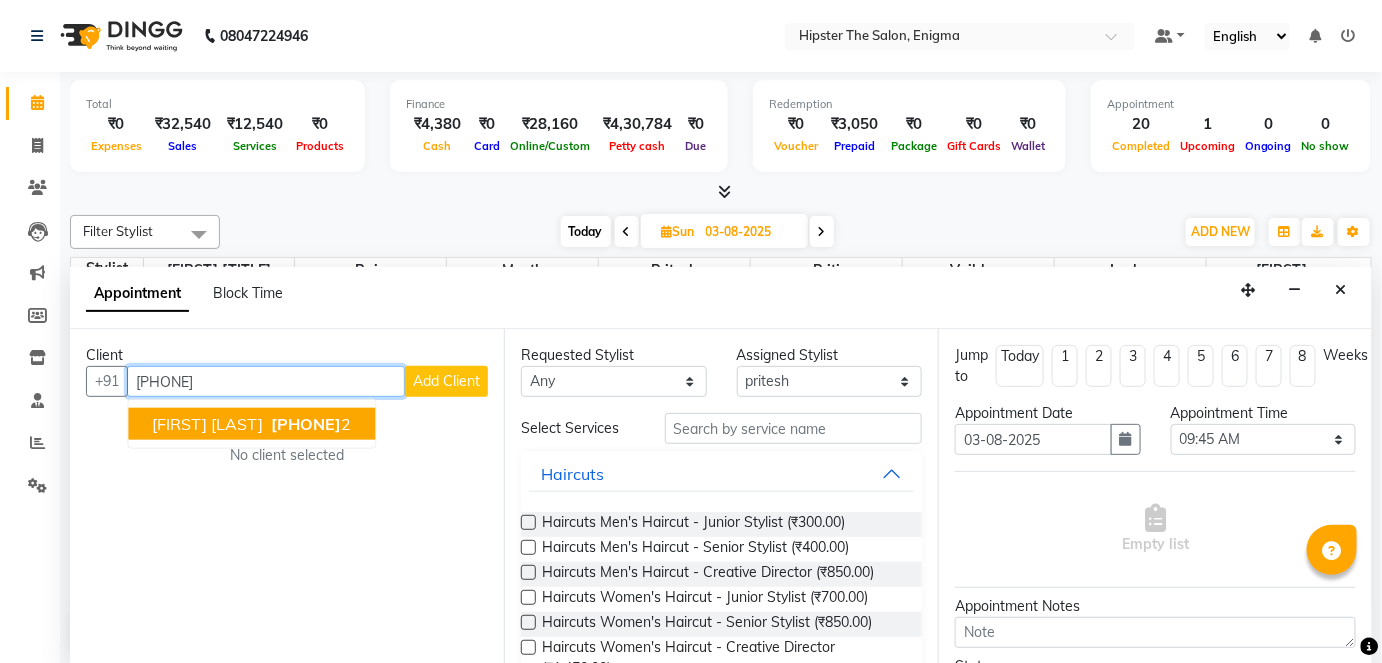 click on "[PHONE]" at bounding box center (306, 424) 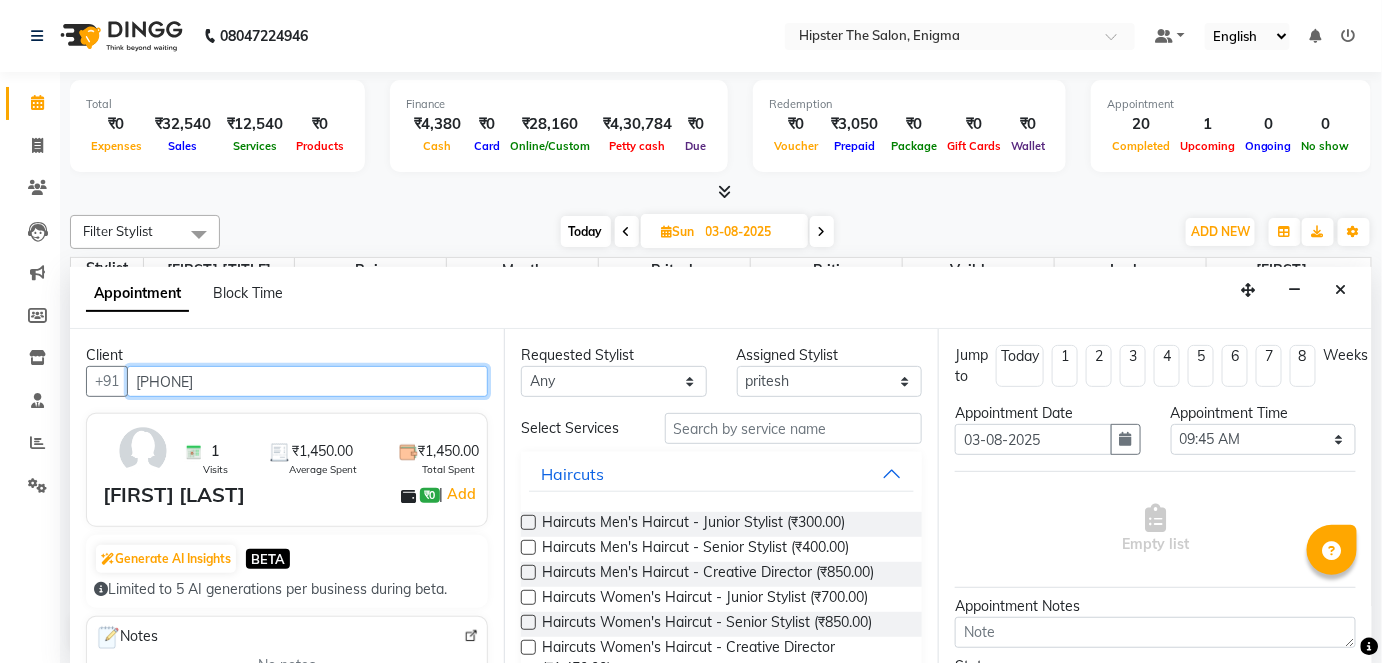type on "[PHONE]" 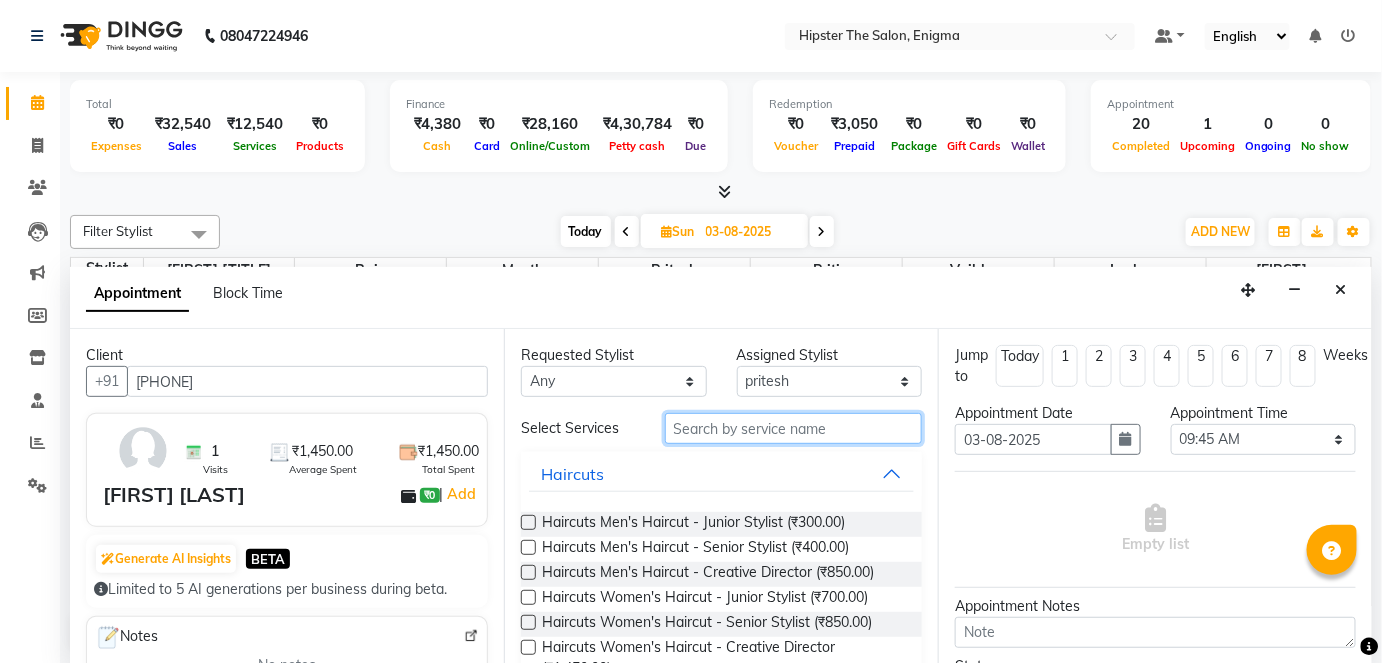 click at bounding box center [793, 428] 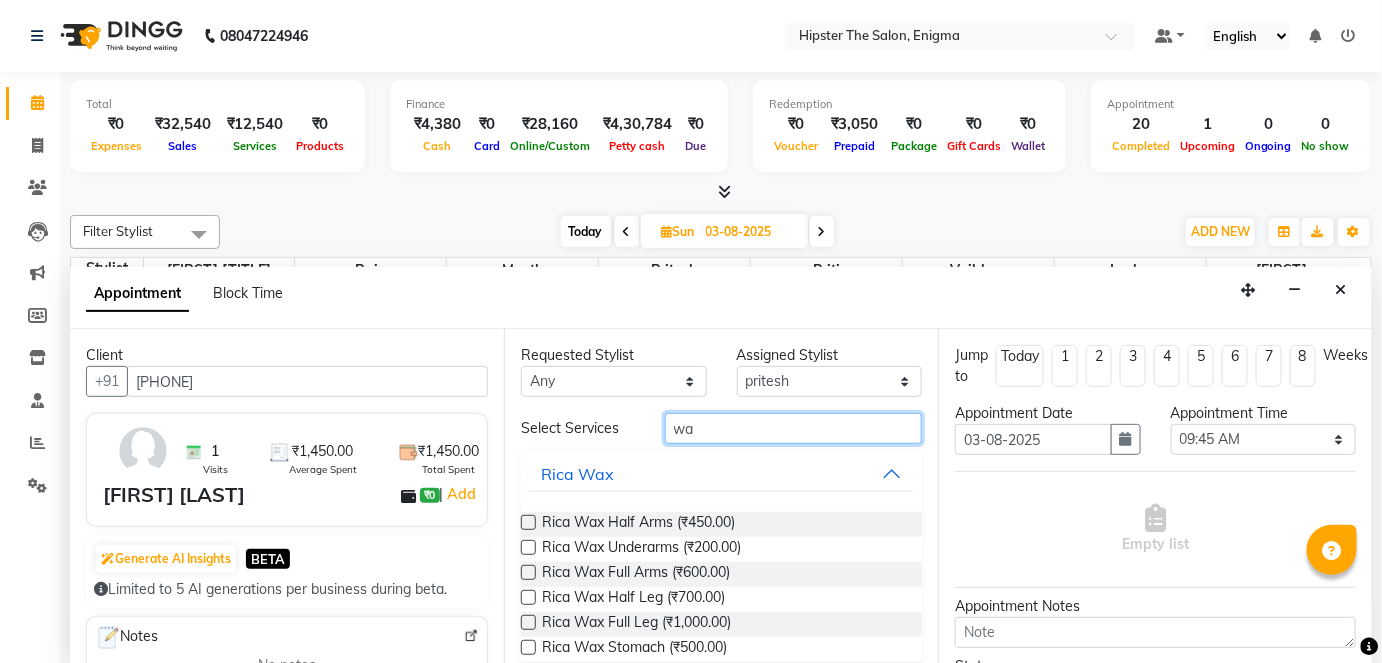 type on "w" 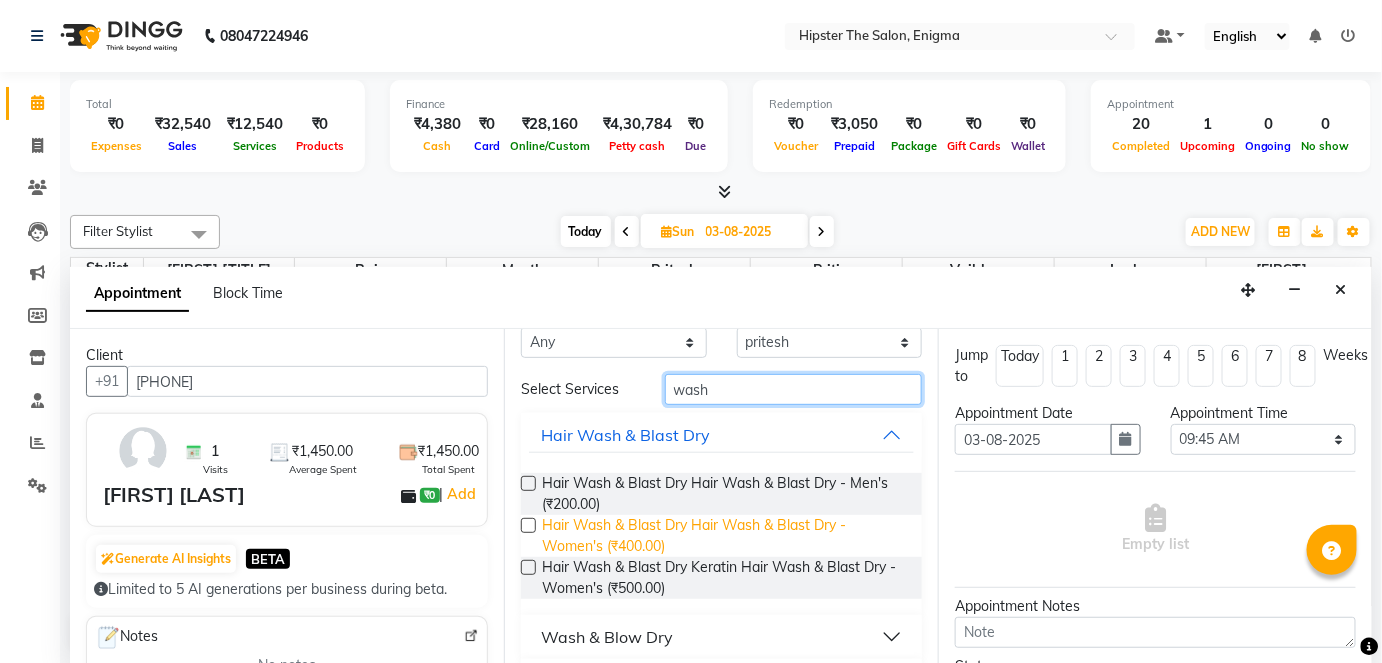 scroll, scrollTop: 40, scrollLeft: 0, axis: vertical 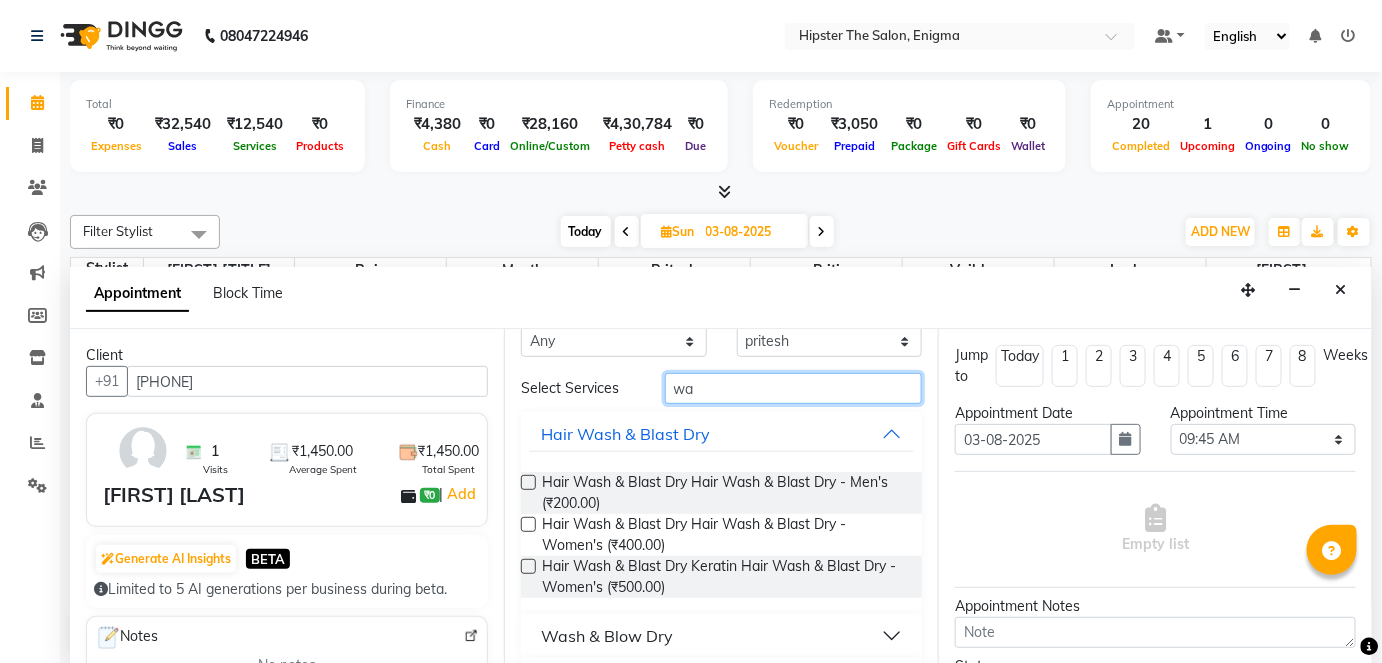 type on "w" 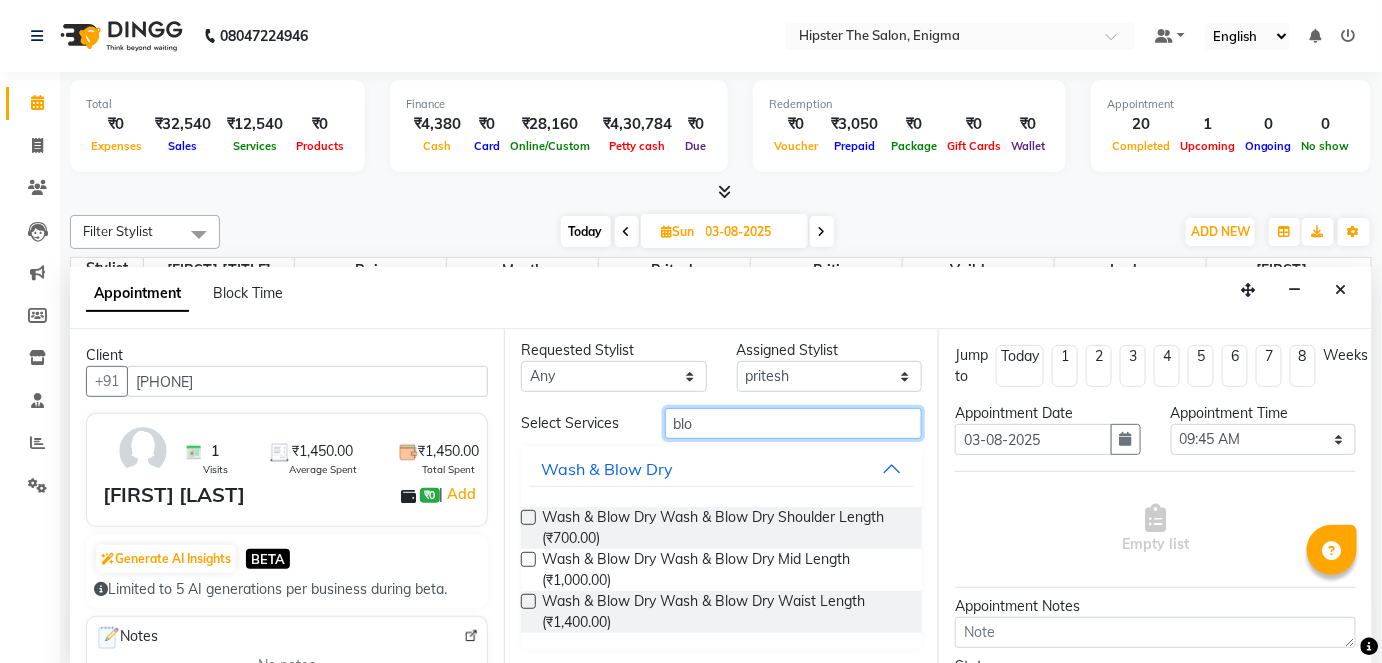 scroll, scrollTop: 5, scrollLeft: 0, axis: vertical 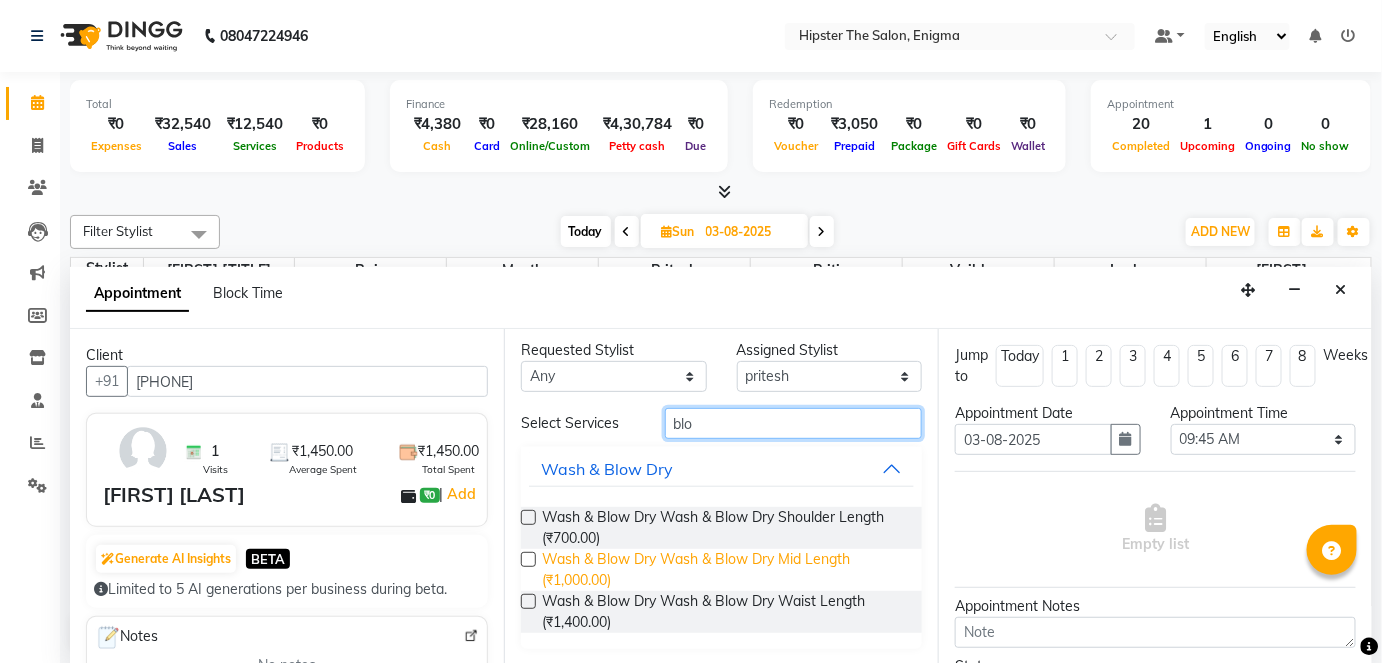 type on "blo" 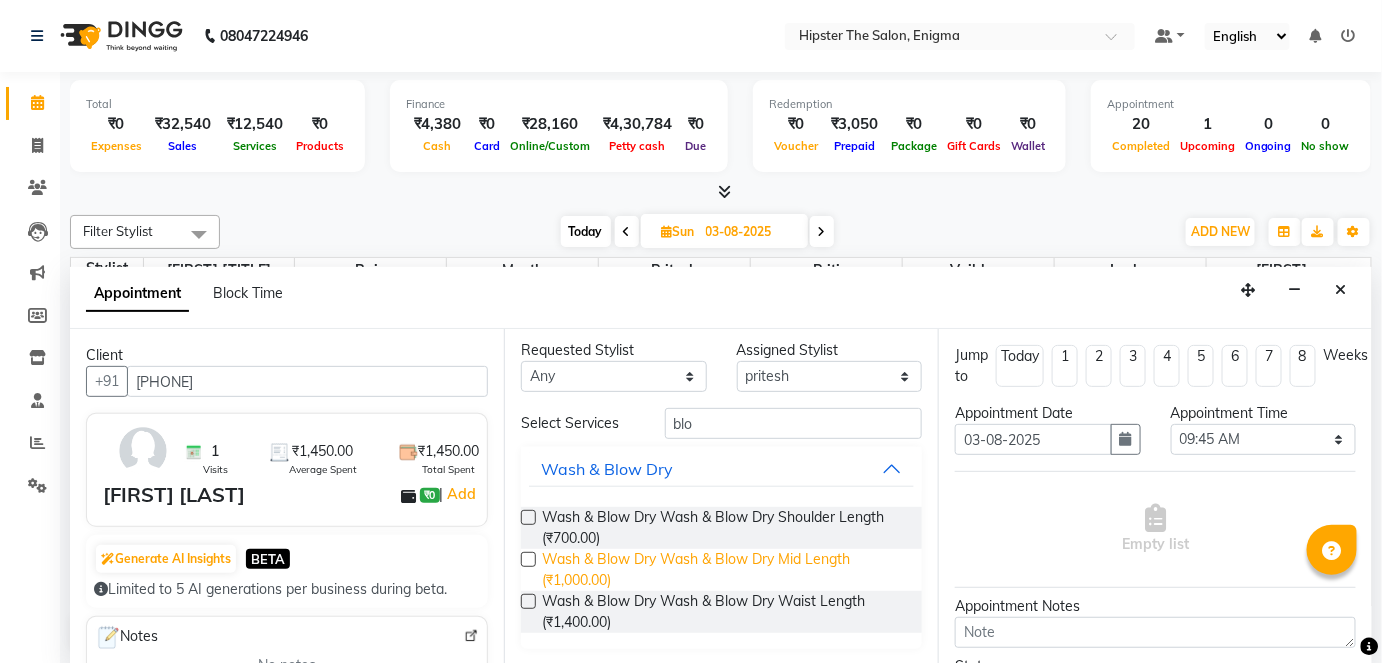 click on "Wash & Blow Dry Wash & Blow Dry Mid Length (₹1,000.00)" at bounding box center [724, 570] 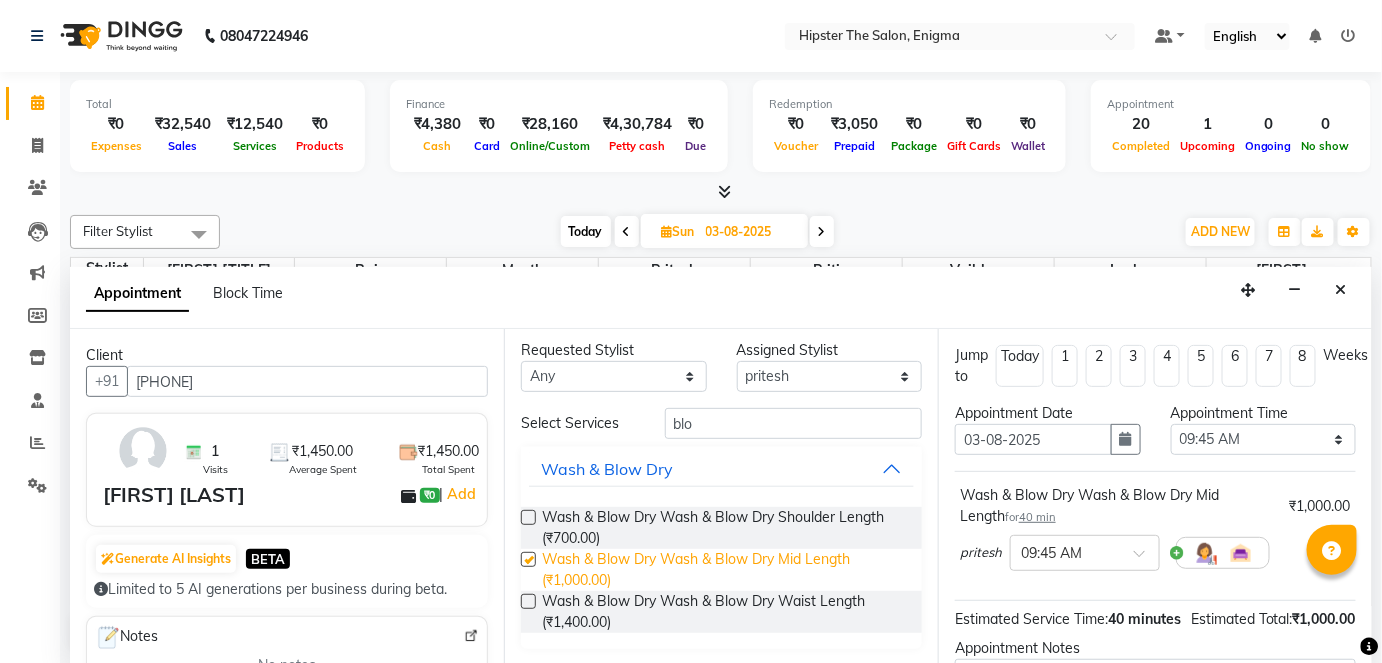 checkbox on "false" 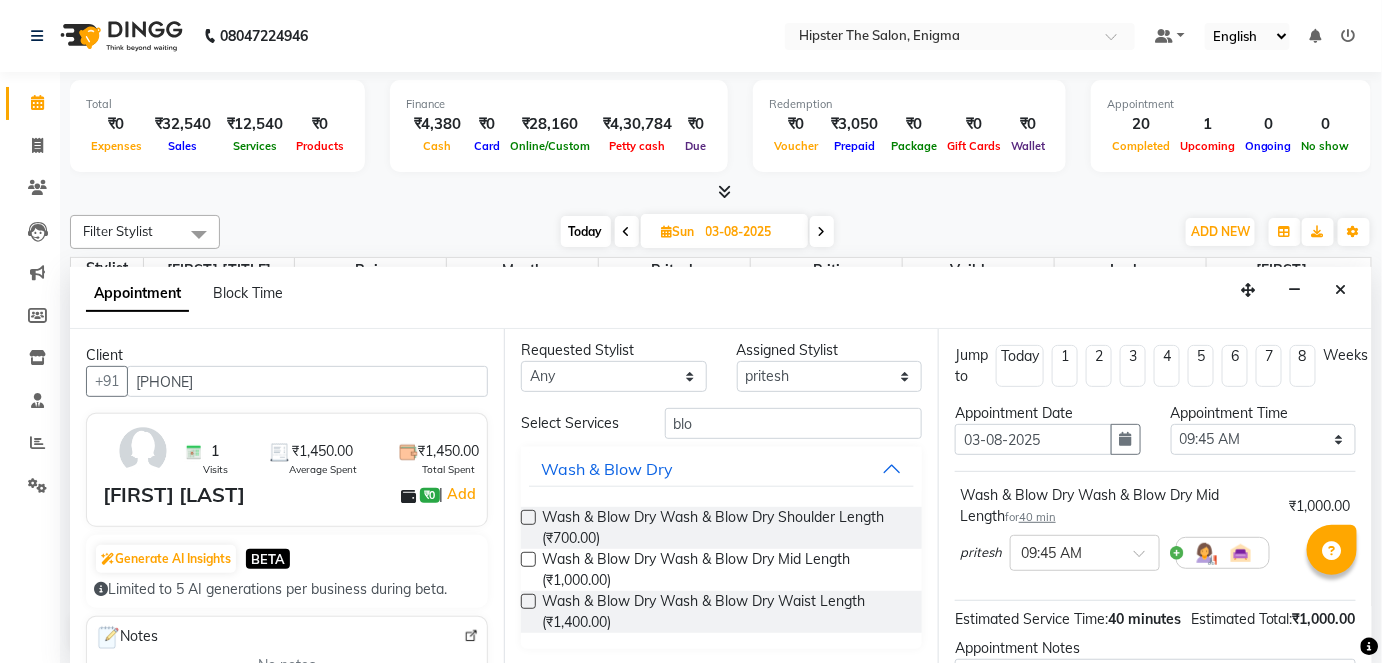 scroll, scrollTop: 231, scrollLeft: 0, axis: vertical 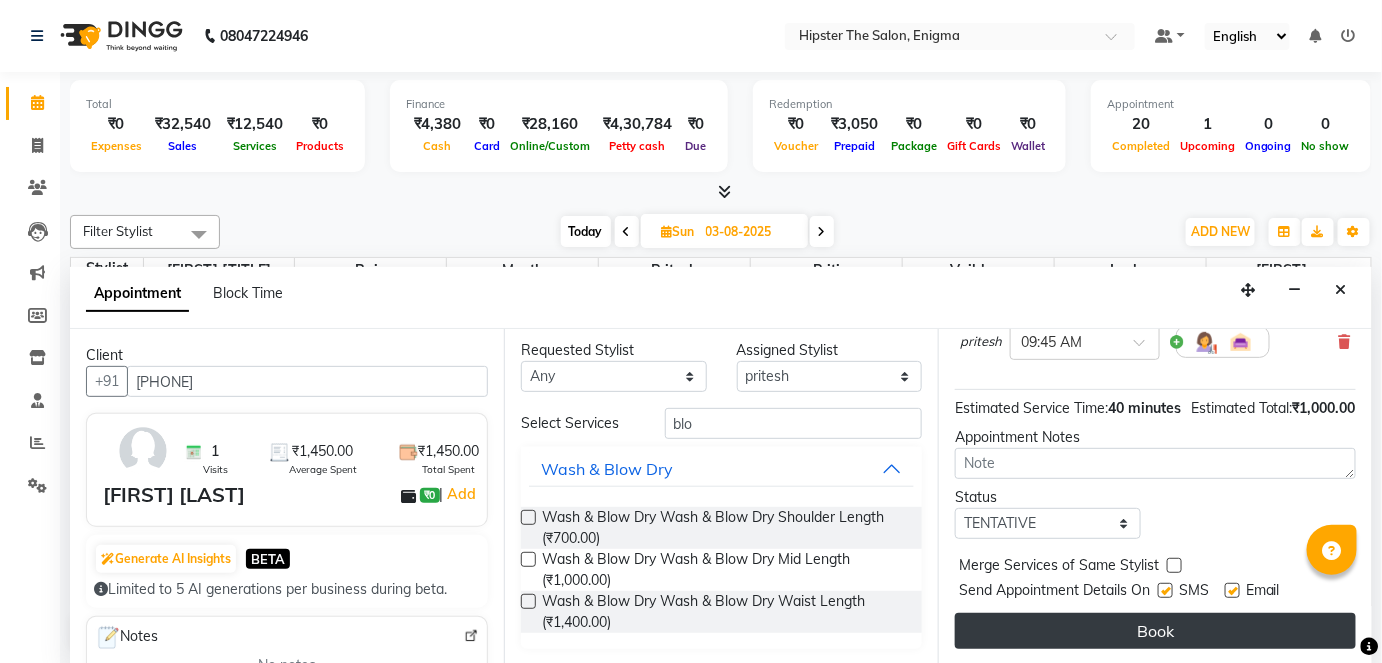 click on "Book" at bounding box center (1155, 631) 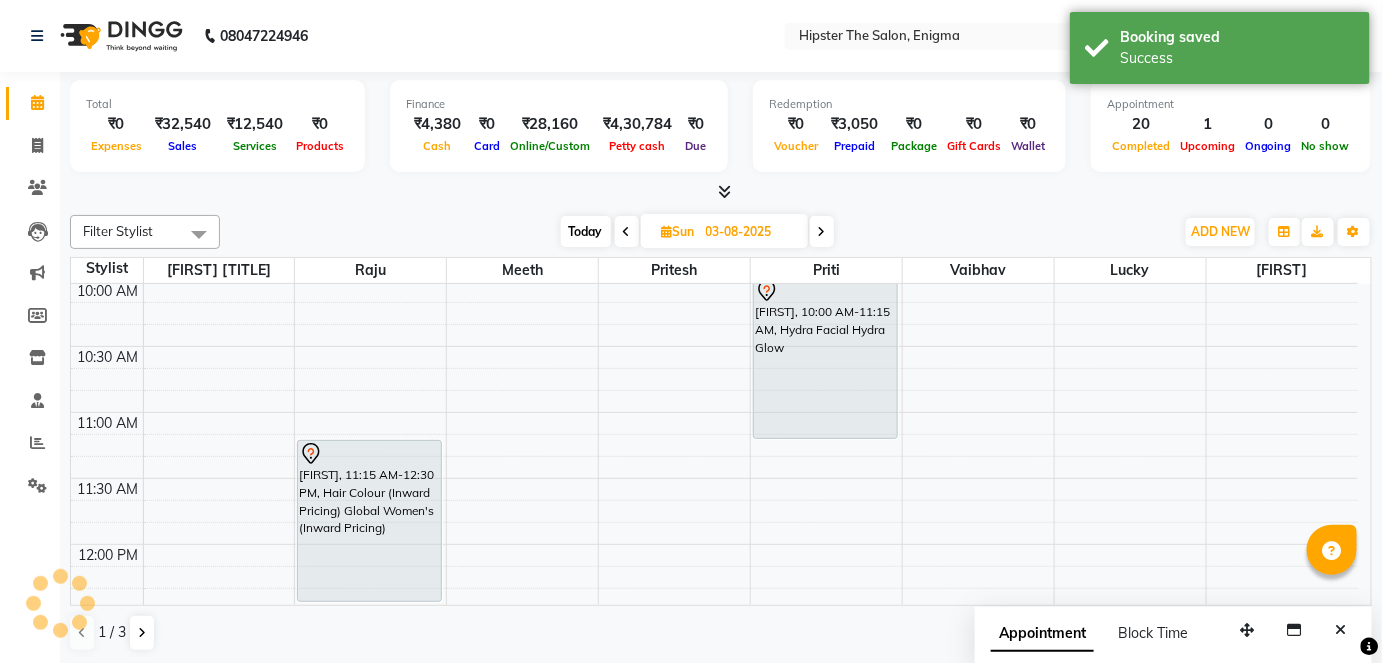 scroll, scrollTop: 0, scrollLeft: 0, axis: both 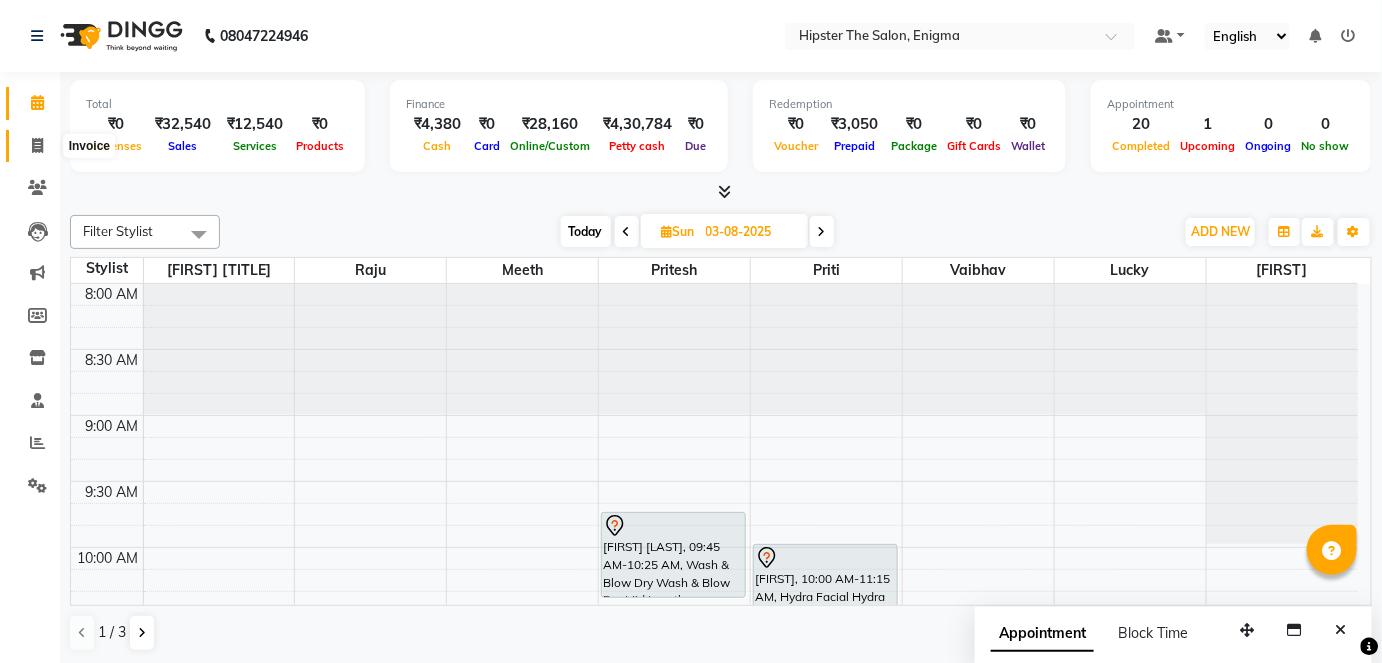 click 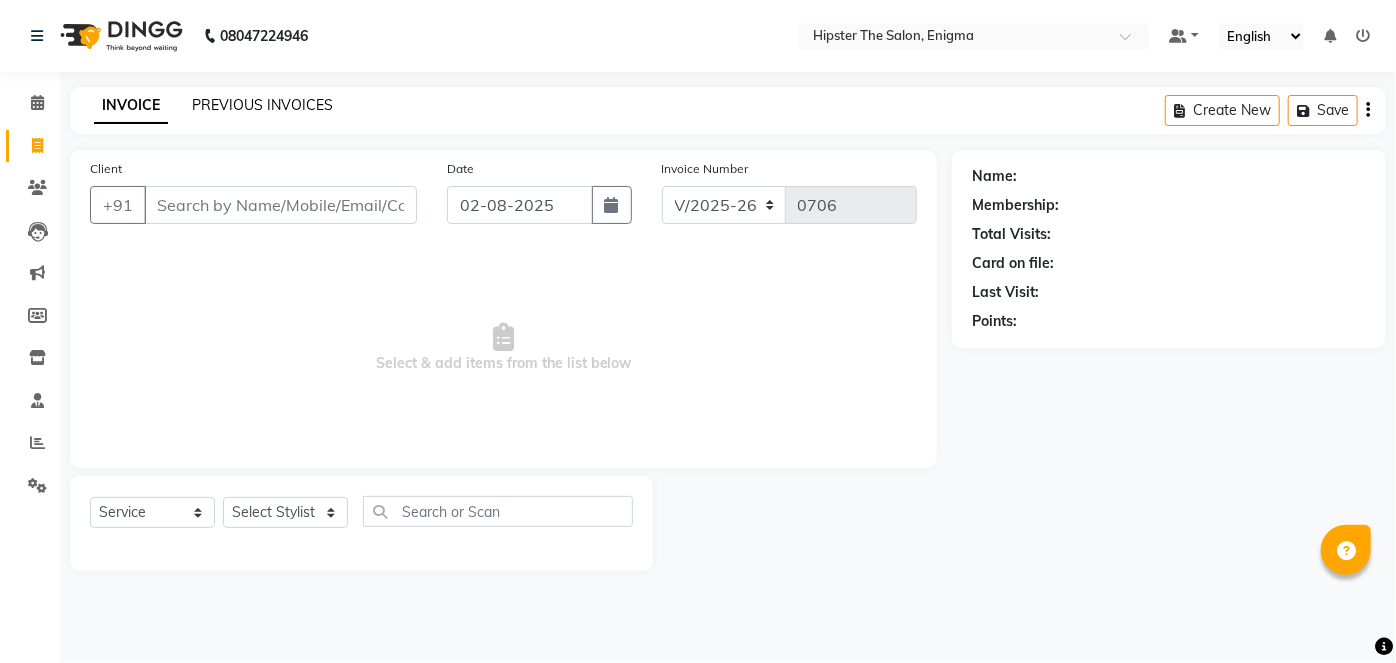 click on "PREVIOUS INVOICES" 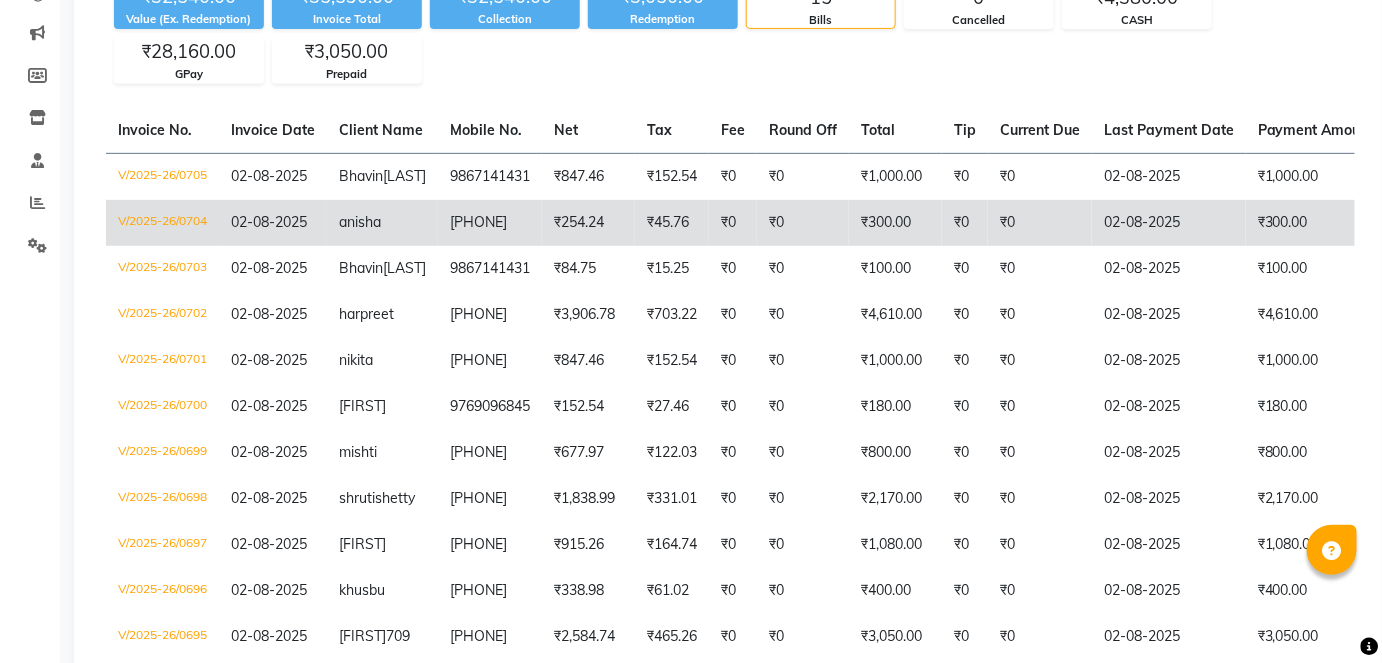 scroll, scrollTop: 242, scrollLeft: 0, axis: vertical 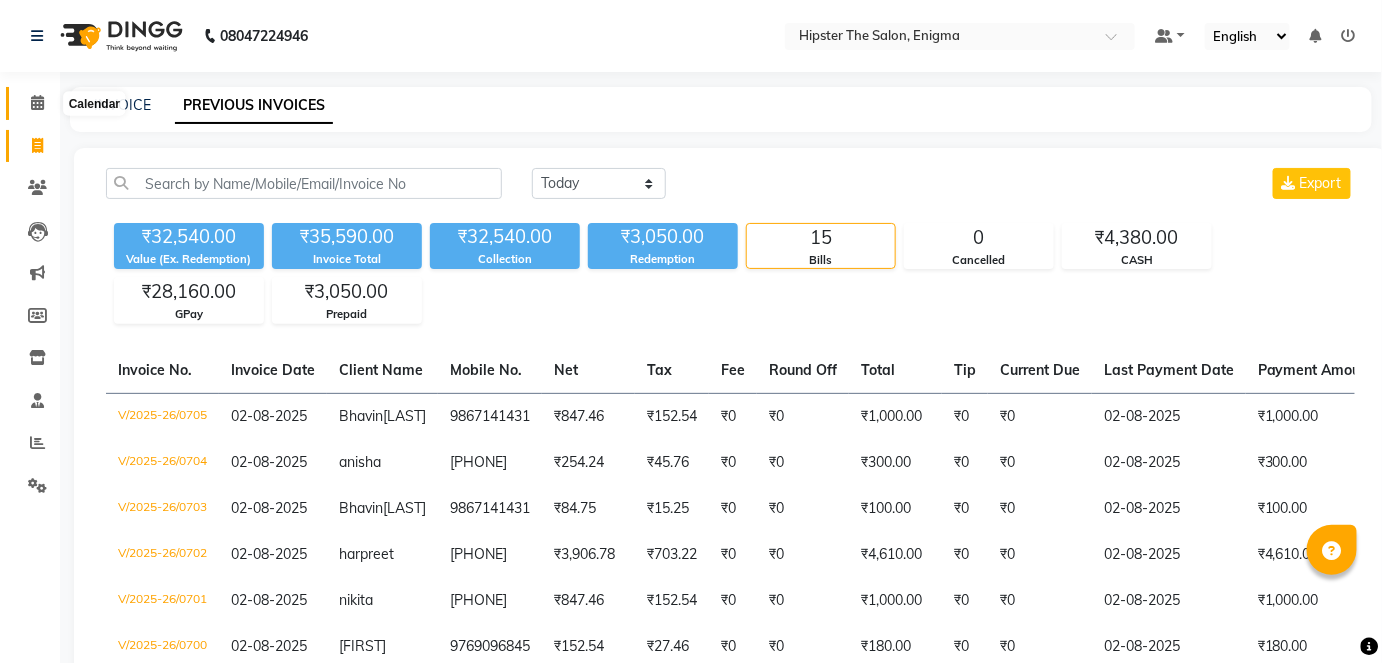 click 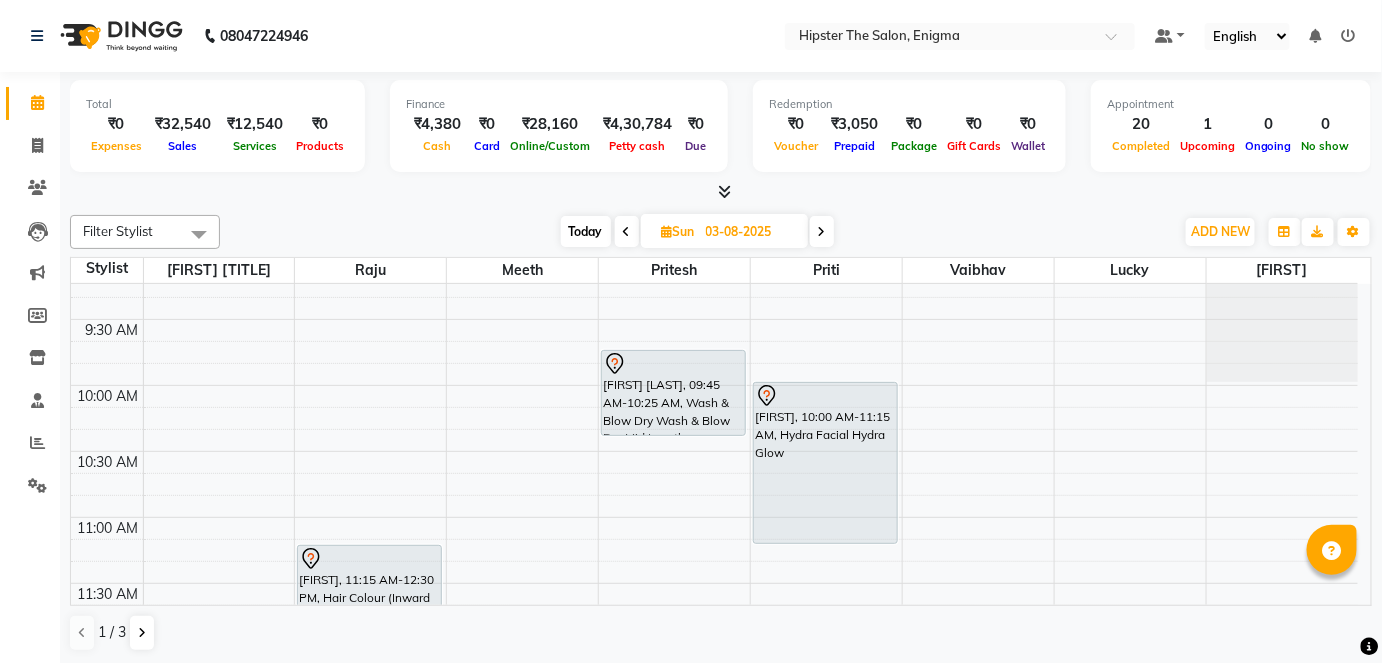 scroll, scrollTop: 180, scrollLeft: 0, axis: vertical 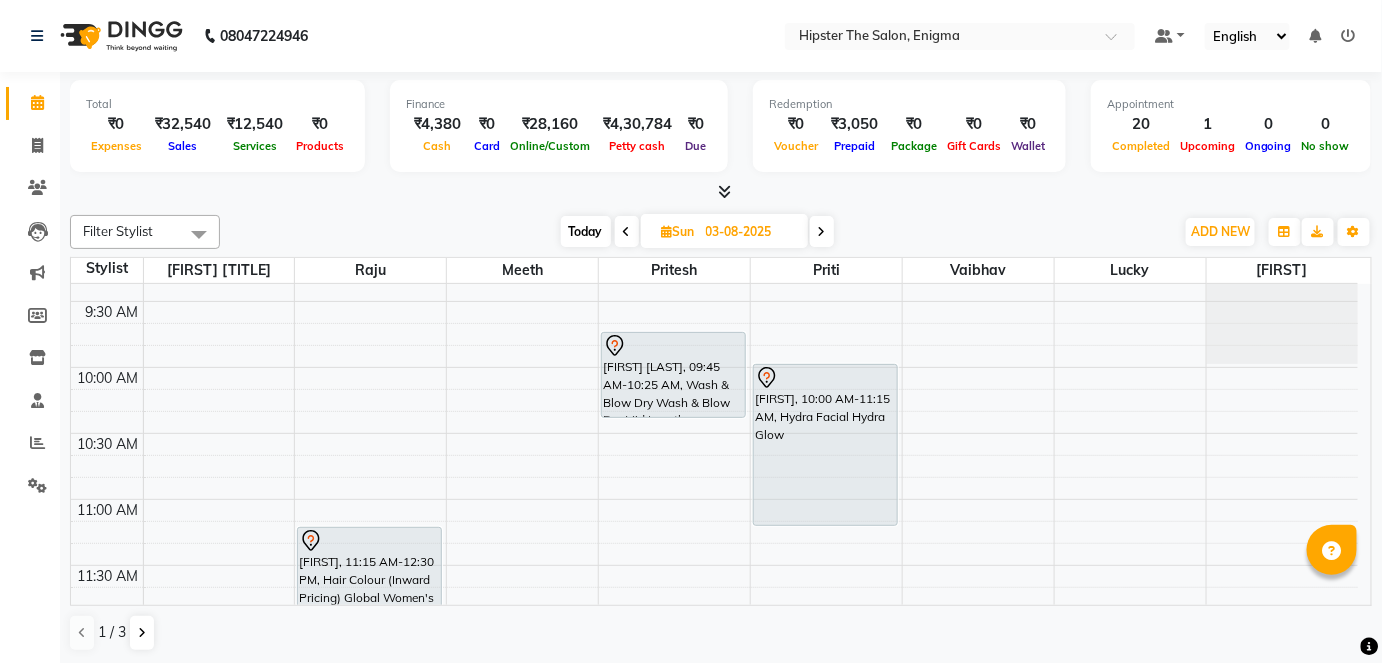 click on "Today" at bounding box center (586, 231) 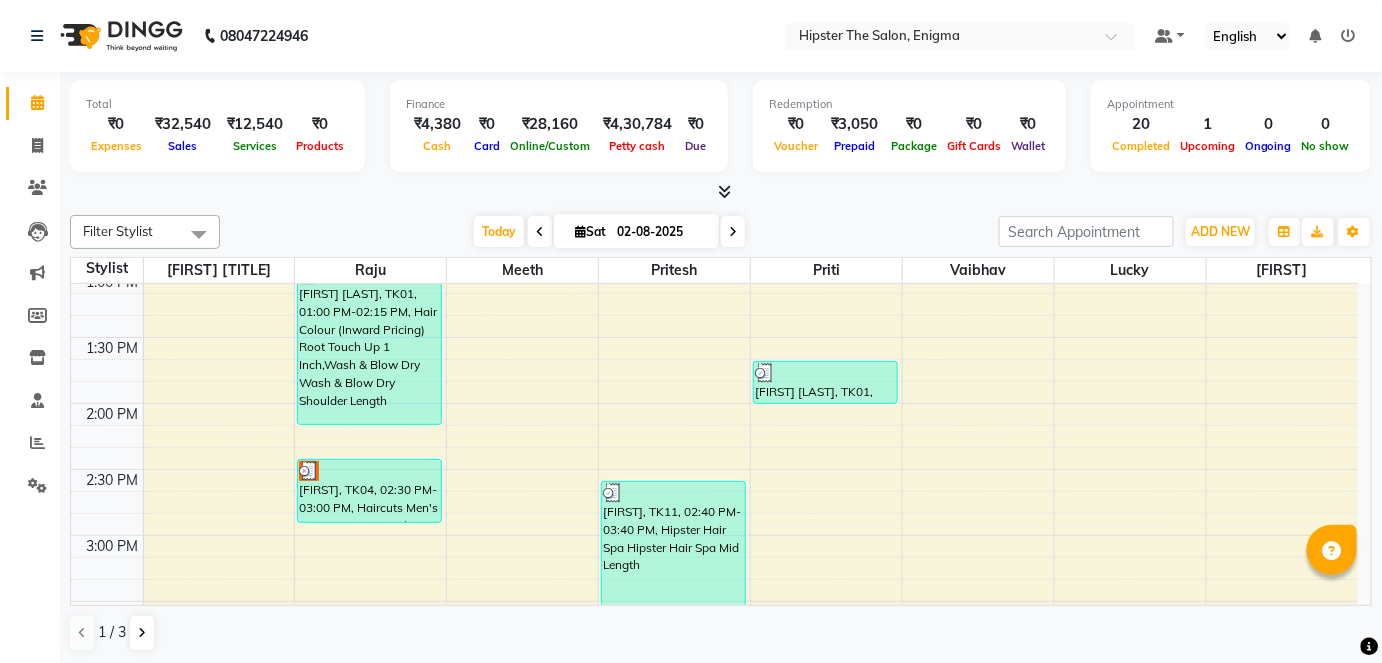 scroll, scrollTop: 670, scrollLeft: 0, axis: vertical 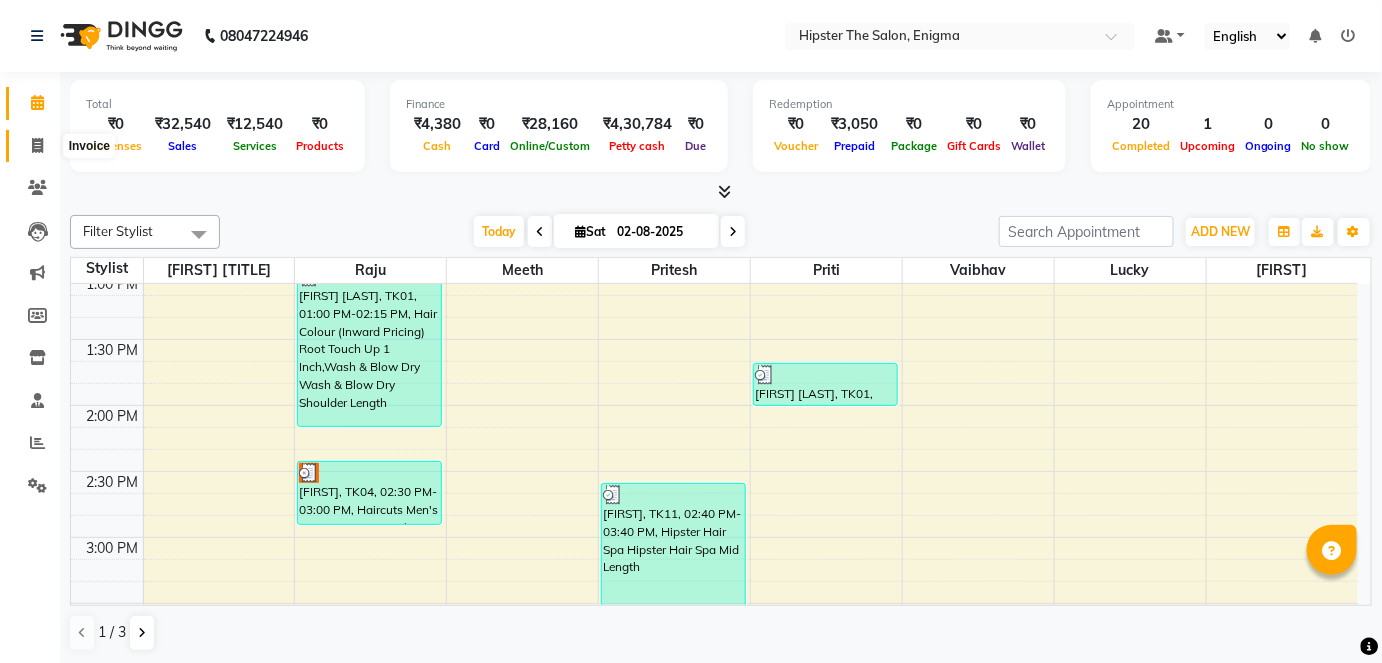 click 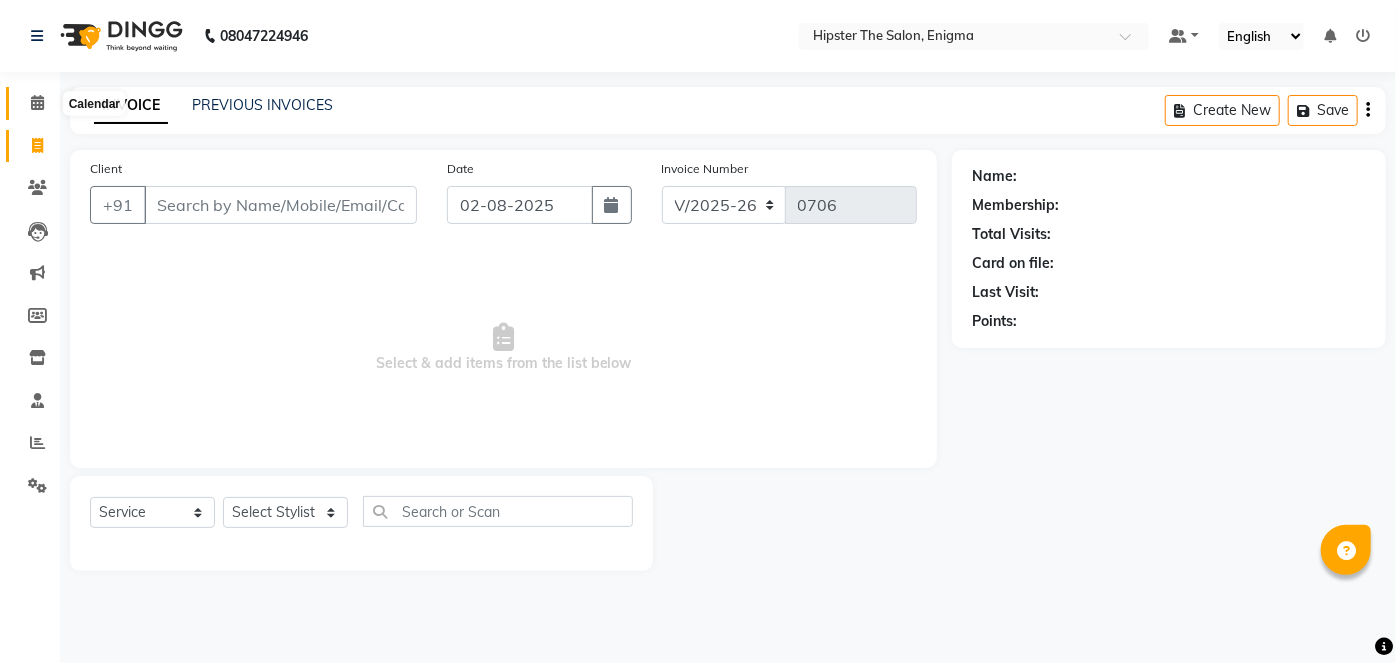 click 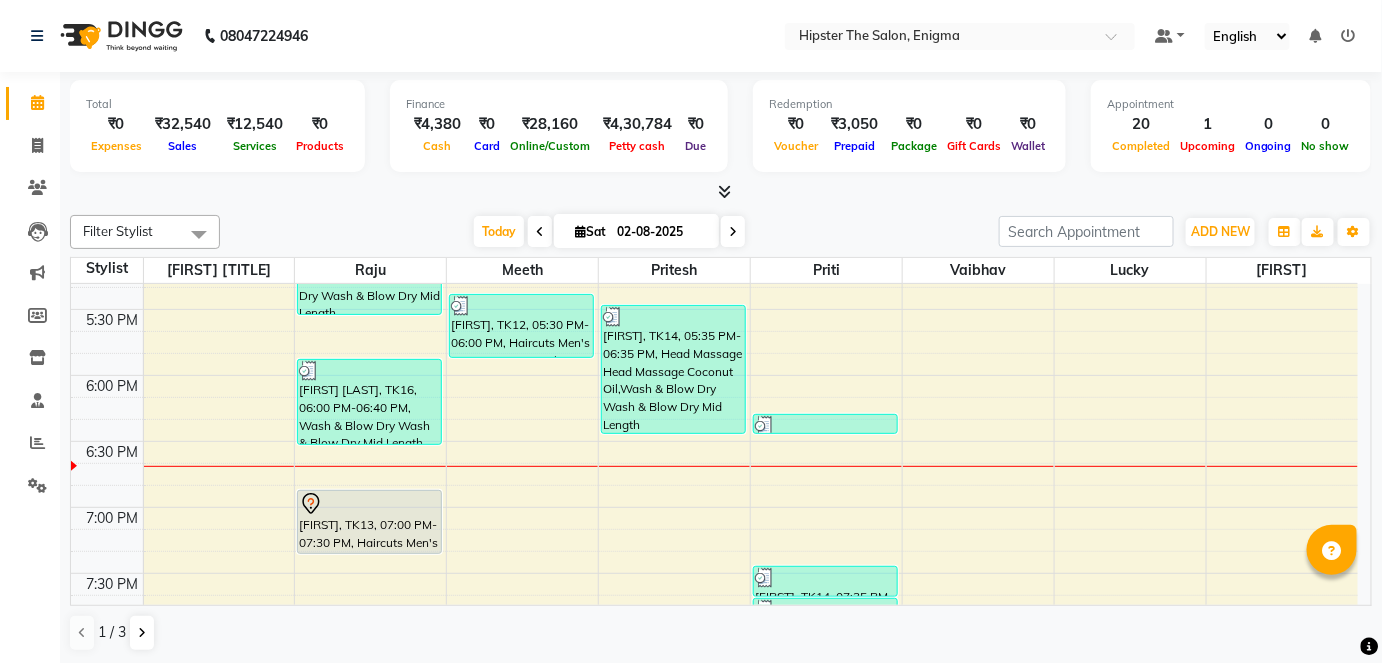 scroll, scrollTop: 1209, scrollLeft: 0, axis: vertical 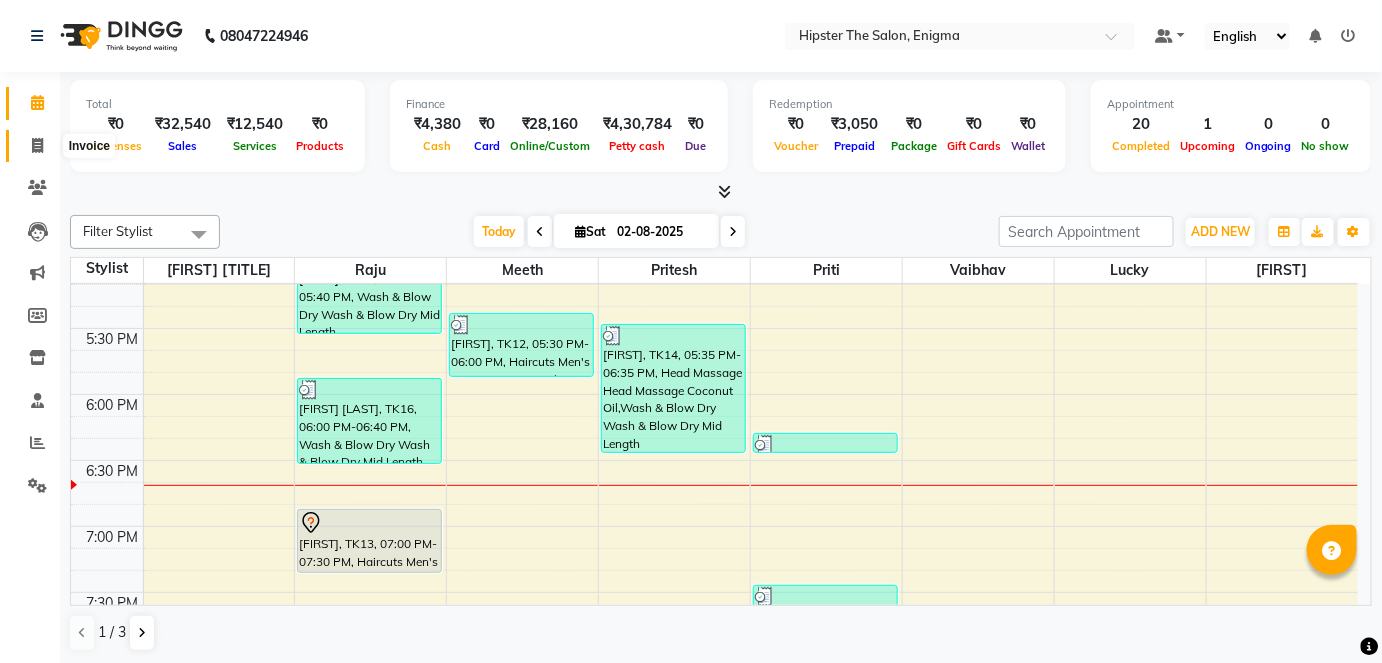 click 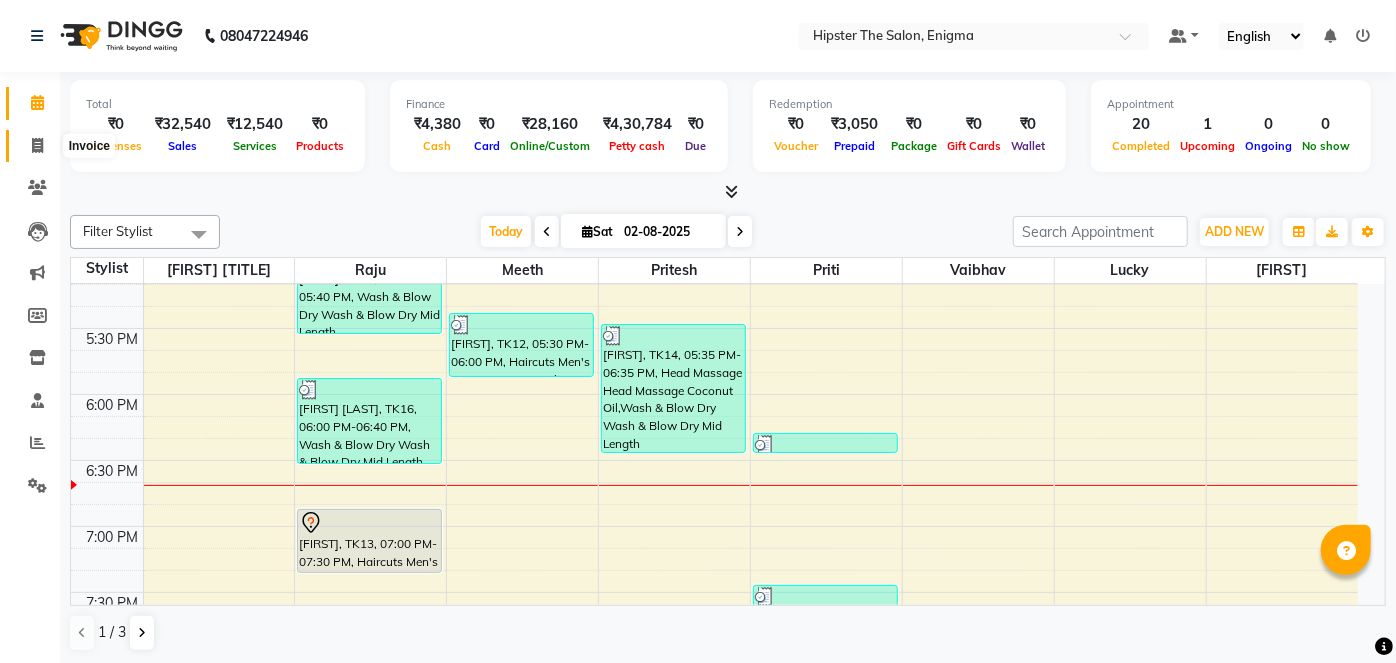select on "service" 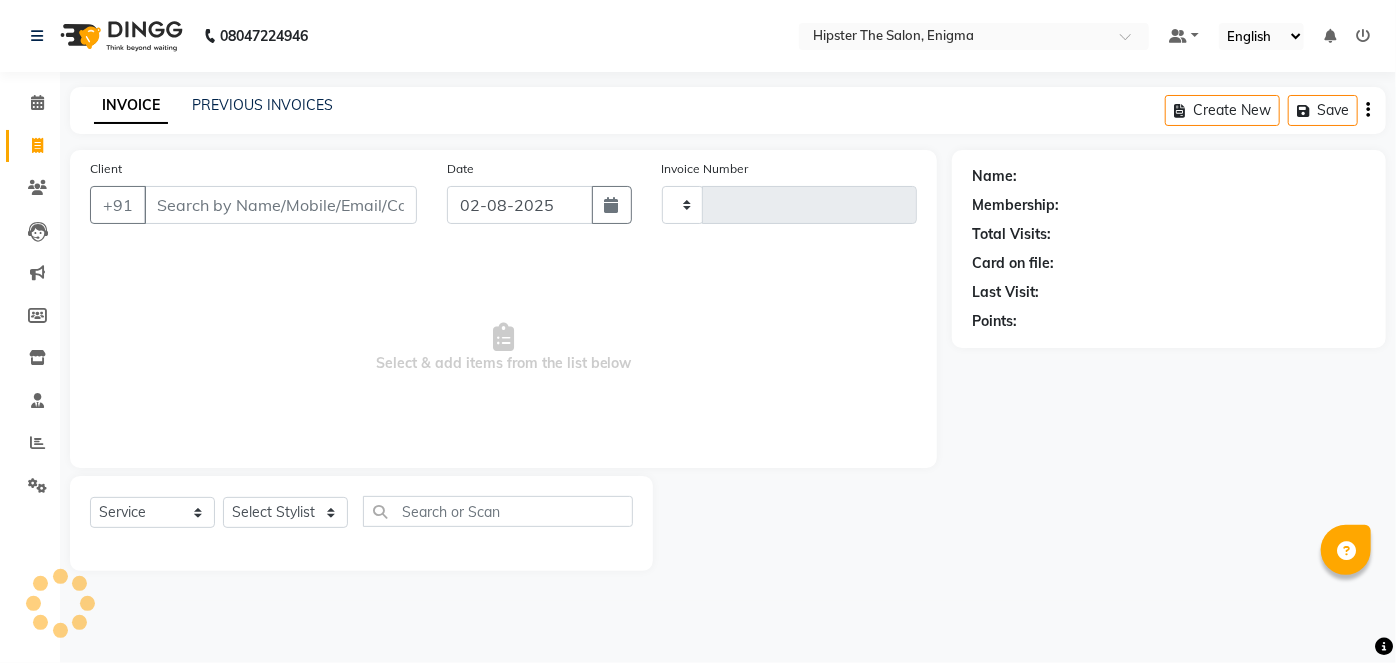 type on "0706" 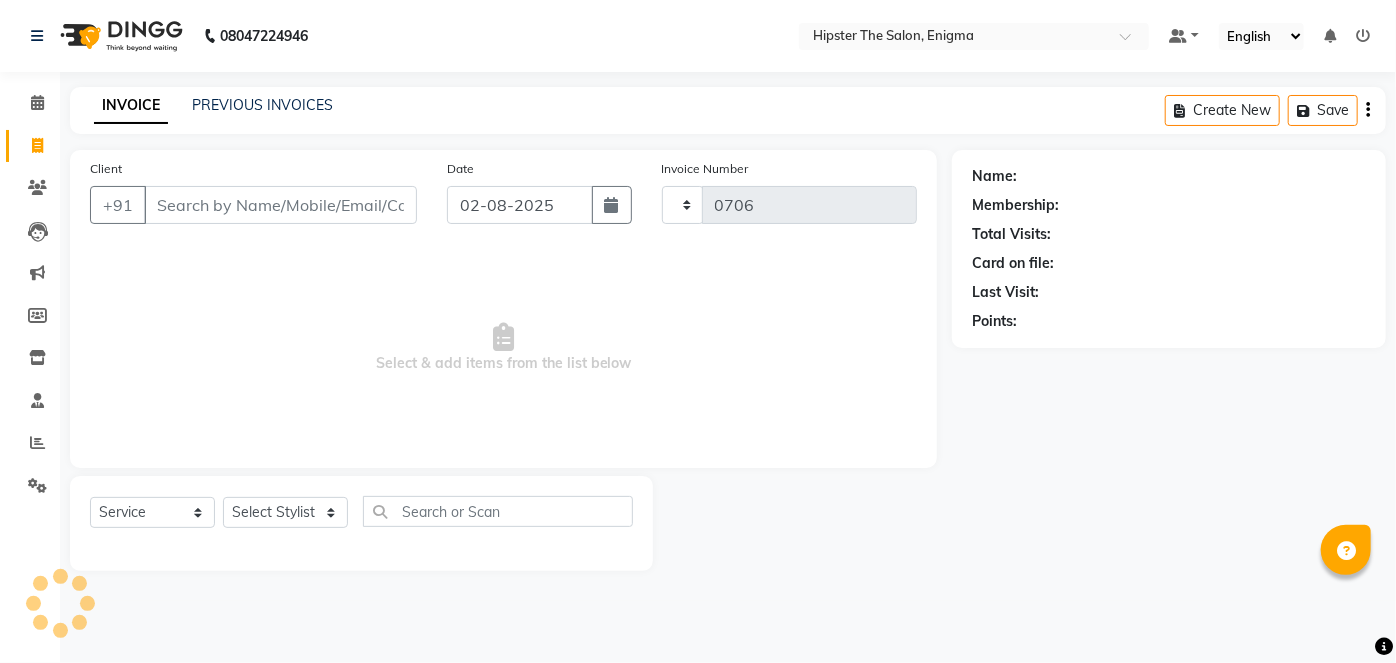 select on "4468" 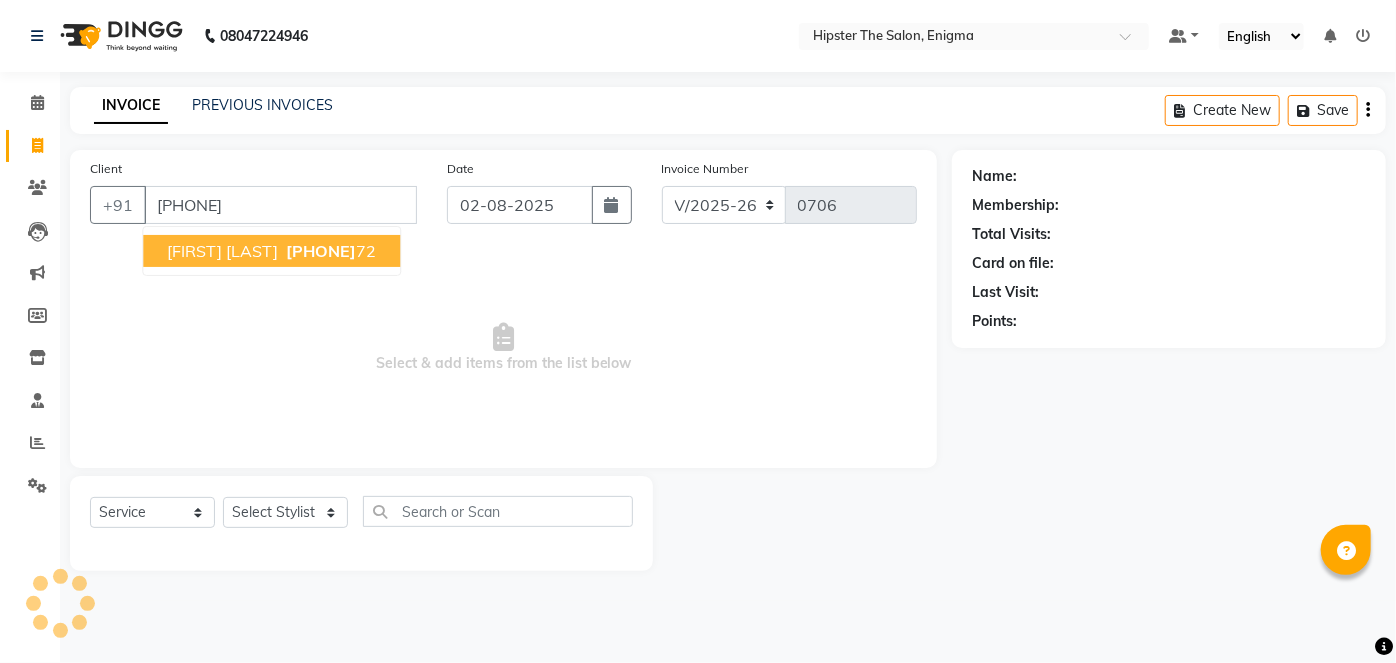 type on "[PHONE]" 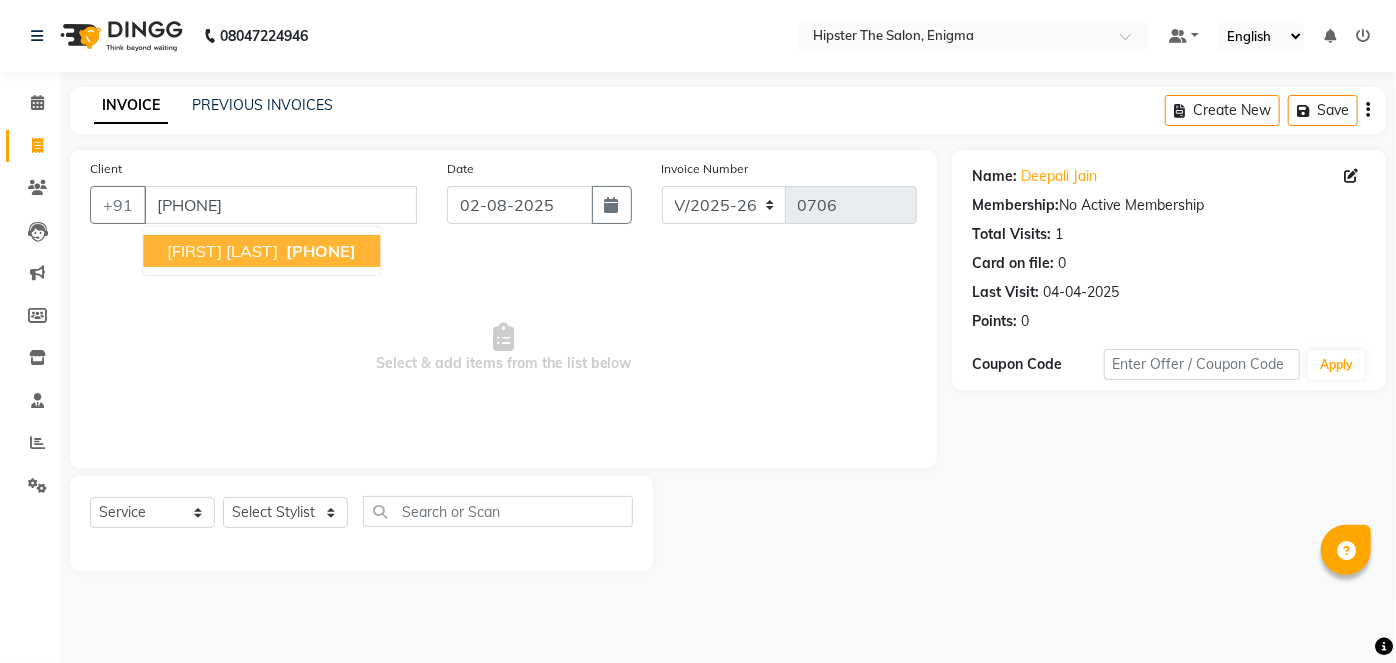 click on "[FIRST] [LAST] [PHONE]" at bounding box center (261, 251) 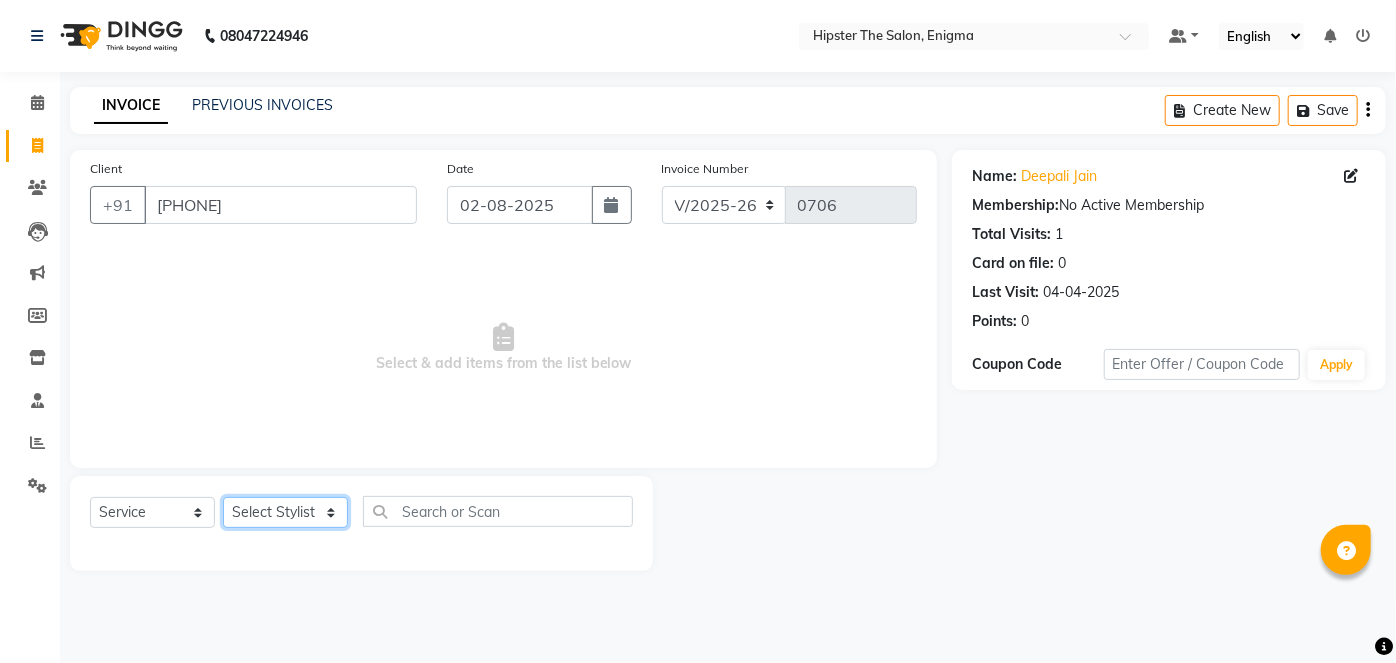 click on "Select Stylist [FIRST] [FIRST] [FIRST] [FIRST] [FIRST] [FIRST] [FIRST] [FIRST] [FIRST] [FIRST] [FIRST] [FIRST] [FIRST] [FIRST] [FIRST] [FIRST] [FIRST] [FIRST] [FIRST] [FIRST] [FIRST] [FIRST] [FIRST] [FIRST] [FIRST] [FIRST]" 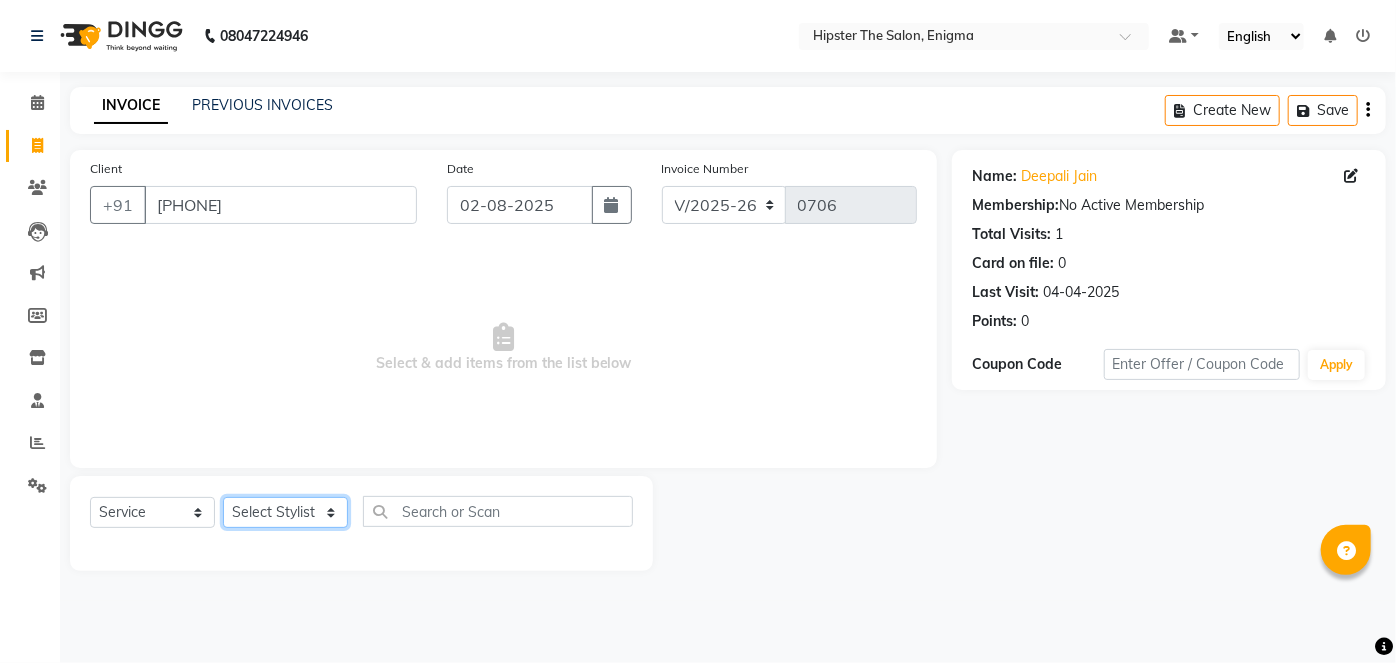 select on "85797" 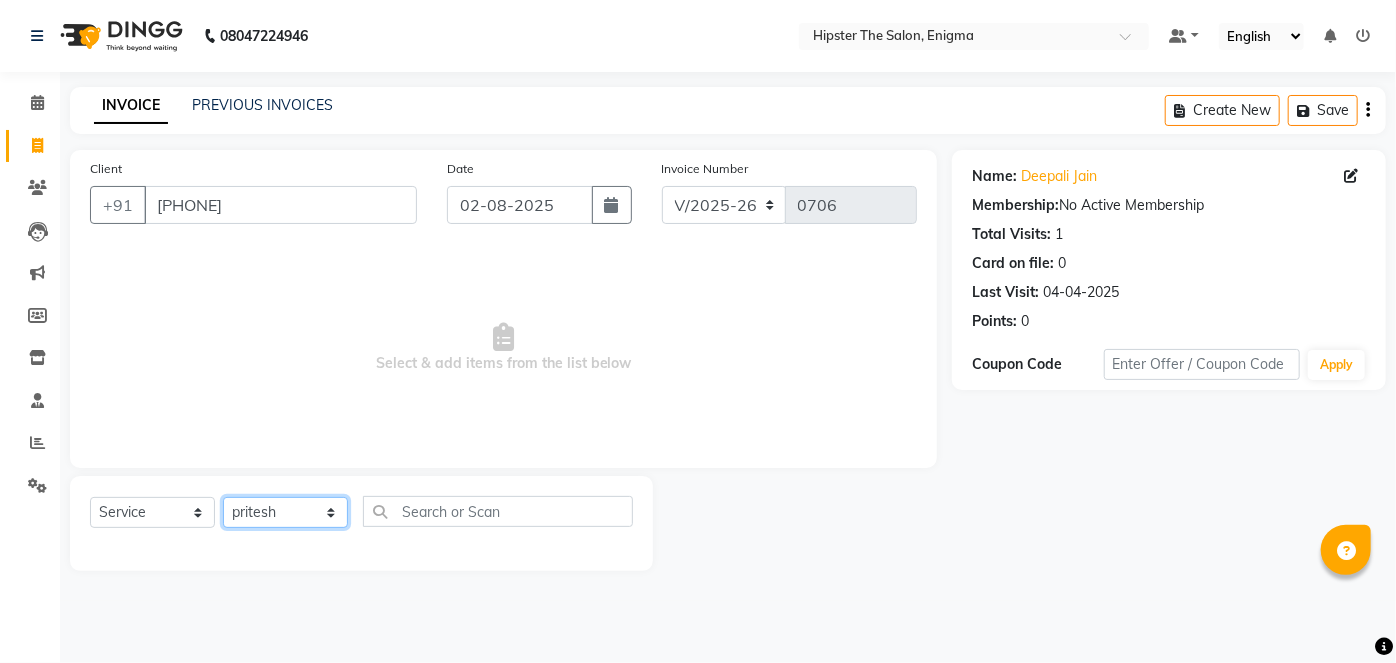 click on "Select Stylist [FIRST] [FIRST] [FIRST] [FIRST] [FIRST] [FIRST] [FIRST] [FIRST] [FIRST] [FIRST] [FIRST] [FIRST] [FIRST] [FIRST] [FIRST] [FIRST] [FIRST] [FIRST] [FIRST] [FIRST] [FIRST] [FIRST] [FIRST] [FIRST] [FIRST] [FIRST]" 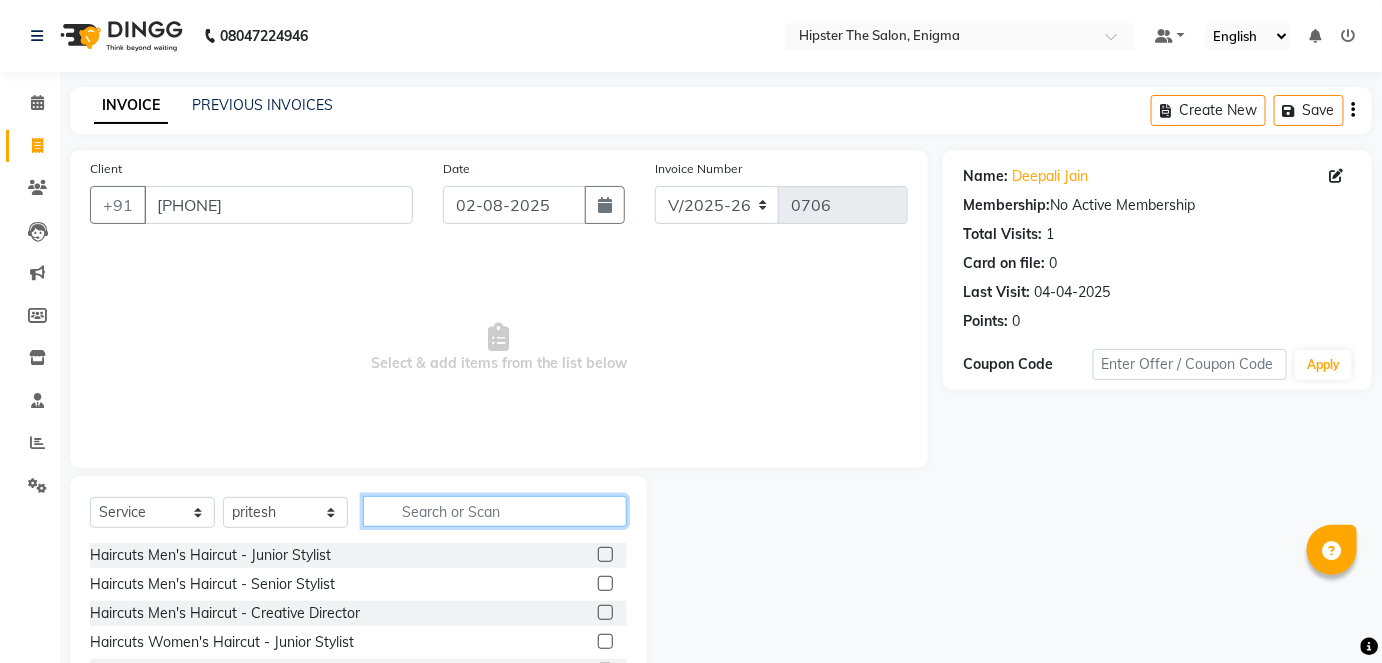 click 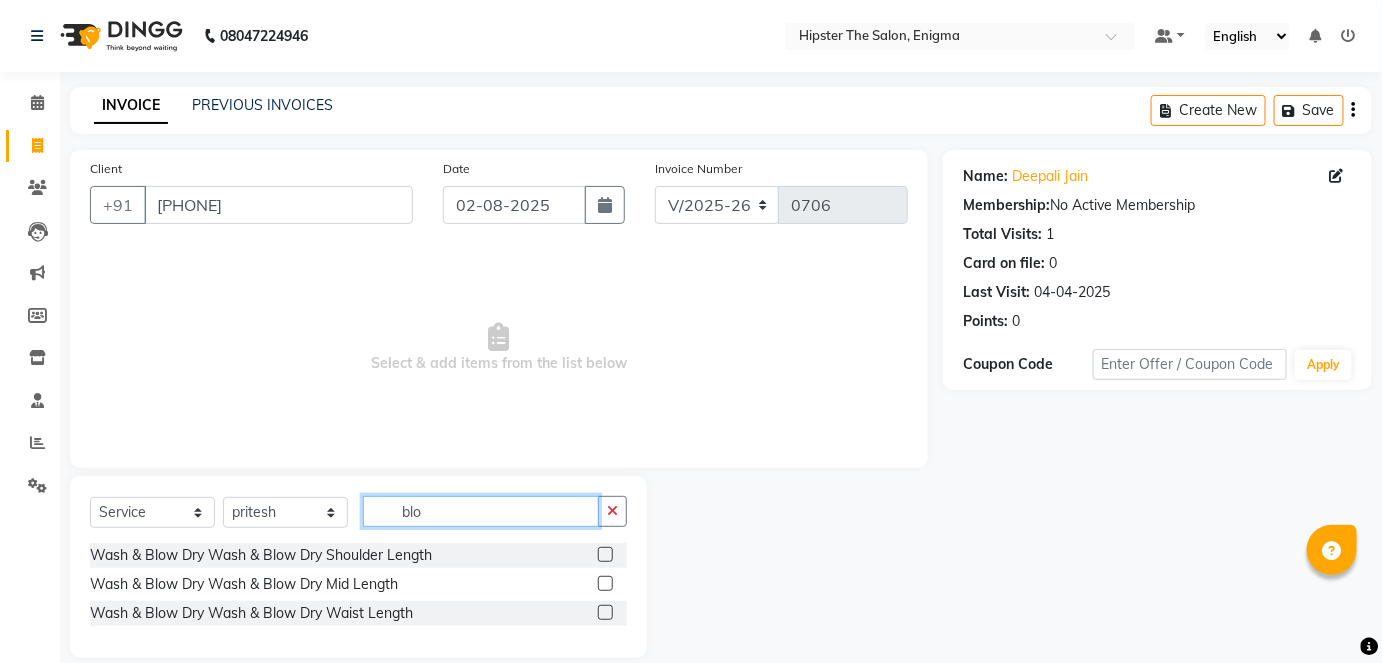 type on "blo" 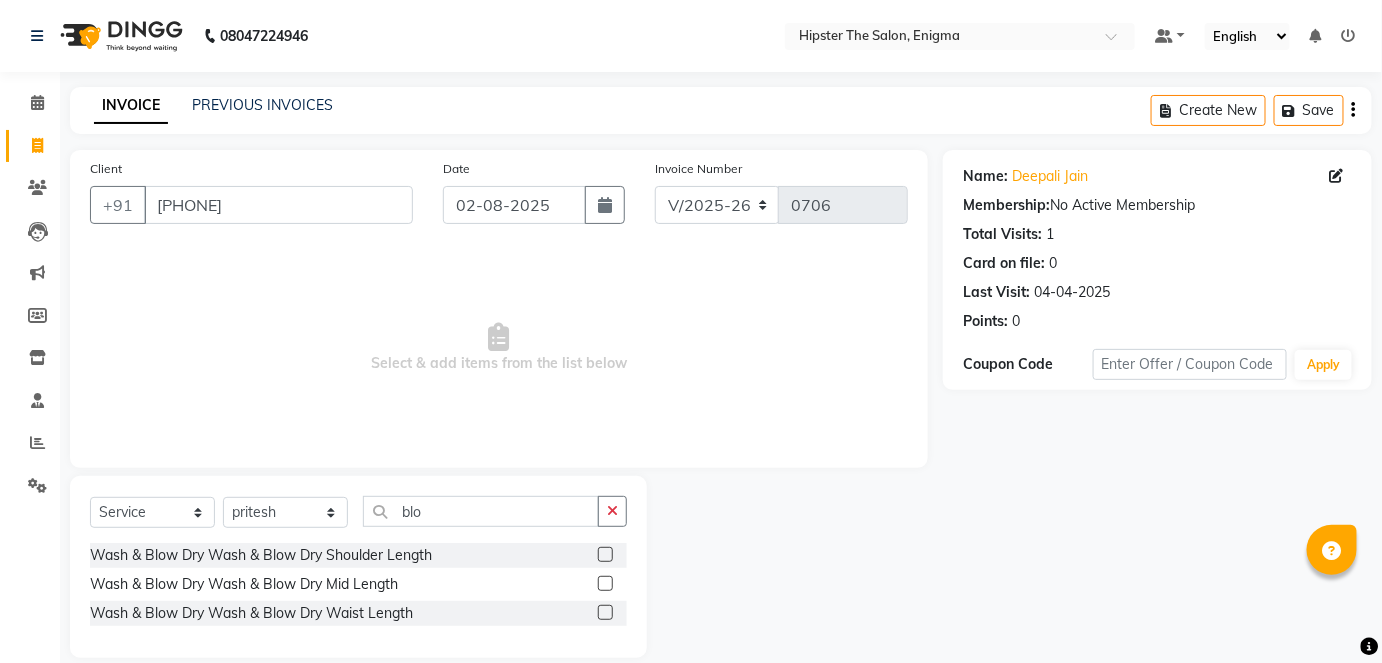 click 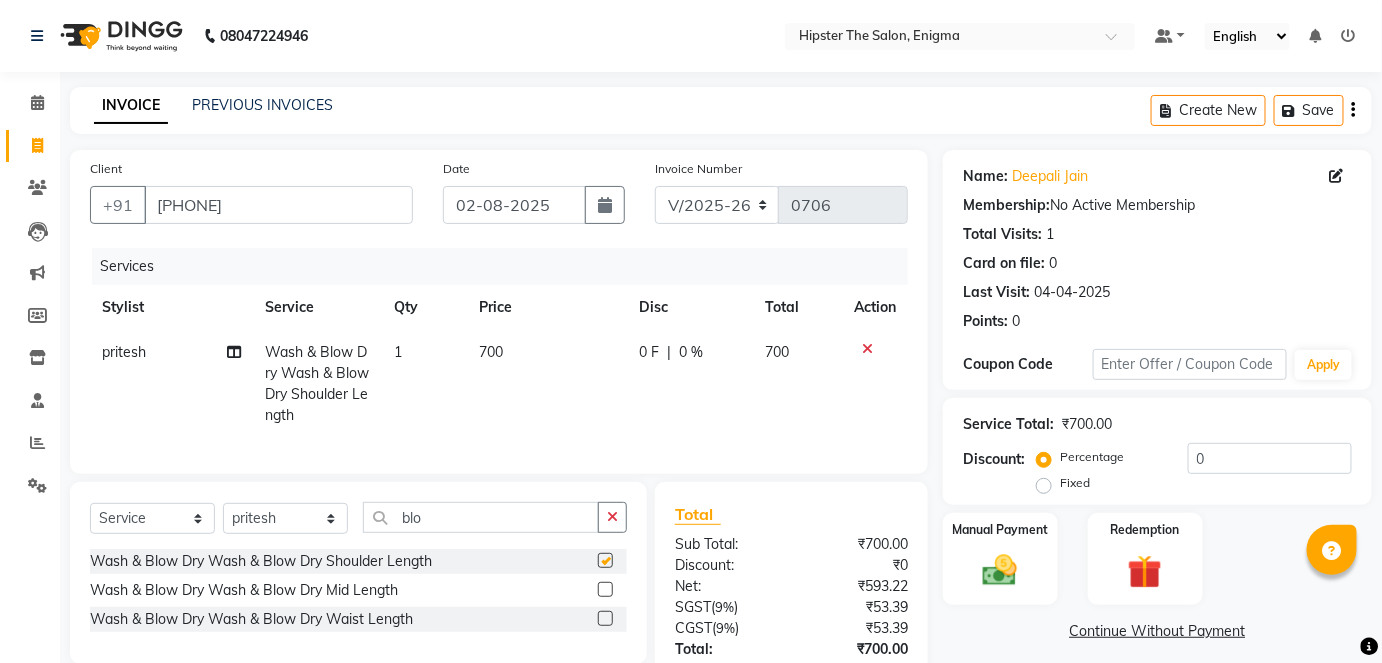 checkbox on "false" 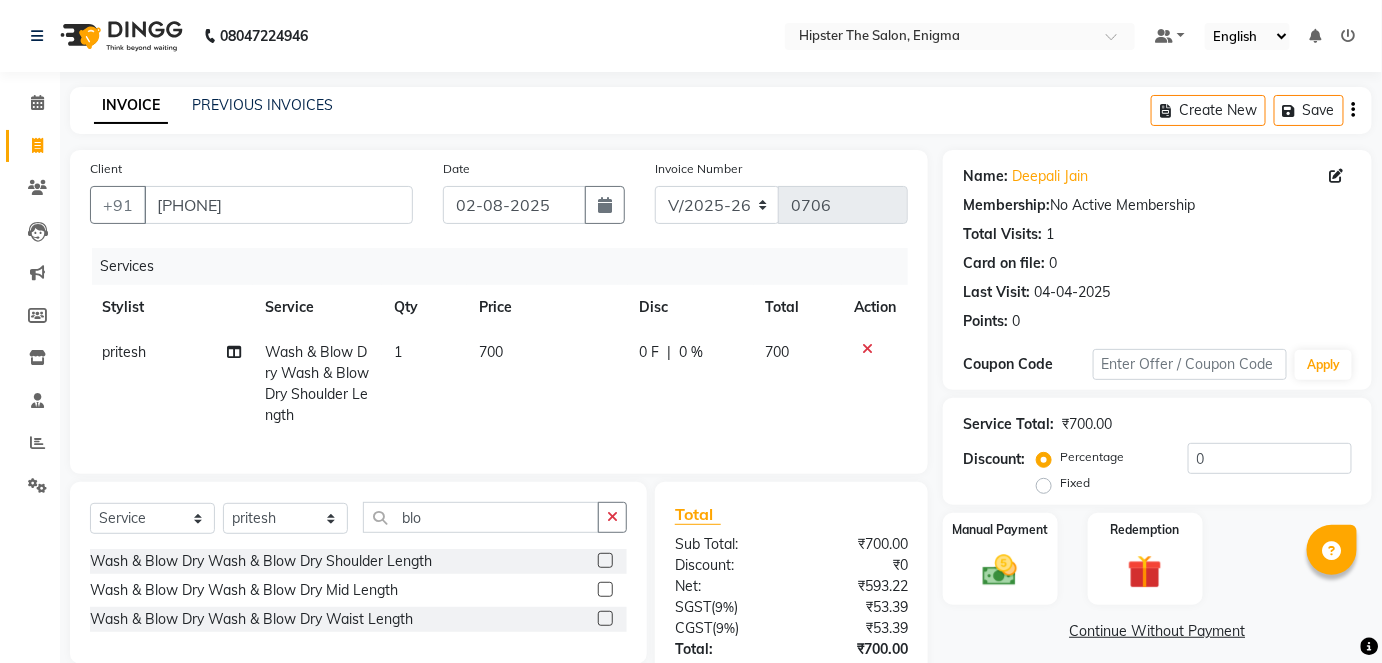 click on "700" 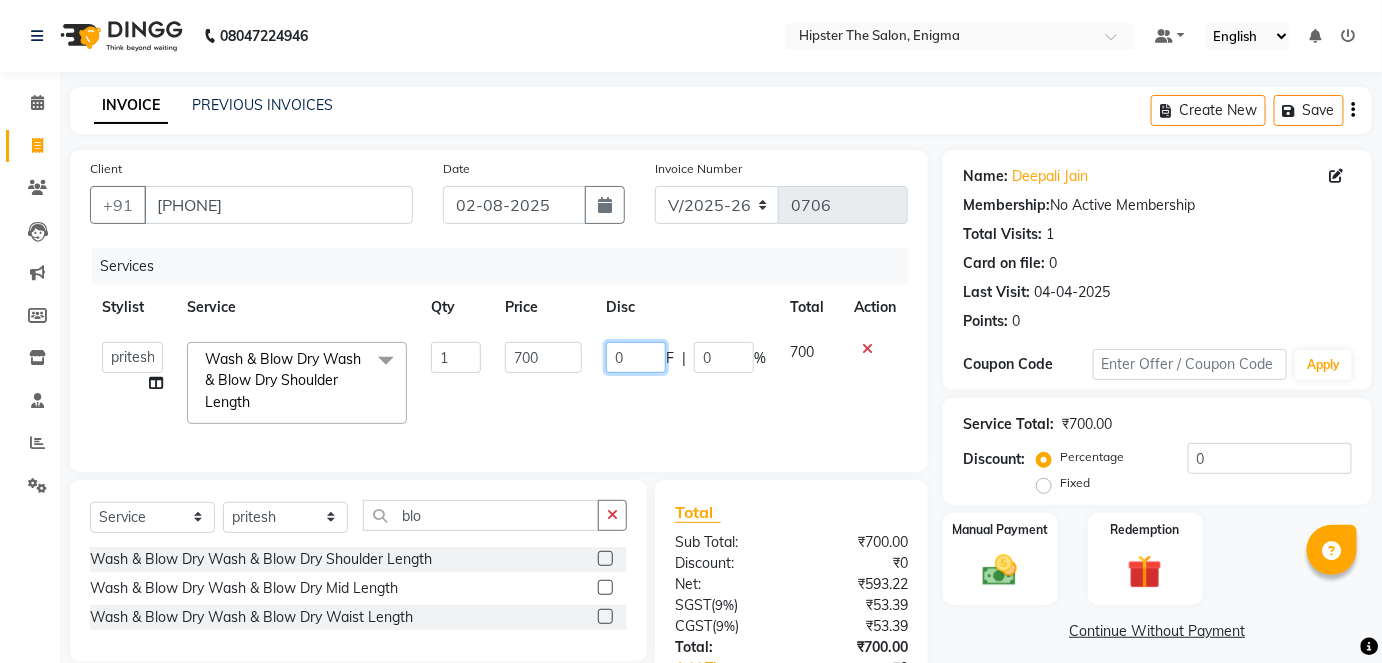 click on "0" 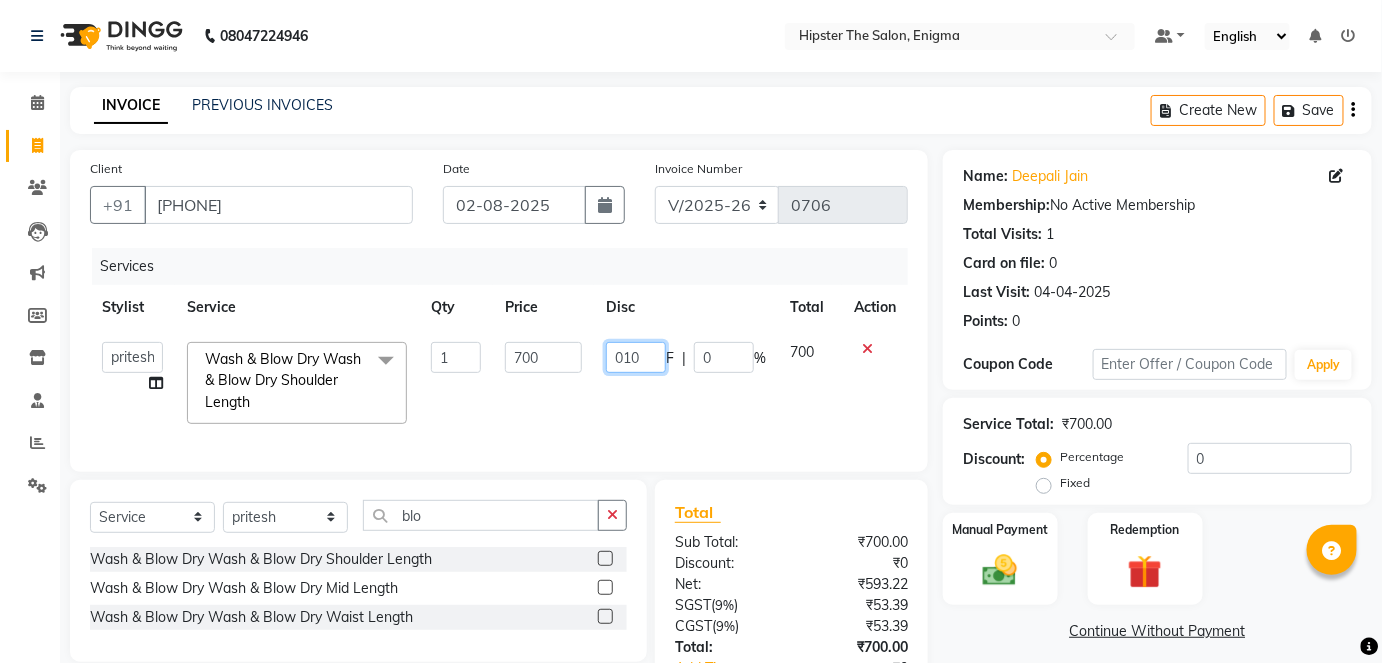 type on "0100" 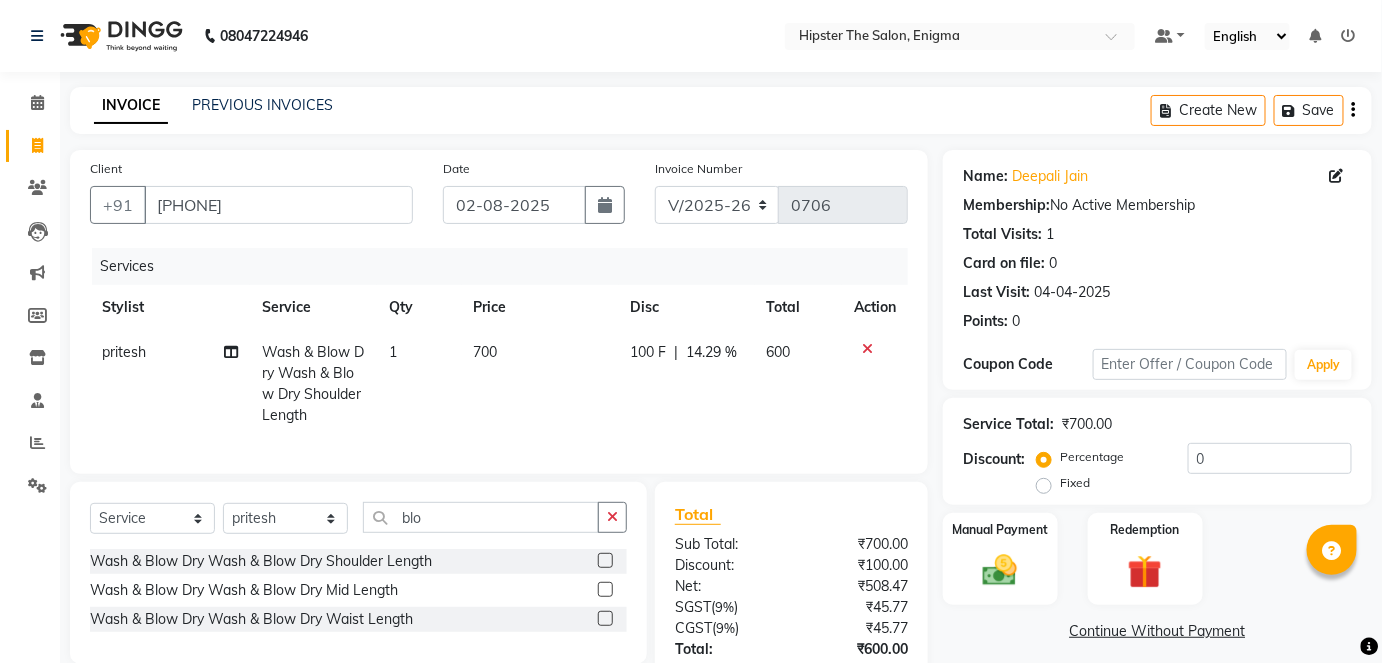click on "[FIRST] Wash & Blow Dry Wash & Blow Dry Shoulder Length 1 700 100 F | 14.29 % 600" 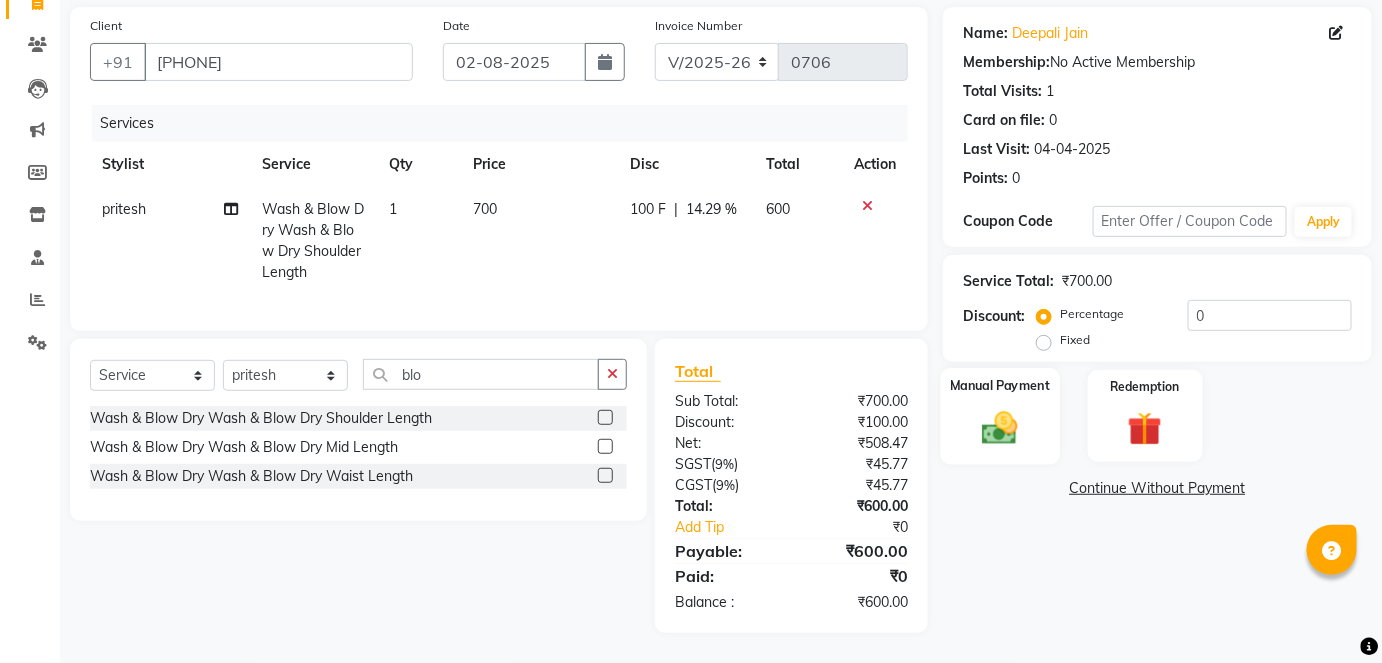 click on "Manual Payment" 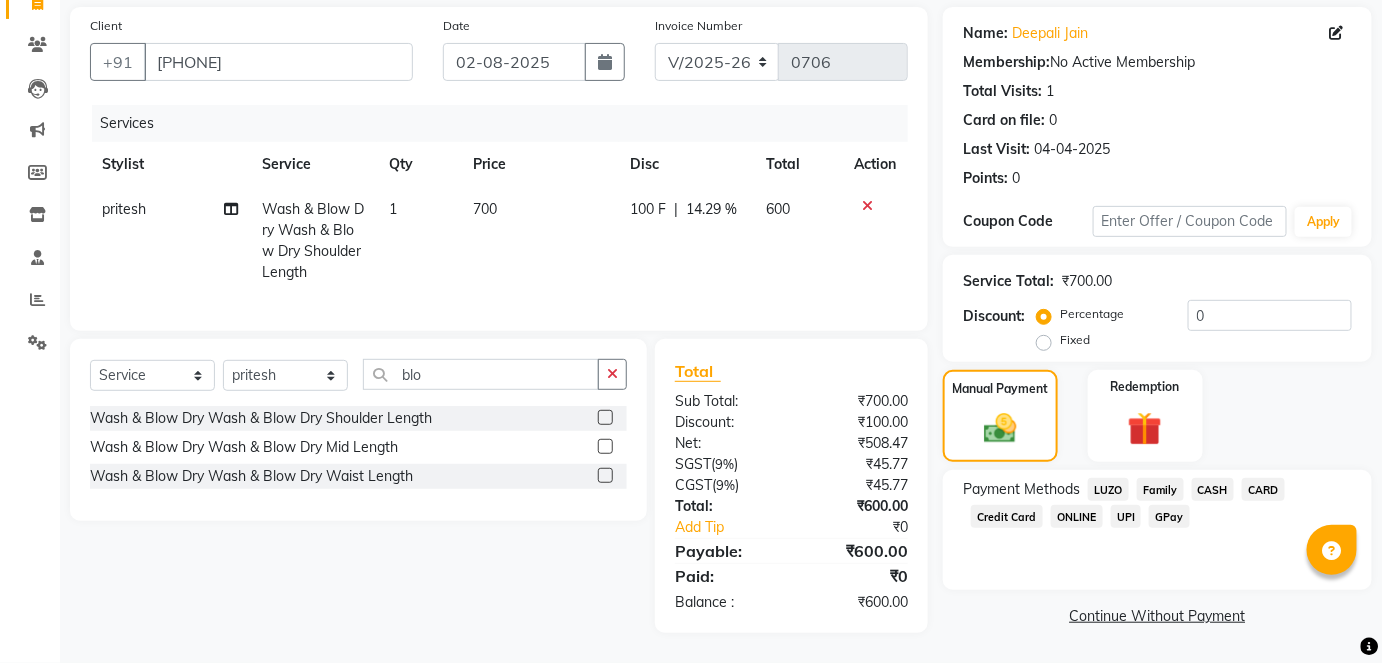 click on "CASH" 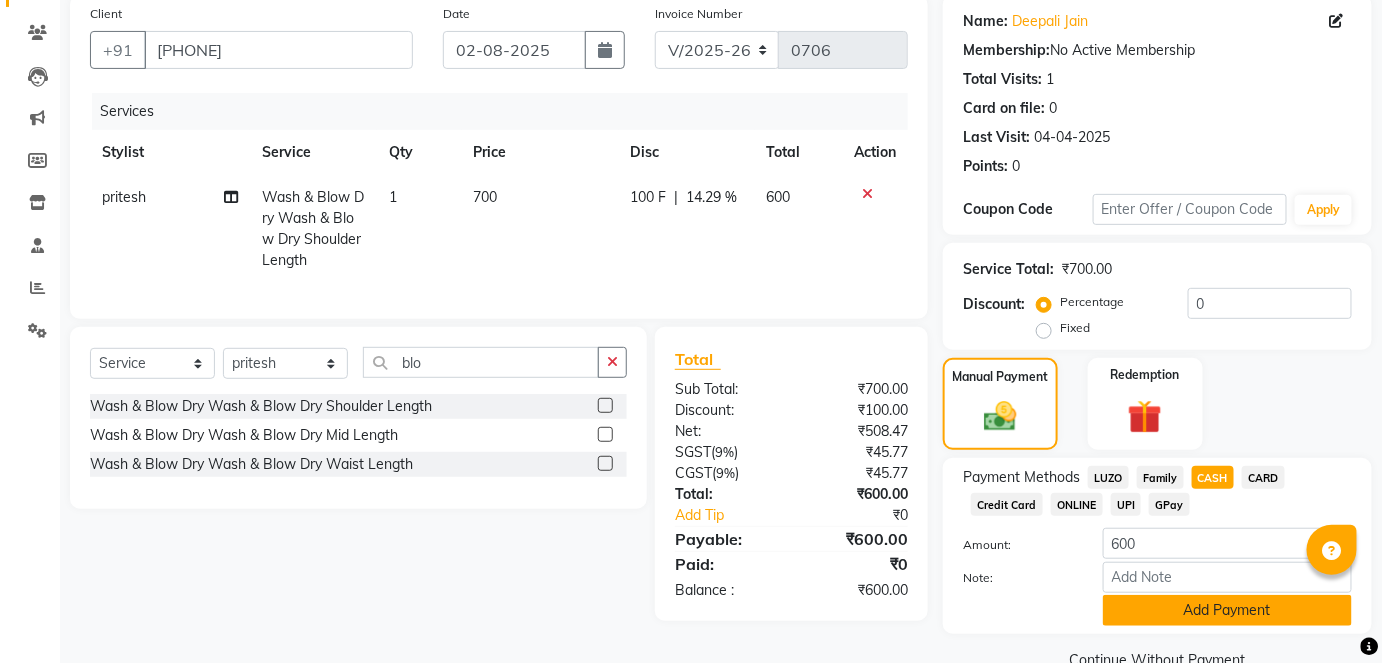 click on "Add Payment" 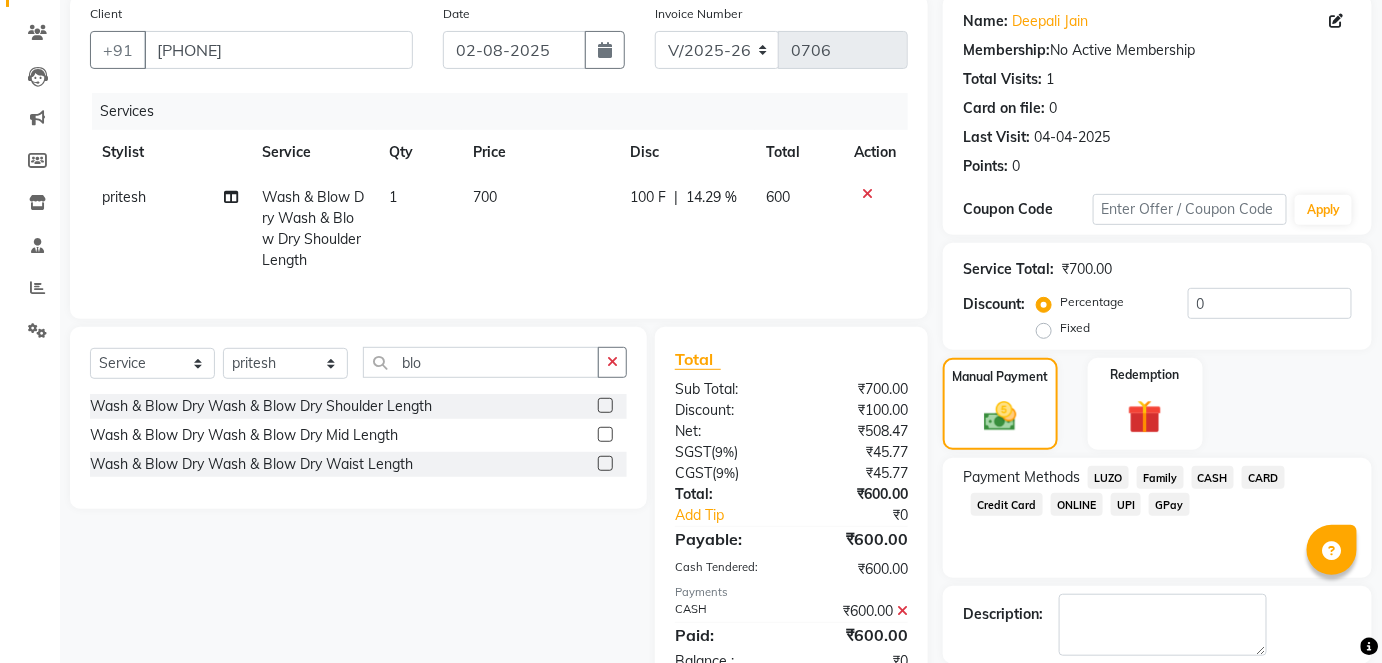 scroll, scrollTop: 252, scrollLeft: 0, axis: vertical 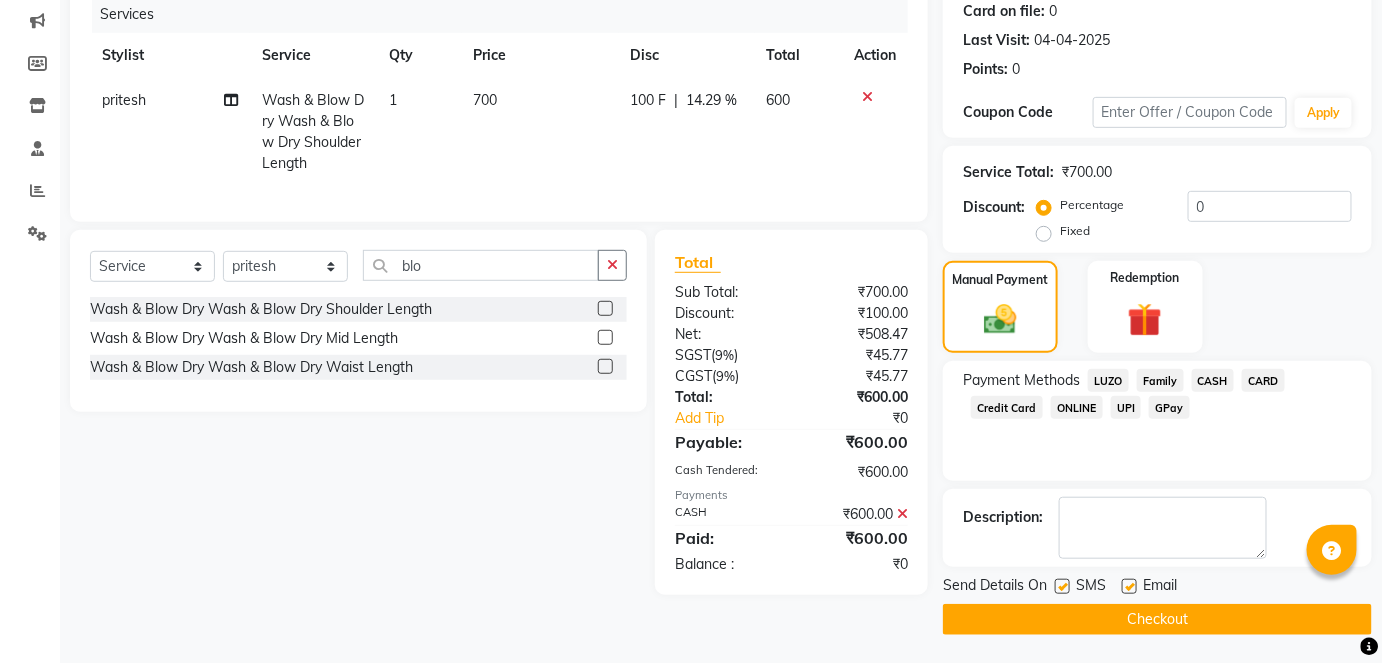click on "Checkout" 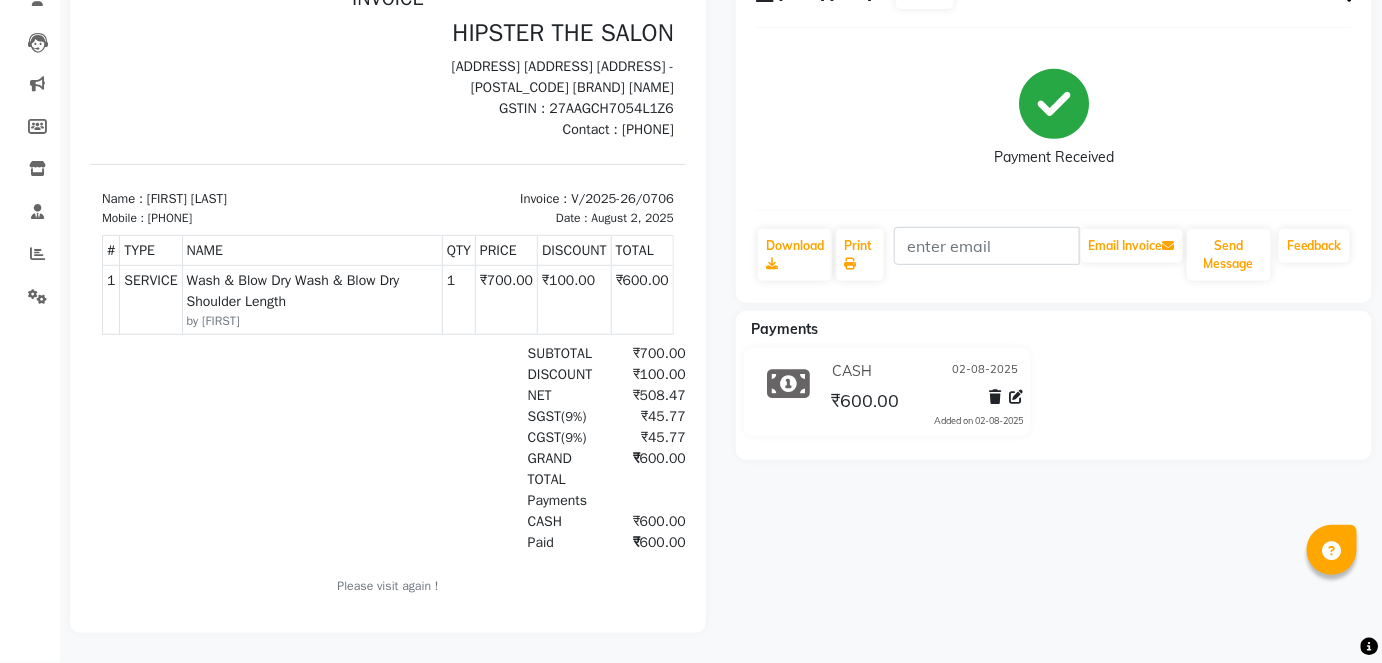 scroll, scrollTop: 0, scrollLeft: 0, axis: both 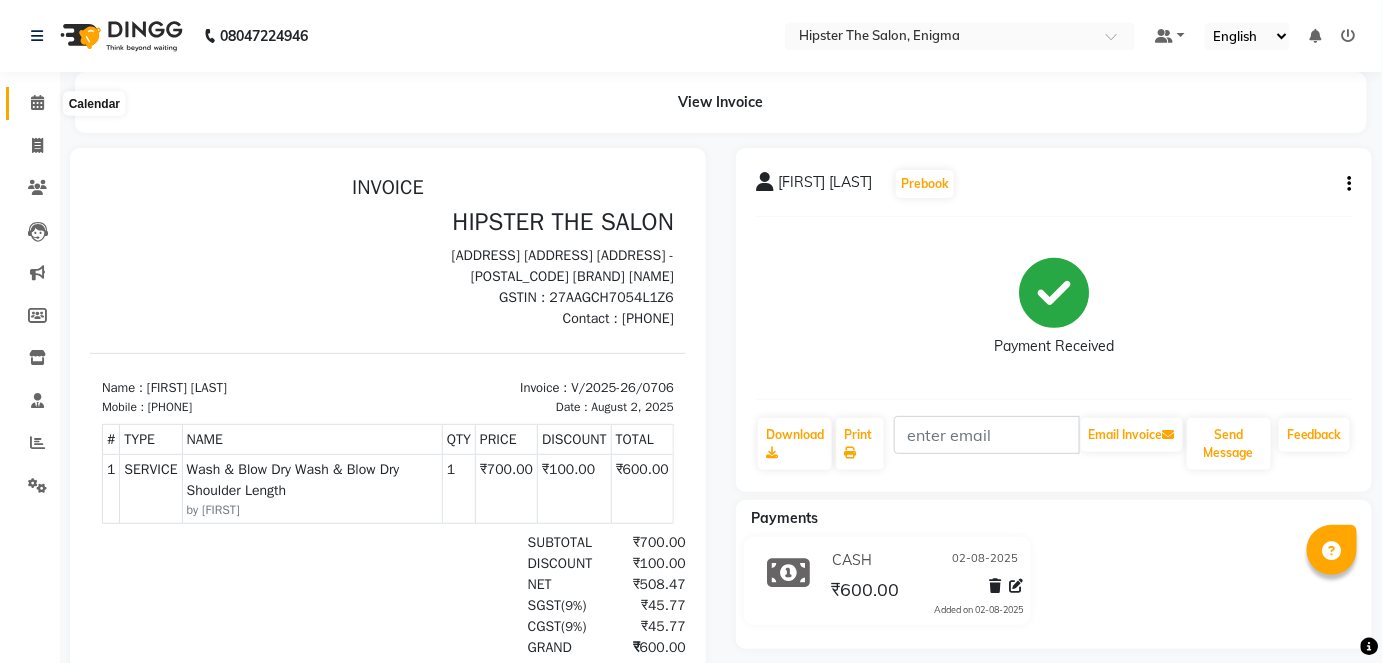 click 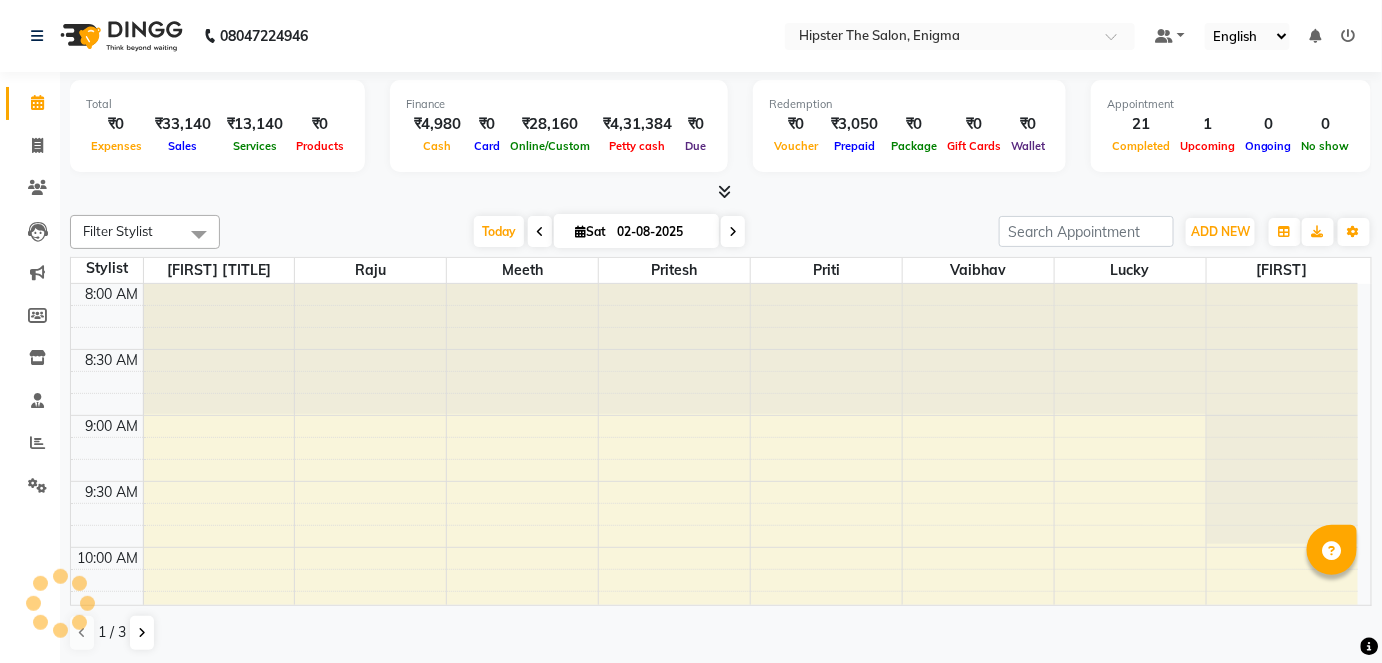 scroll, scrollTop: 0, scrollLeft: 0, axis: both 